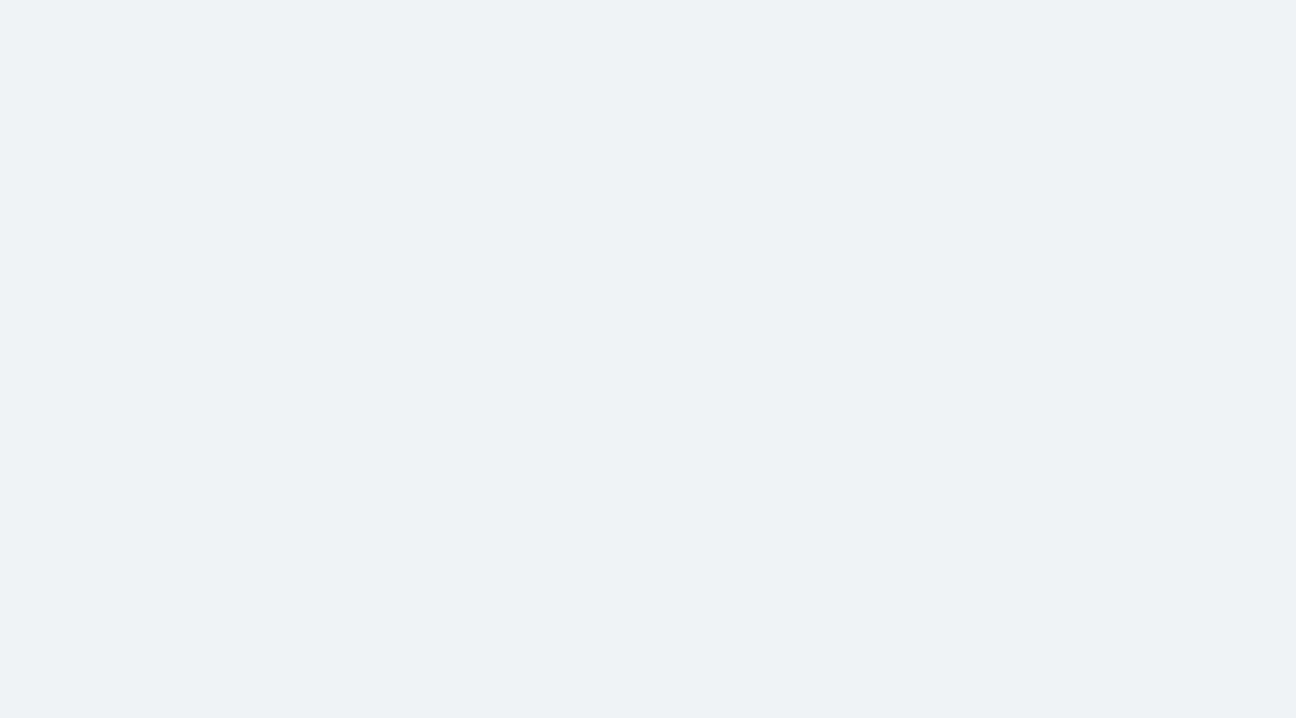 scroll, scrollTop: 0, scrollLeft: 0, axis: both 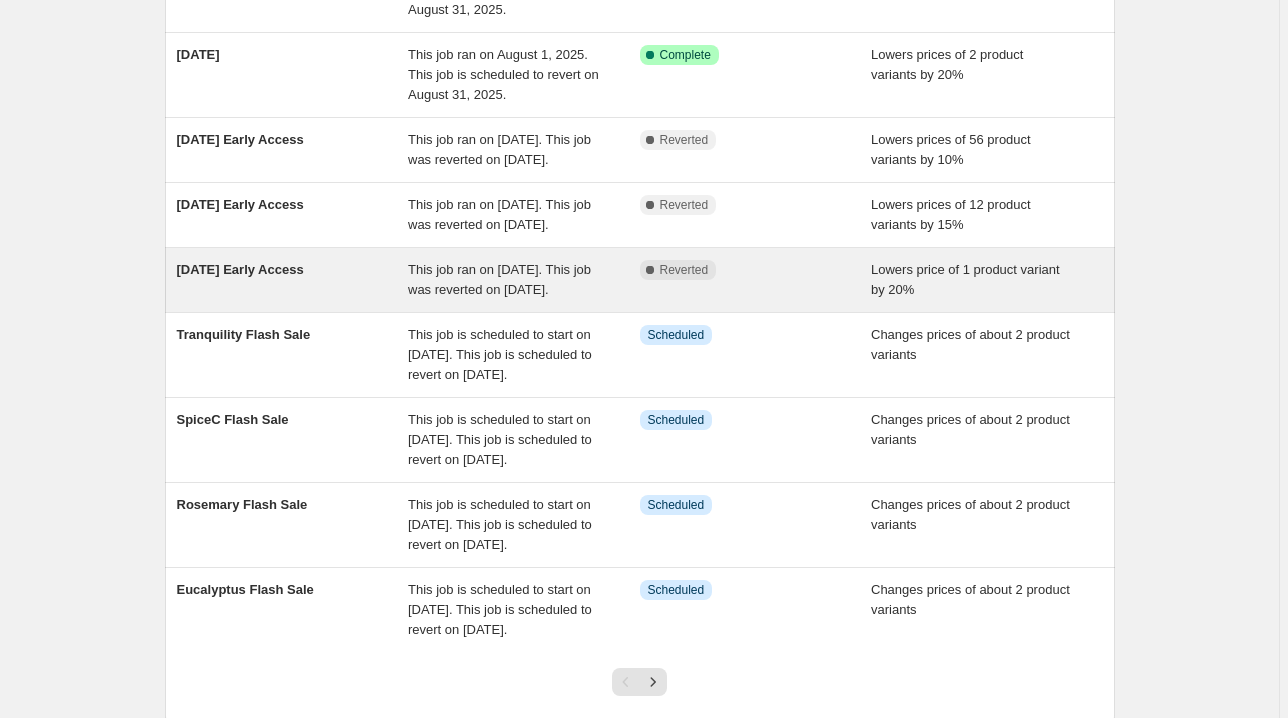 click on "Complete Reverted" at bounding box center [756, 280] 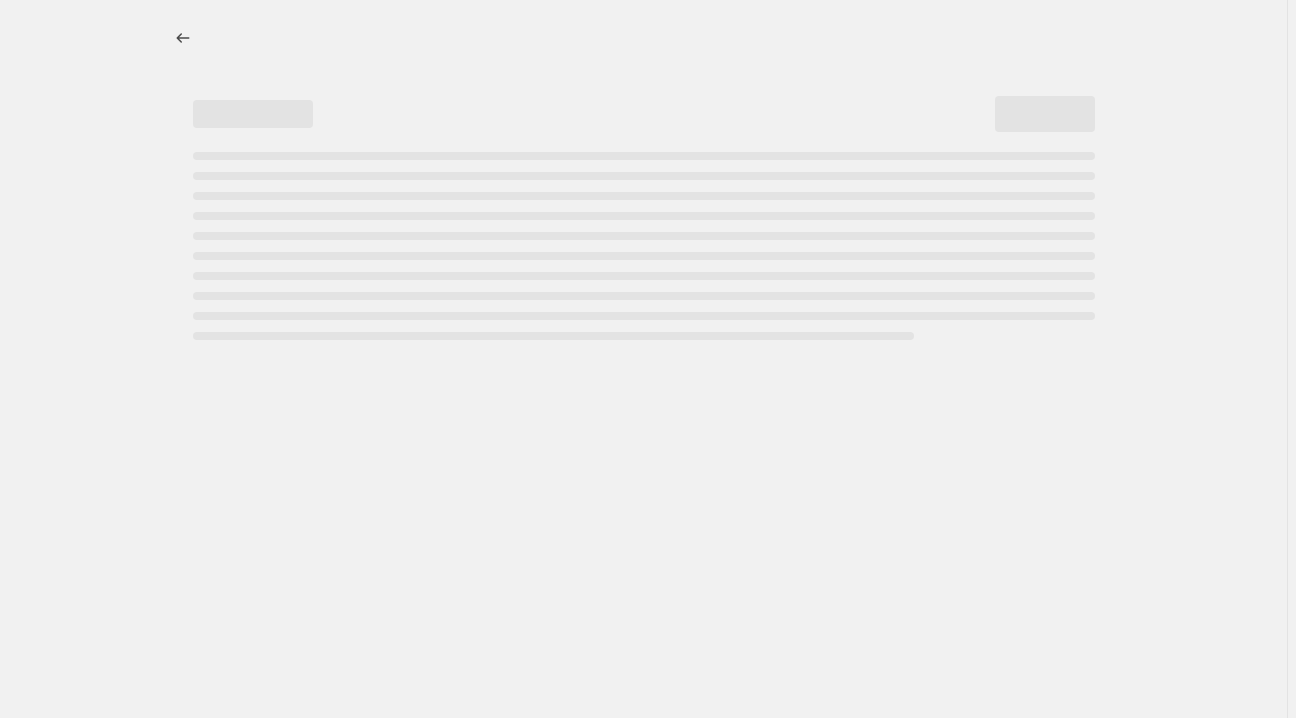 select on "percentage" 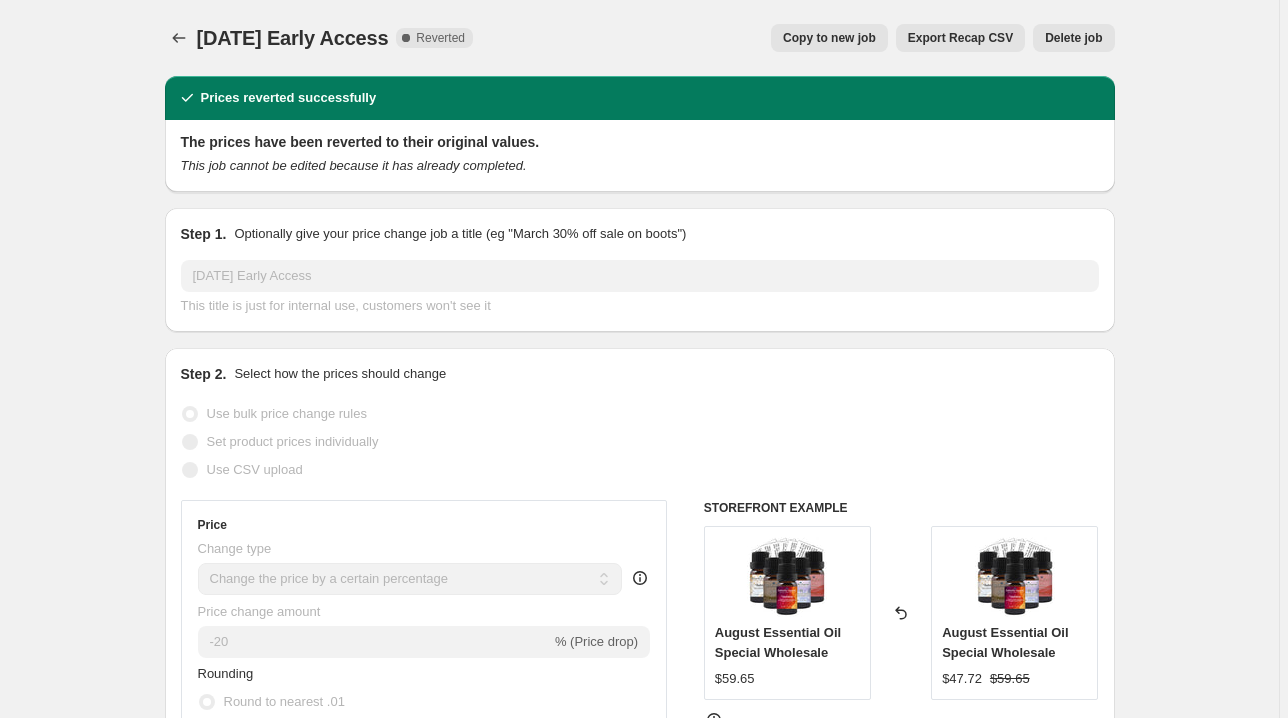 click on "Delete job" at bounding box center [1073, 38] 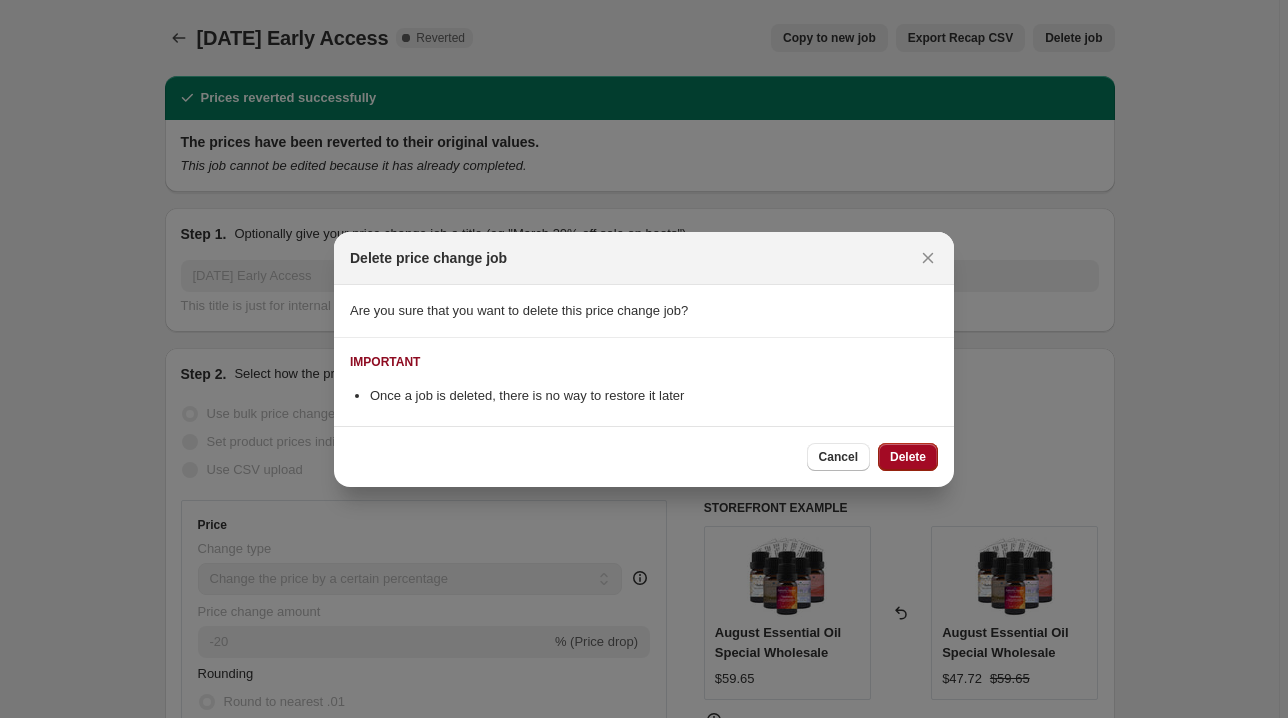 click on "Delete" at bounding box center (908, 457) 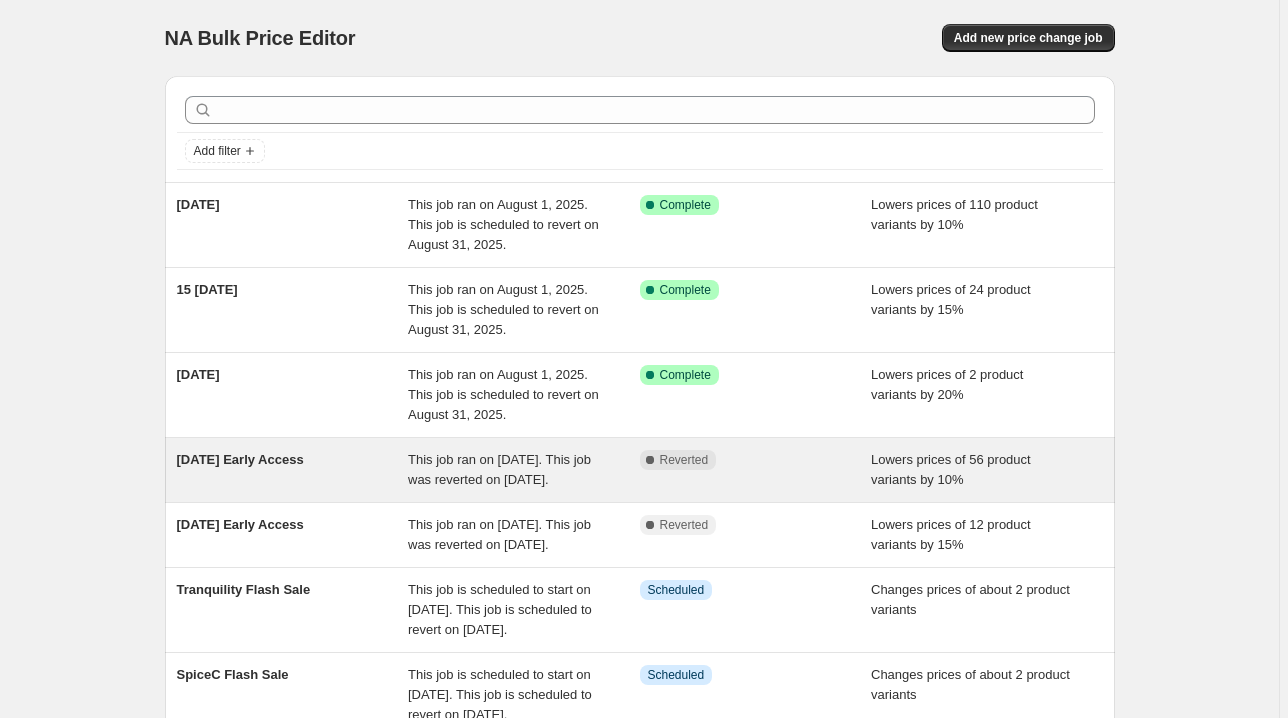 click on "Complete Reverted" at bounding box center [678, 460] 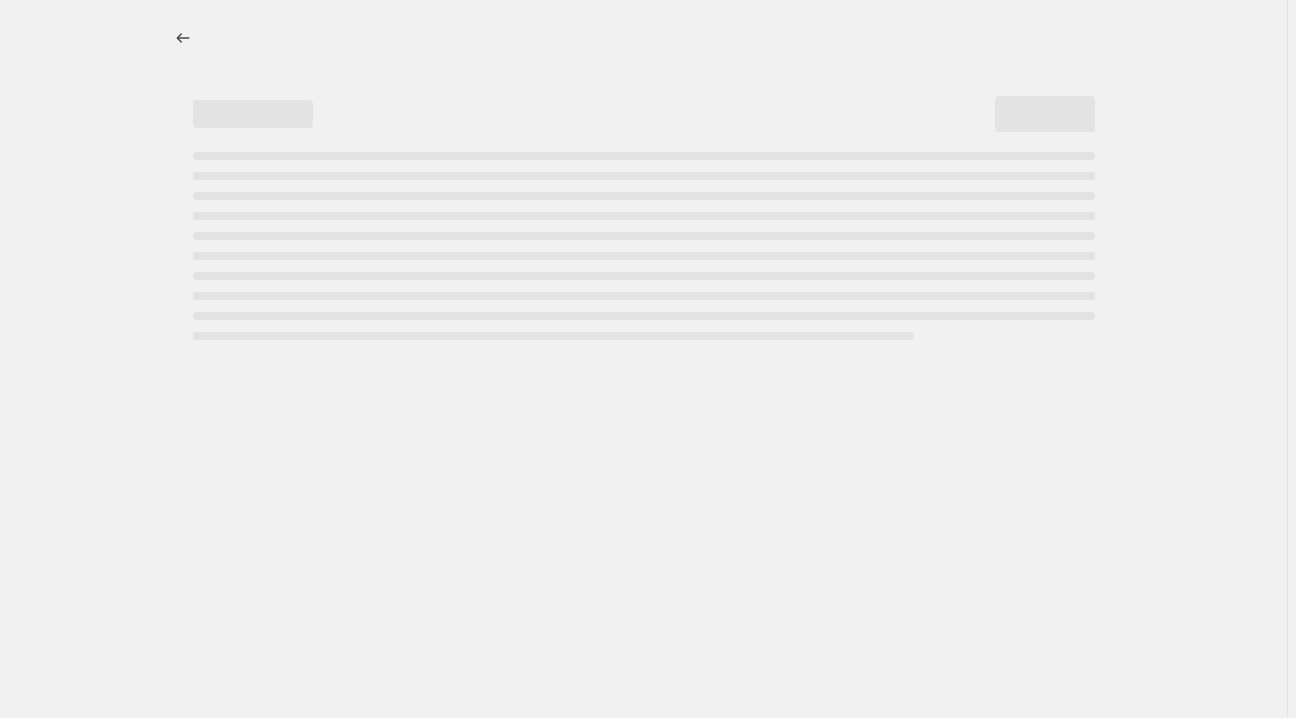 select on "percentage" 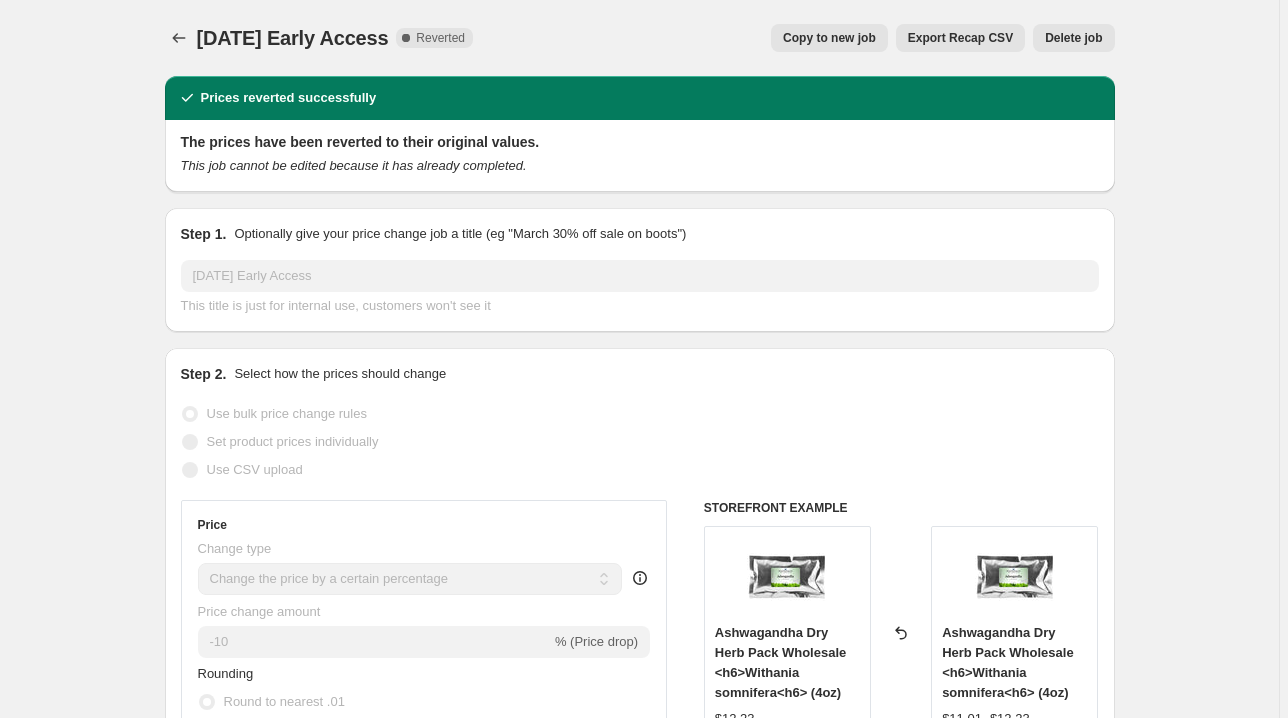 click on "Delete job" at bounding box center (1073, 38) 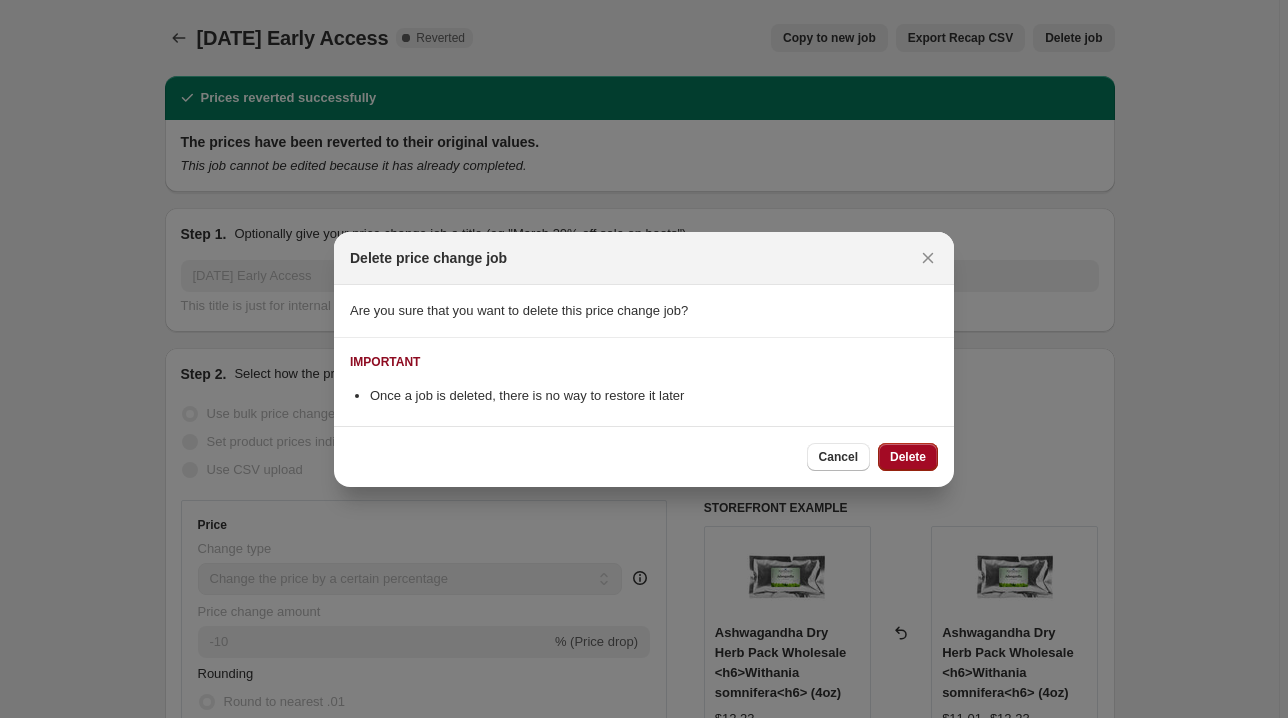click on "Delete" at bounding box center (908, 457) 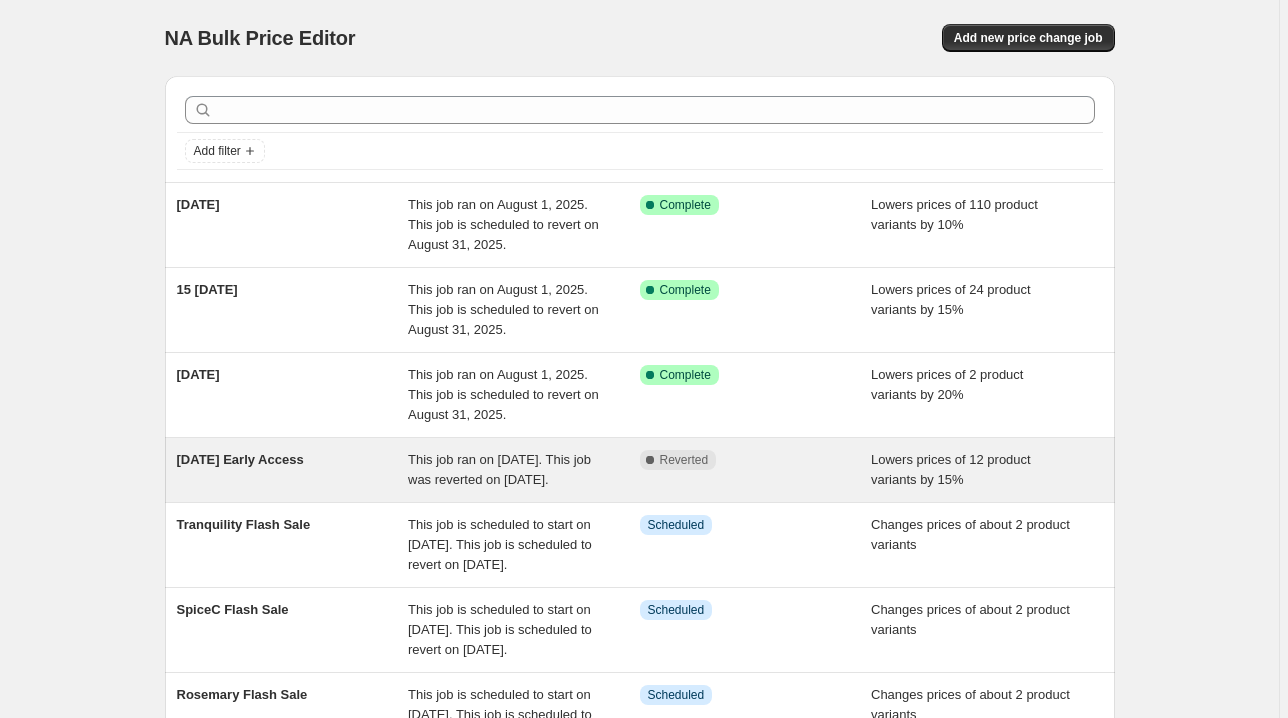 click on "Complete Reverted" at bounding box center (756, 470) 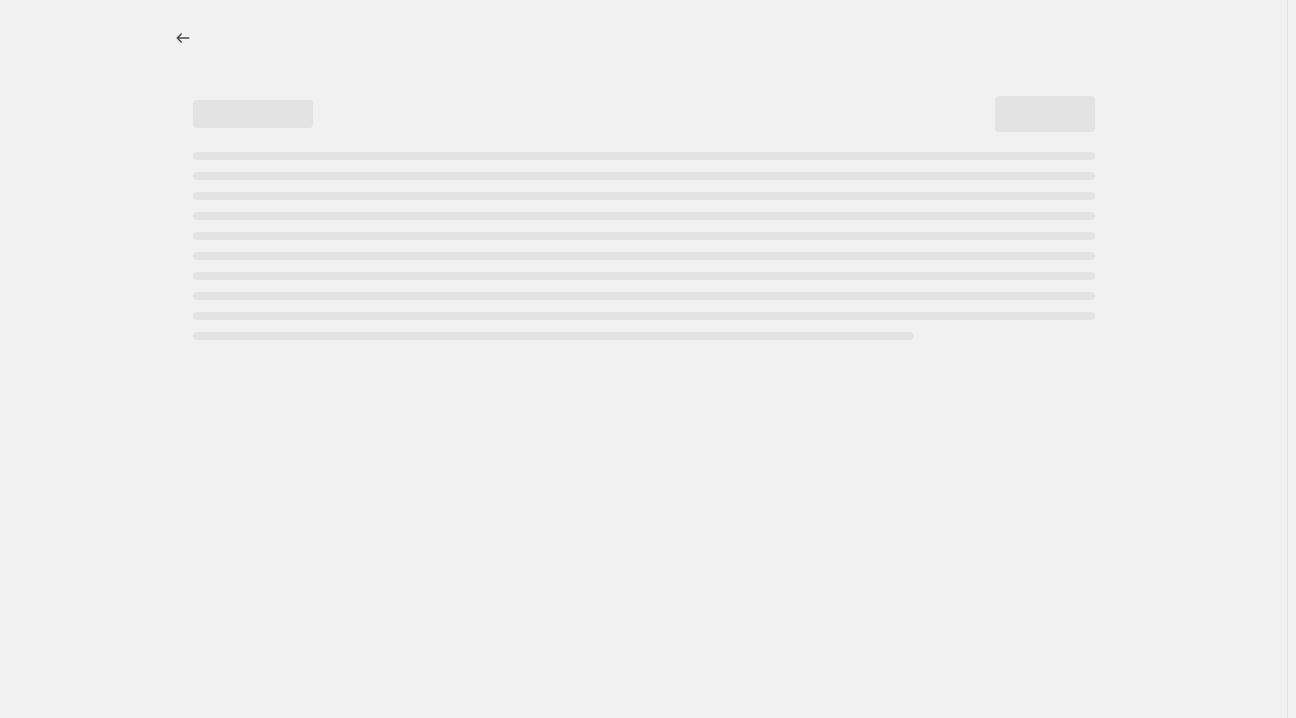 select on "percentage" 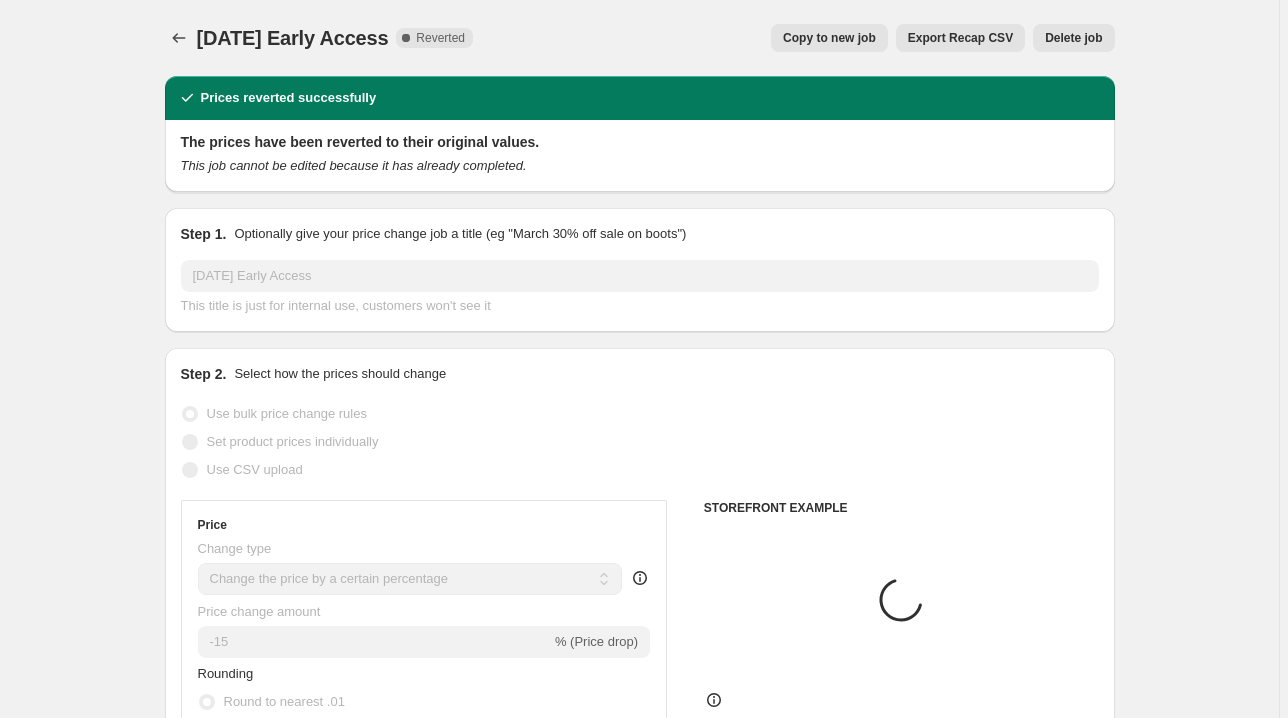 click on "Delete job" at bounding box center [1073, 38] 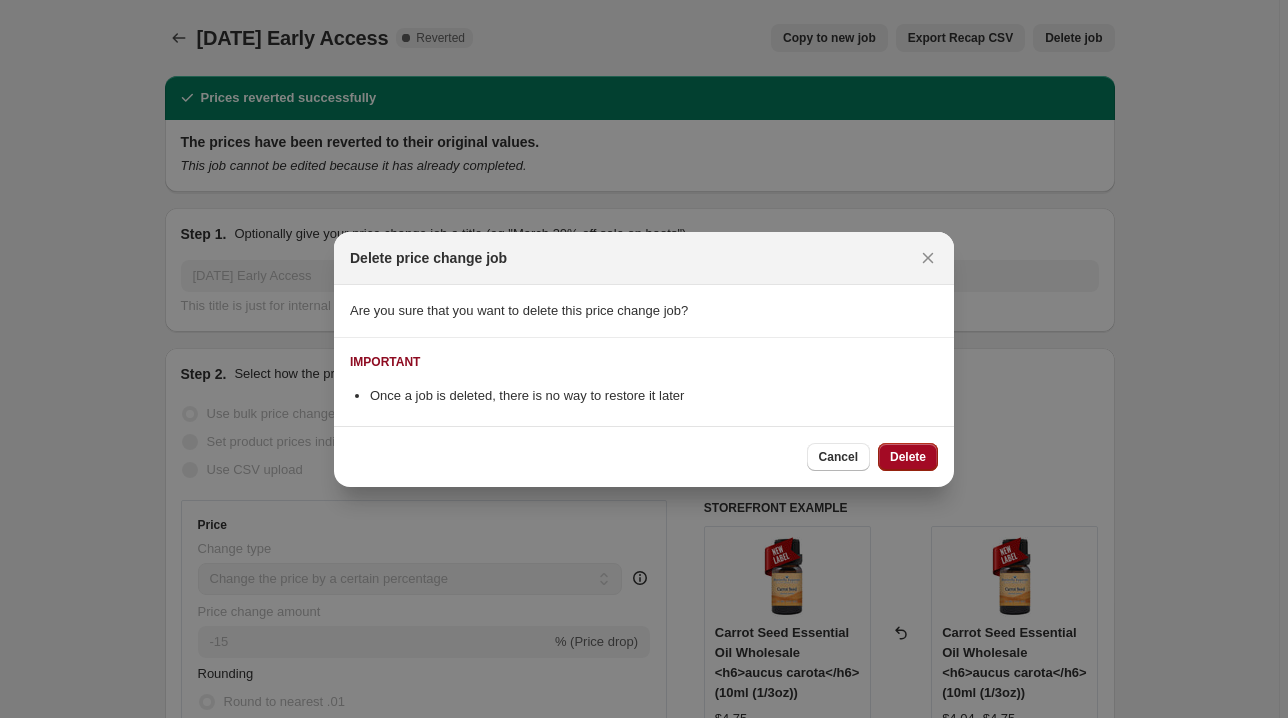 click on "Delete" at bounding box center (908, 457) 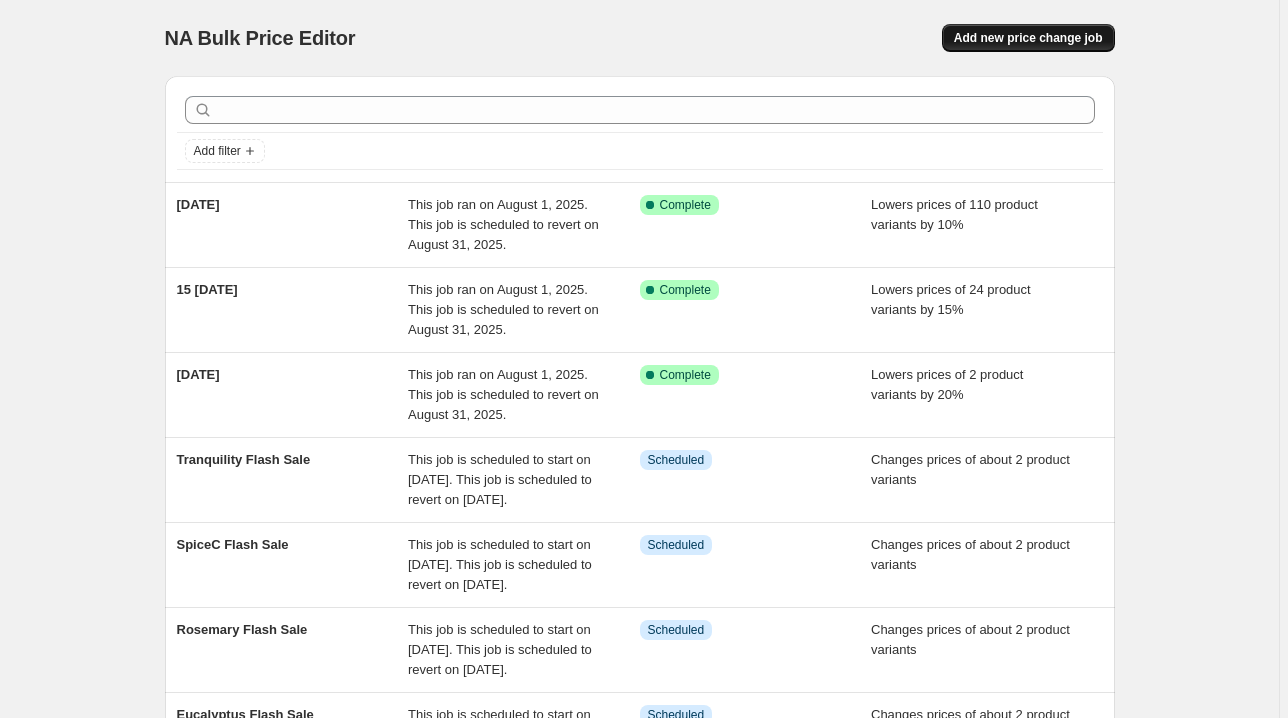 click on "Add new price change job" at bounding box center (1028, 38) 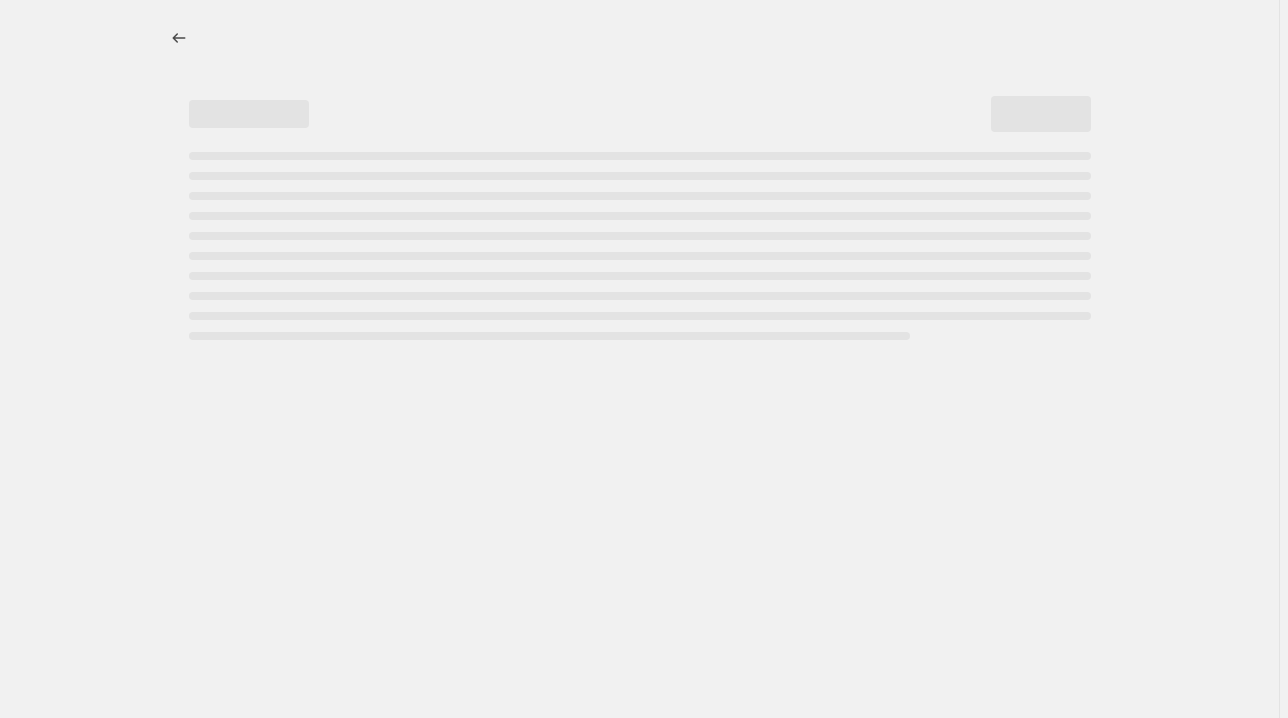 select on "percentage" 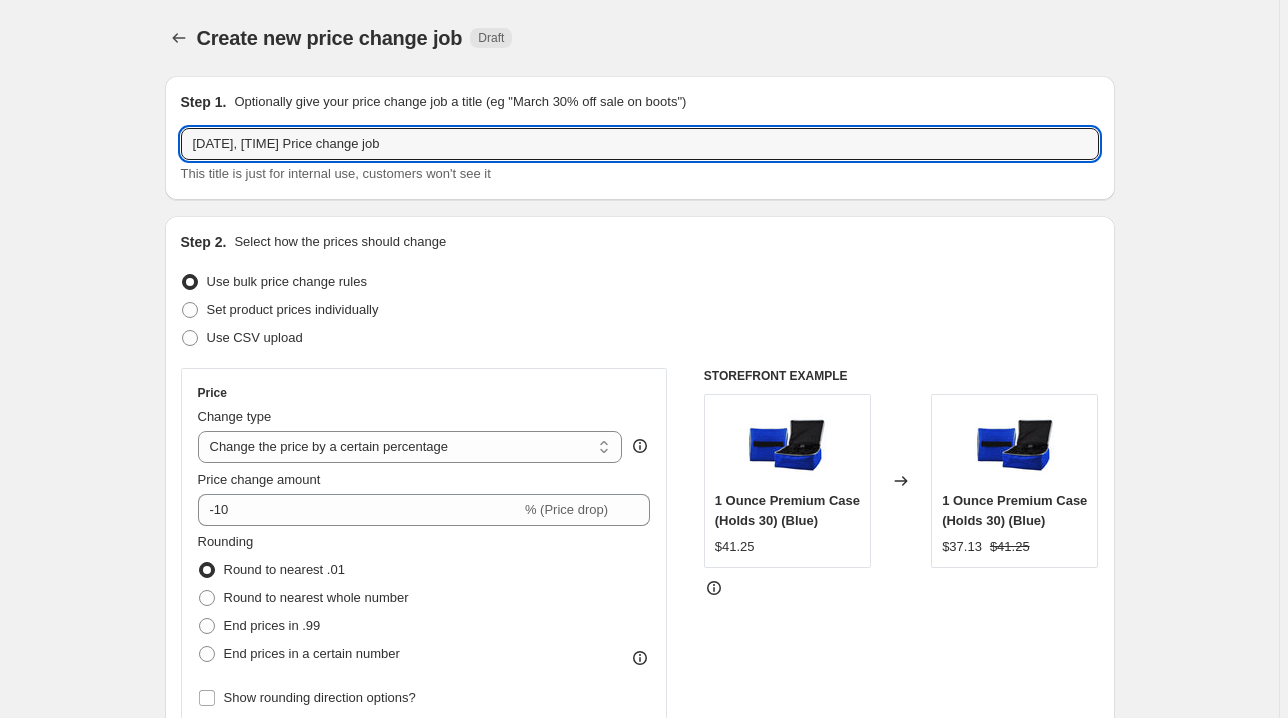 drag, startPoint x: 482, startPoint y: 144, endPoint x: 171, endPoint y: 138, distance: 311.05786 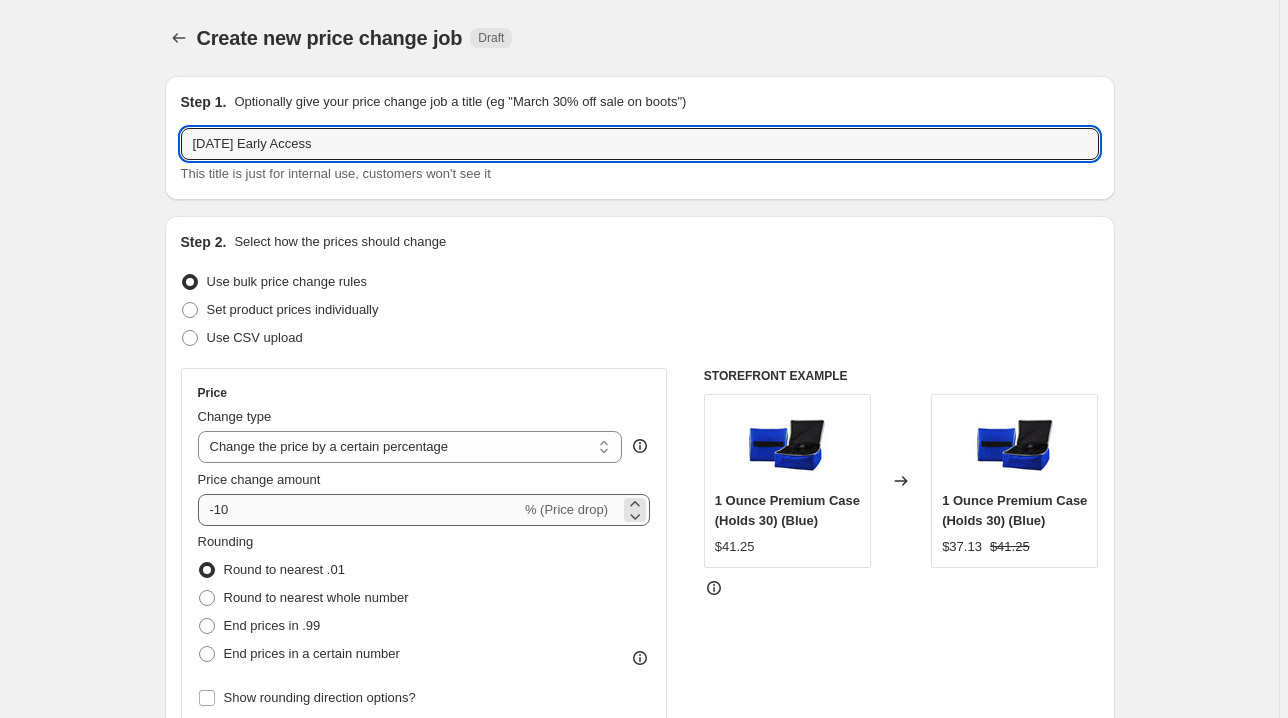type on "[DATE] Early Access" 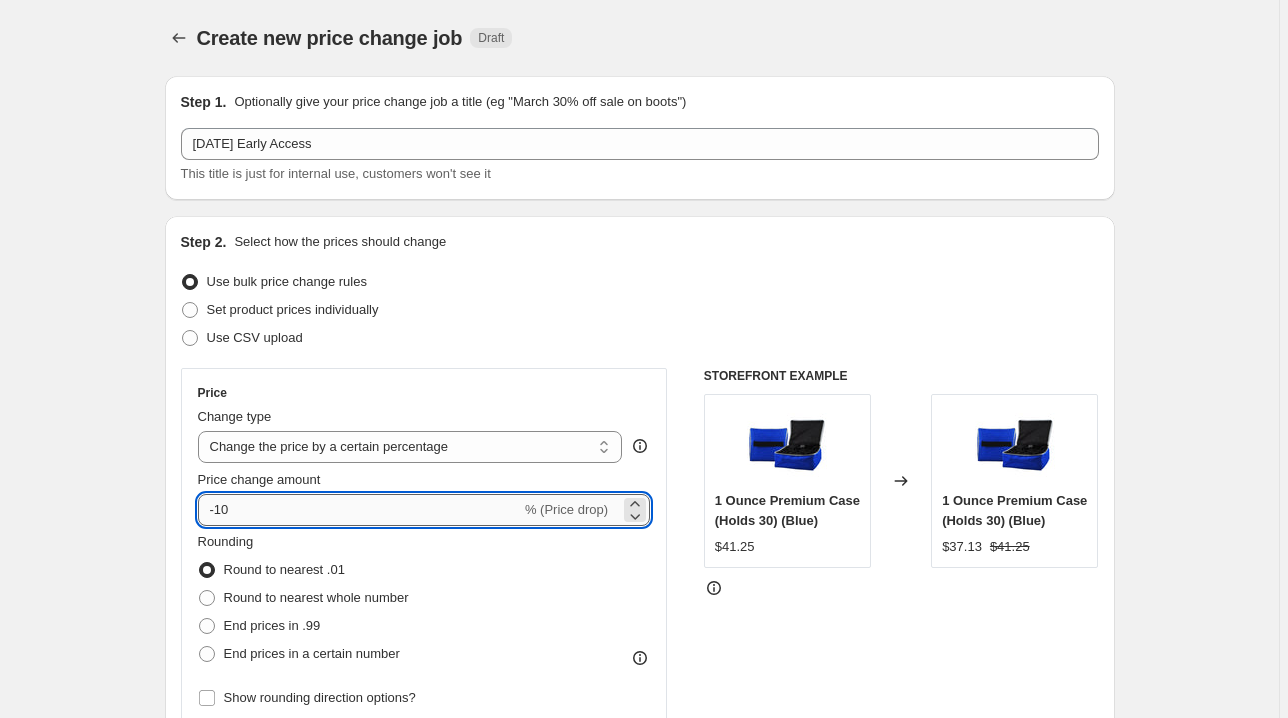 click on "-10" at bounding box center (359, 510) 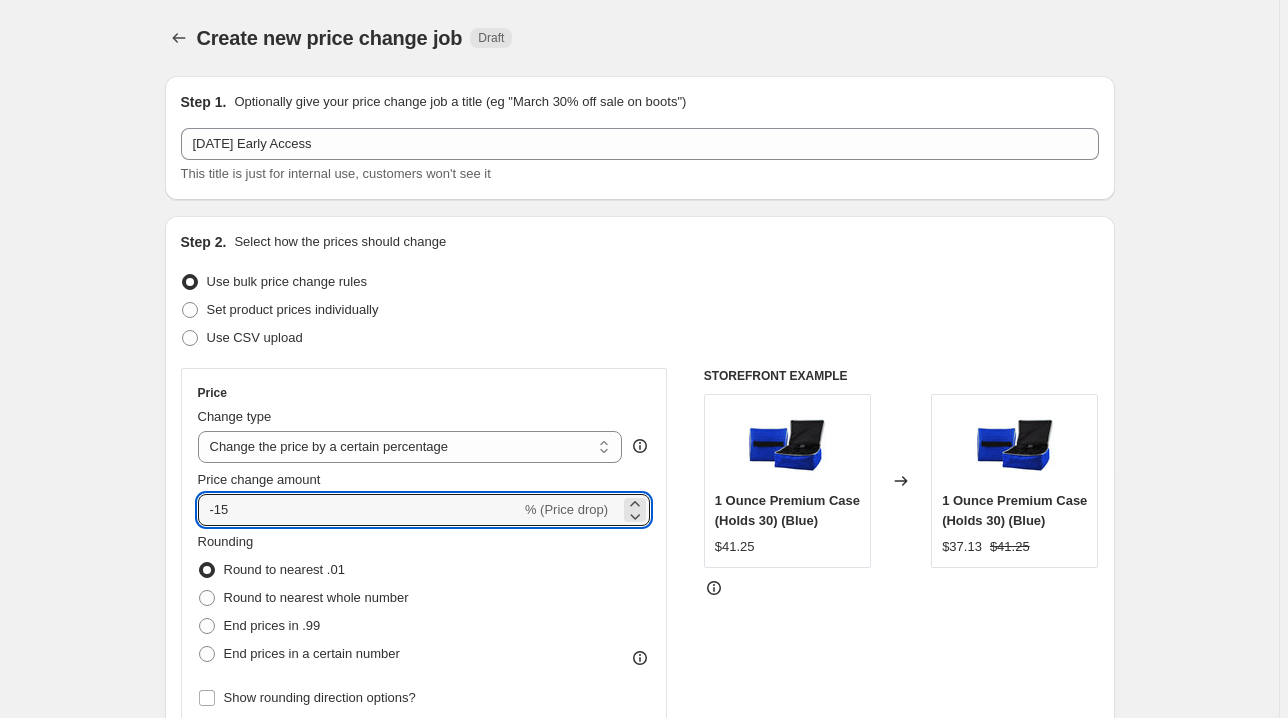 type on "-15" 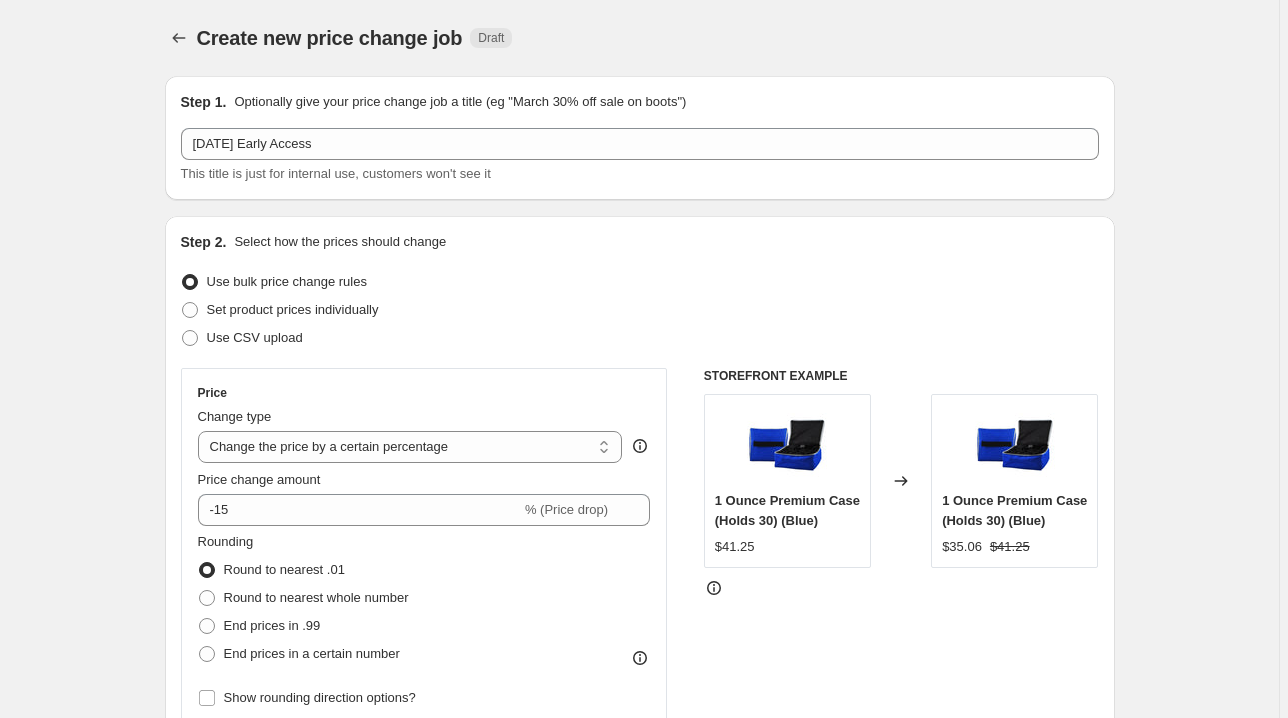 click on "Price Change type Change the price to a certain amount Change the price by a certain amount Change the price by a certain percentage Change the price to the current compare at price (price before sale) Change the price by a certain amount relative to the compare at price Change the price by a certain percentage relative to the compare at price Don't change the price Change the price by a certain percentage relative to the cost per item Change price to certain cost margin Change the price by a certain percentage Price change amount -15 % (Price drop) Rounding Round to nearest .01 Round to nearest whole number End prices in .99 End prices in a certain number Show rounding direction options?" at bounding box center [424, 548] 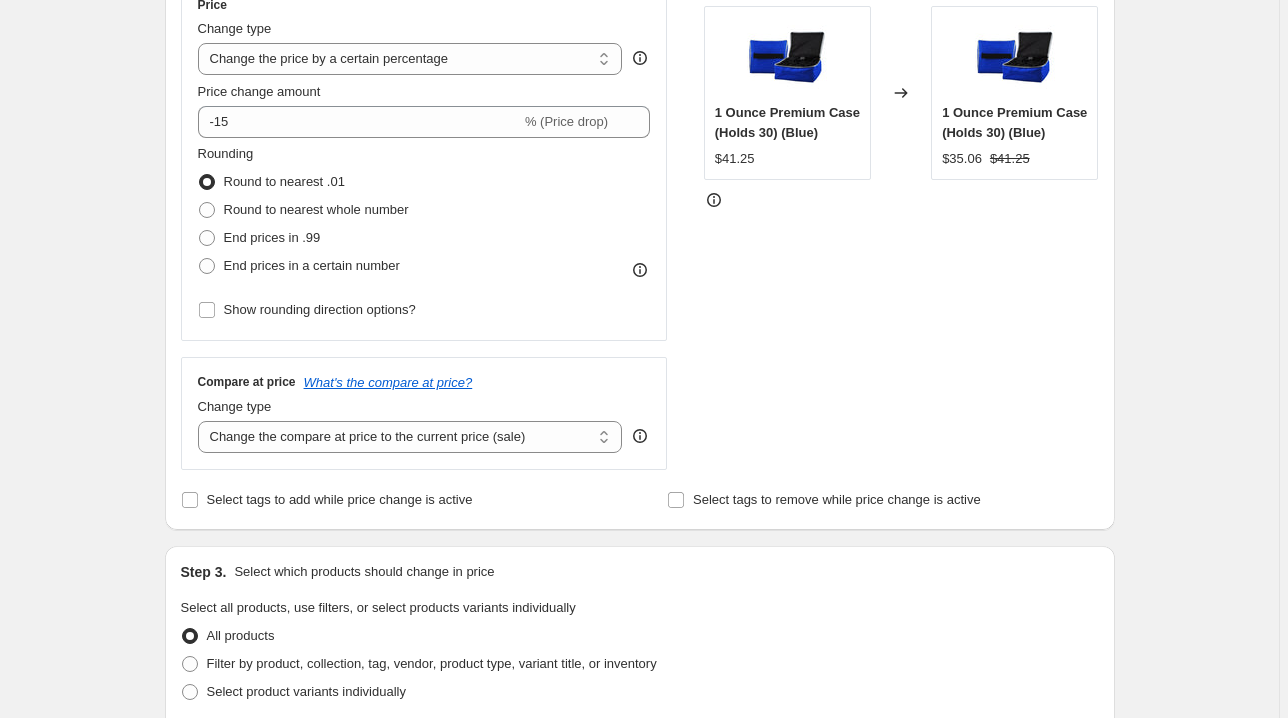 scroll, scrollTop: 400, scrollLeft: 0, axis: vertical 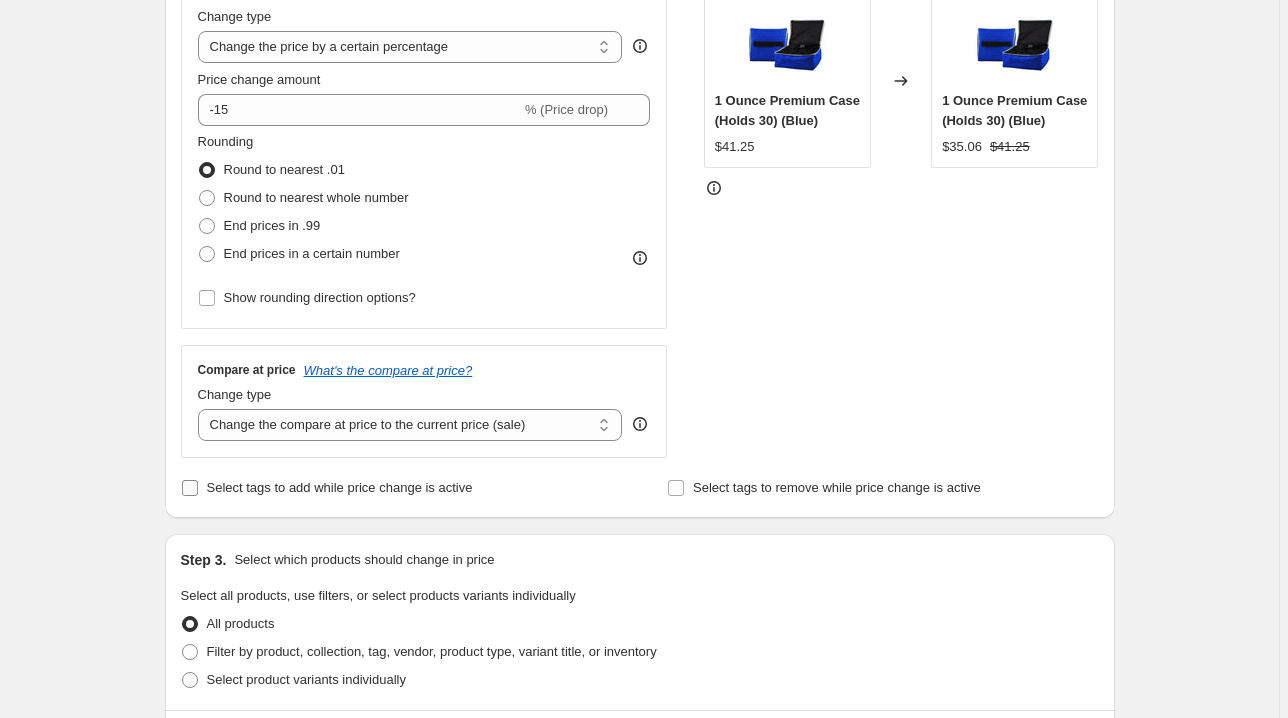 click on "Select tags to add while price change is active" at bounding box center [340, 487] 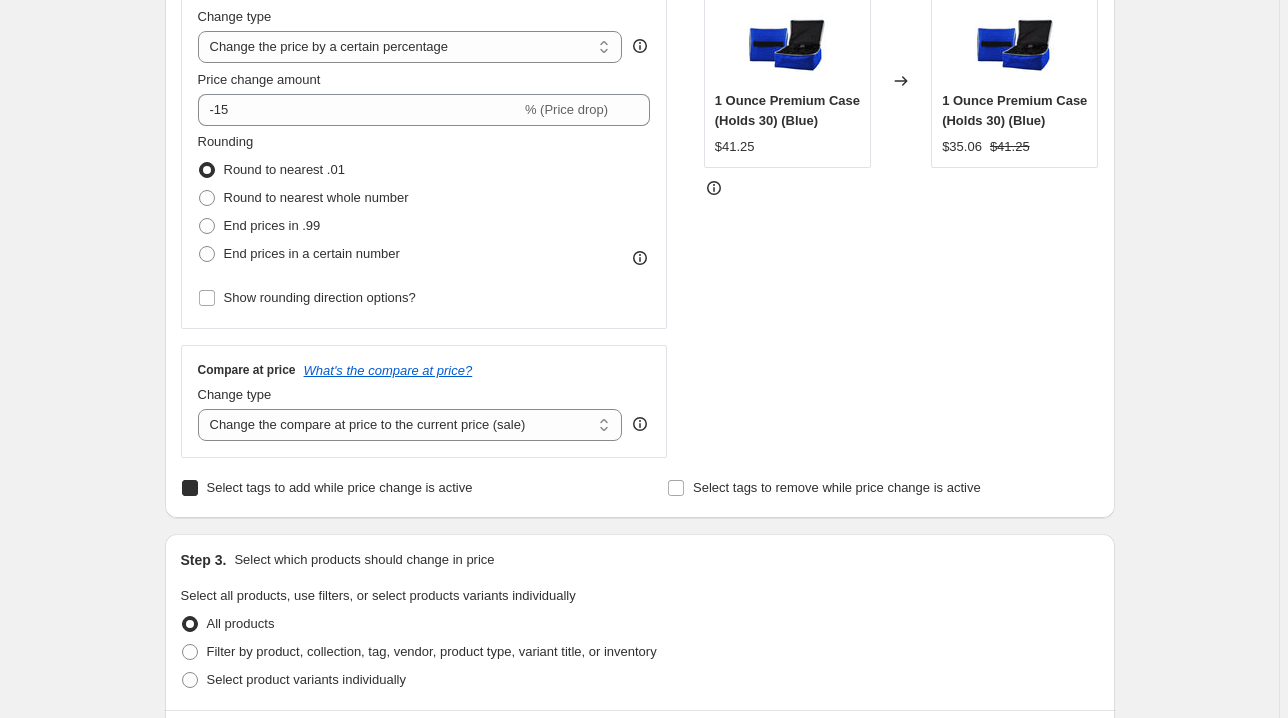 checkbox on "true" 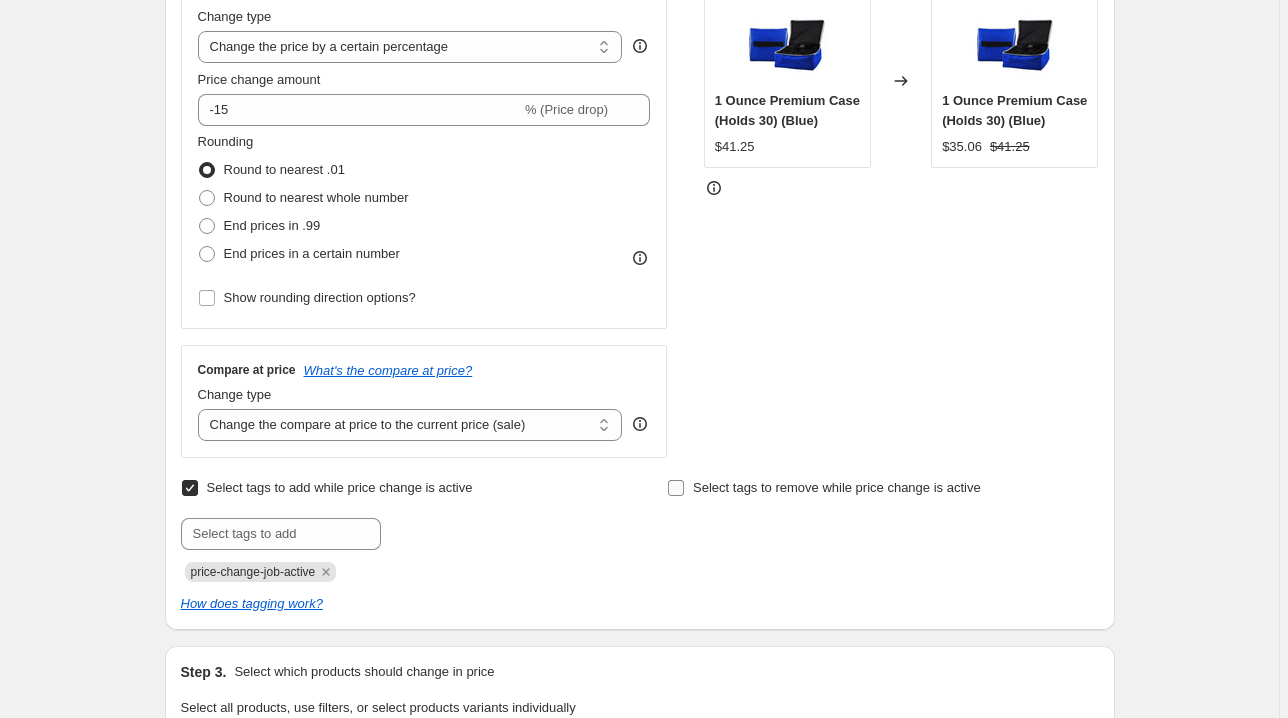 click on "Select tags to remove while price change is active" at bounding box center [676, 488] 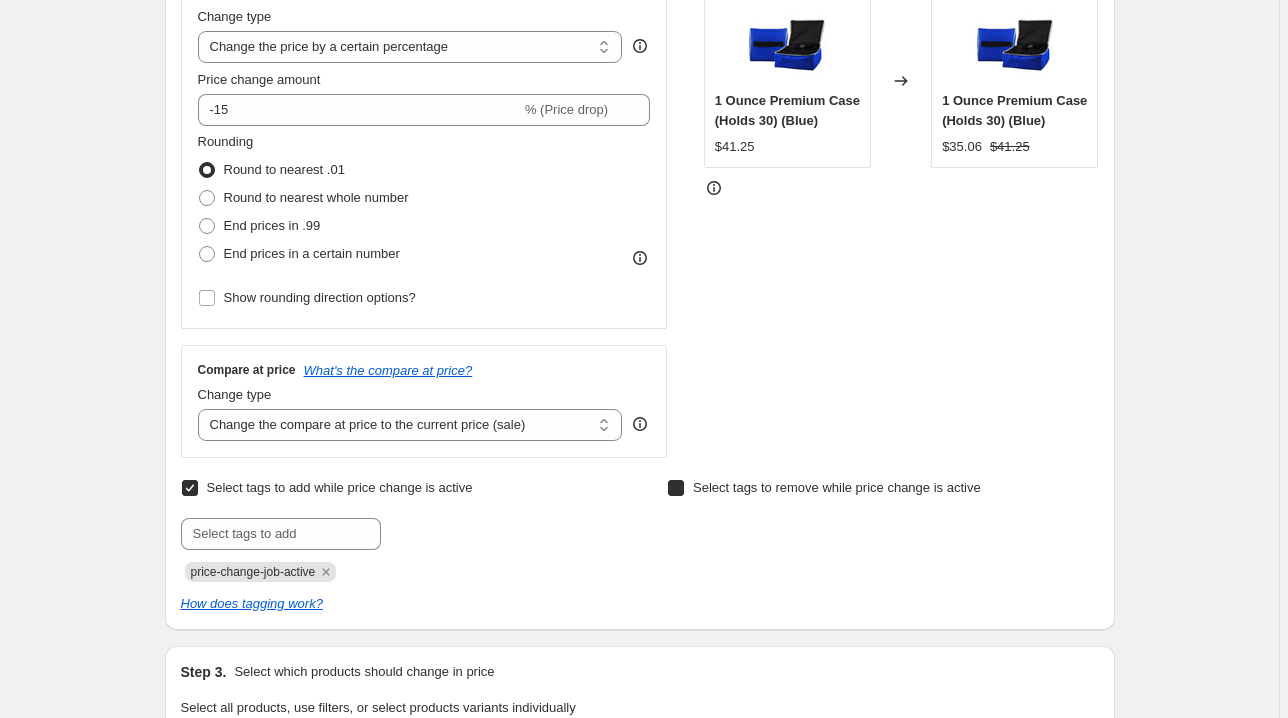 checkbox on "true" 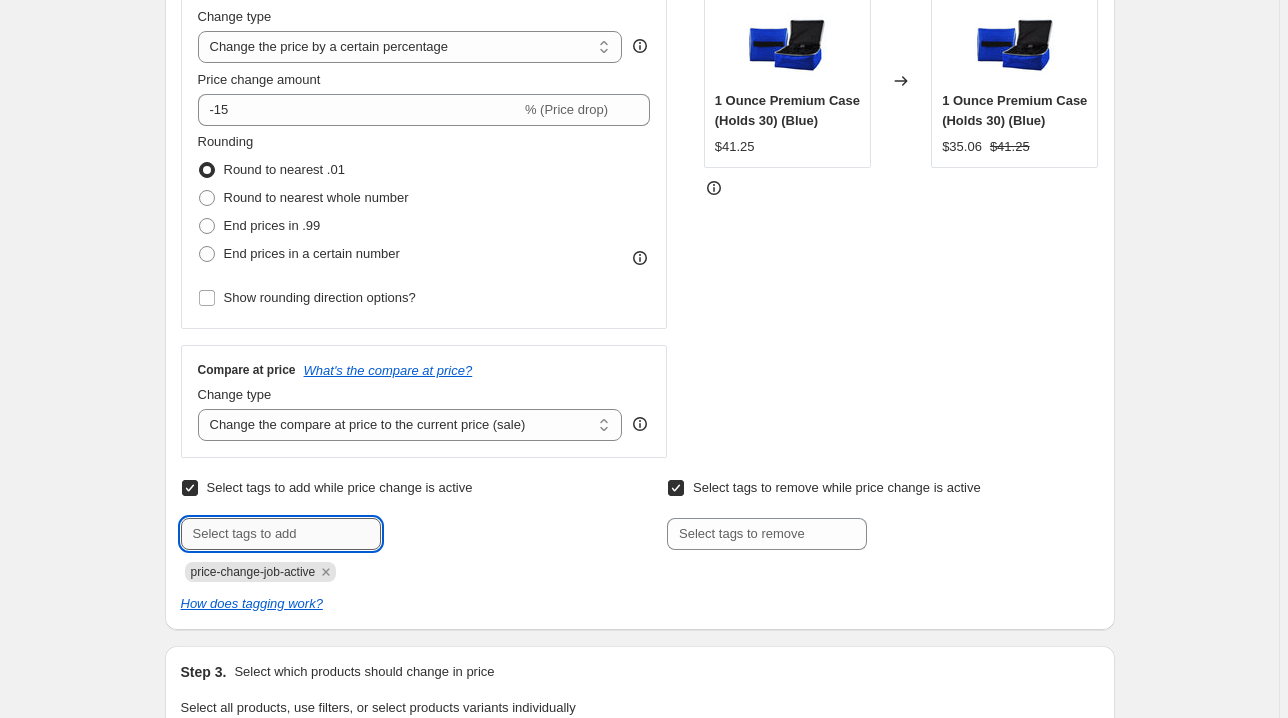 click at bounding box center [281, 534] 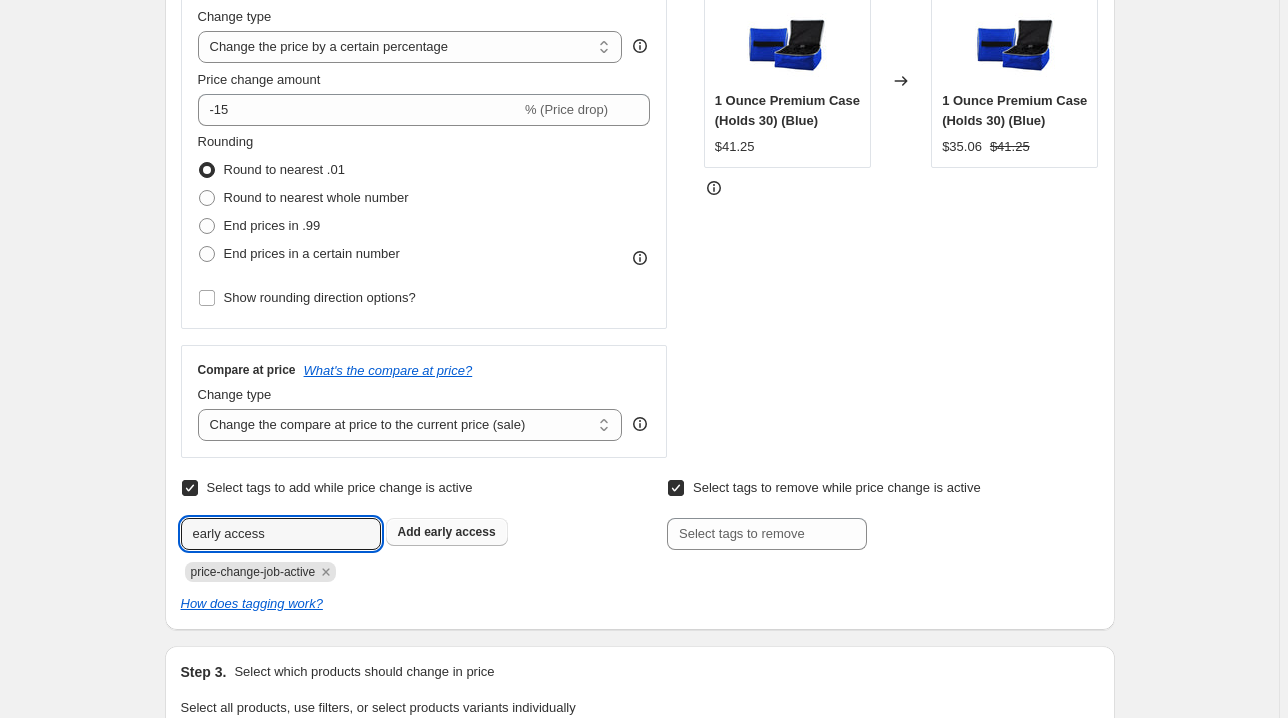 type on "early access" 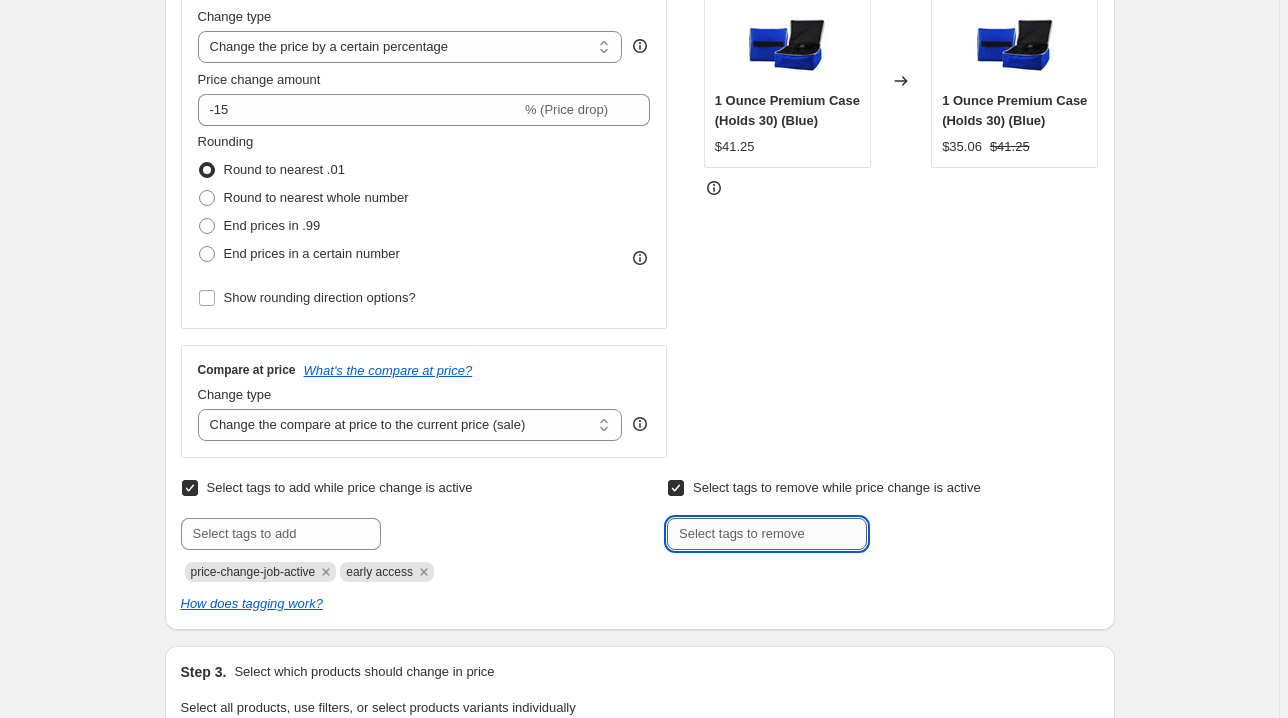 click at bounding box center [767, 534] 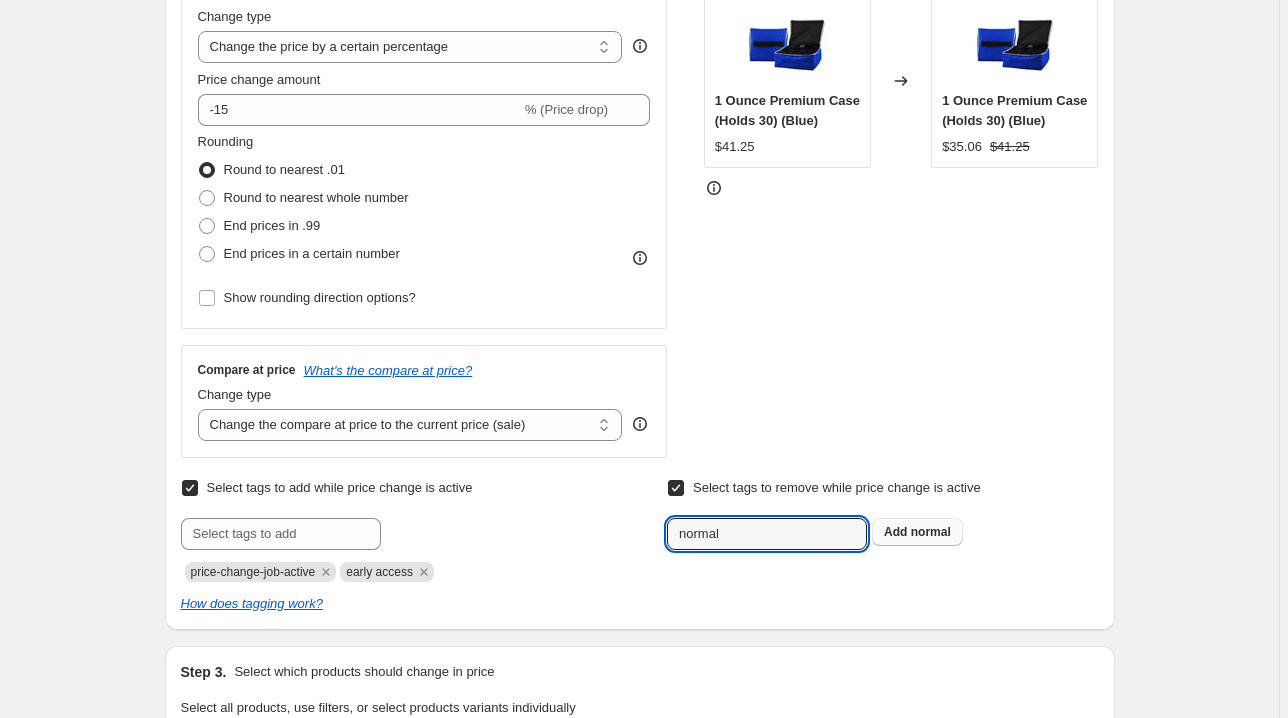 type on "normal" 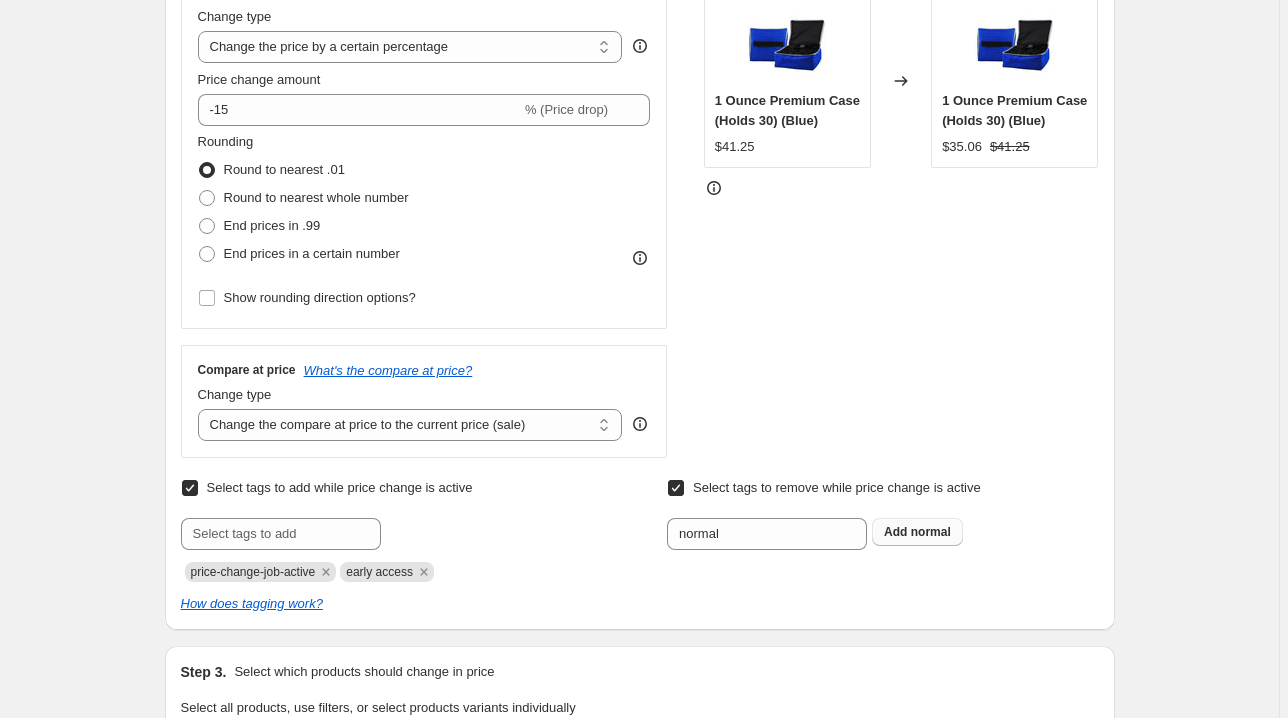click on "Add" at bounding box center (895, 532) 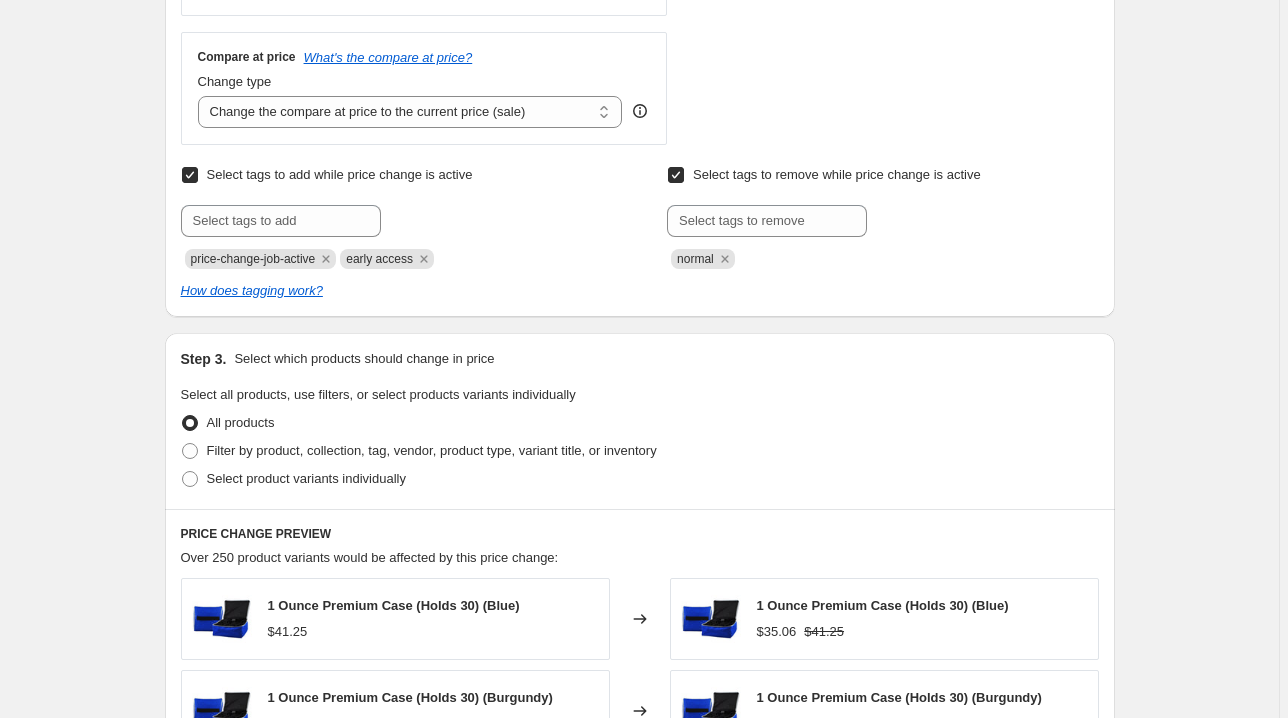 scroll, scrollTop: 720, scrollLeft: 0, axis: vertical 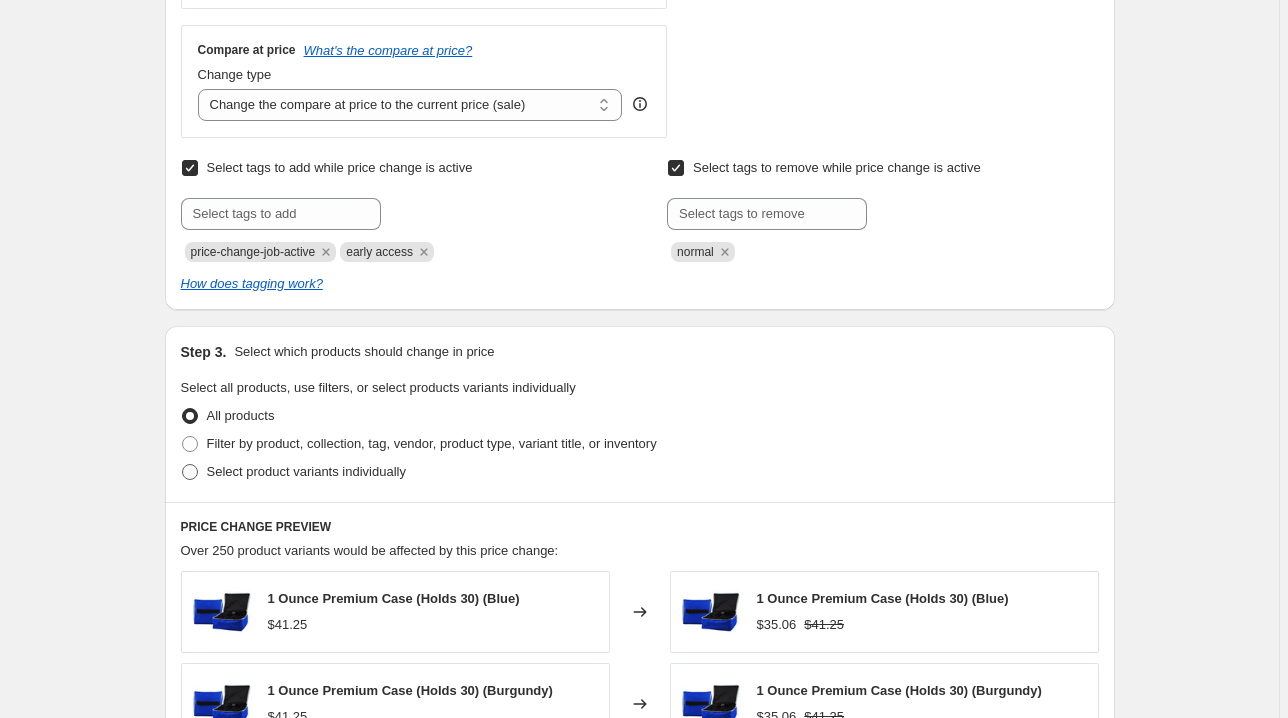 click on "Select product variants individually" at bounding box center [306, 471] 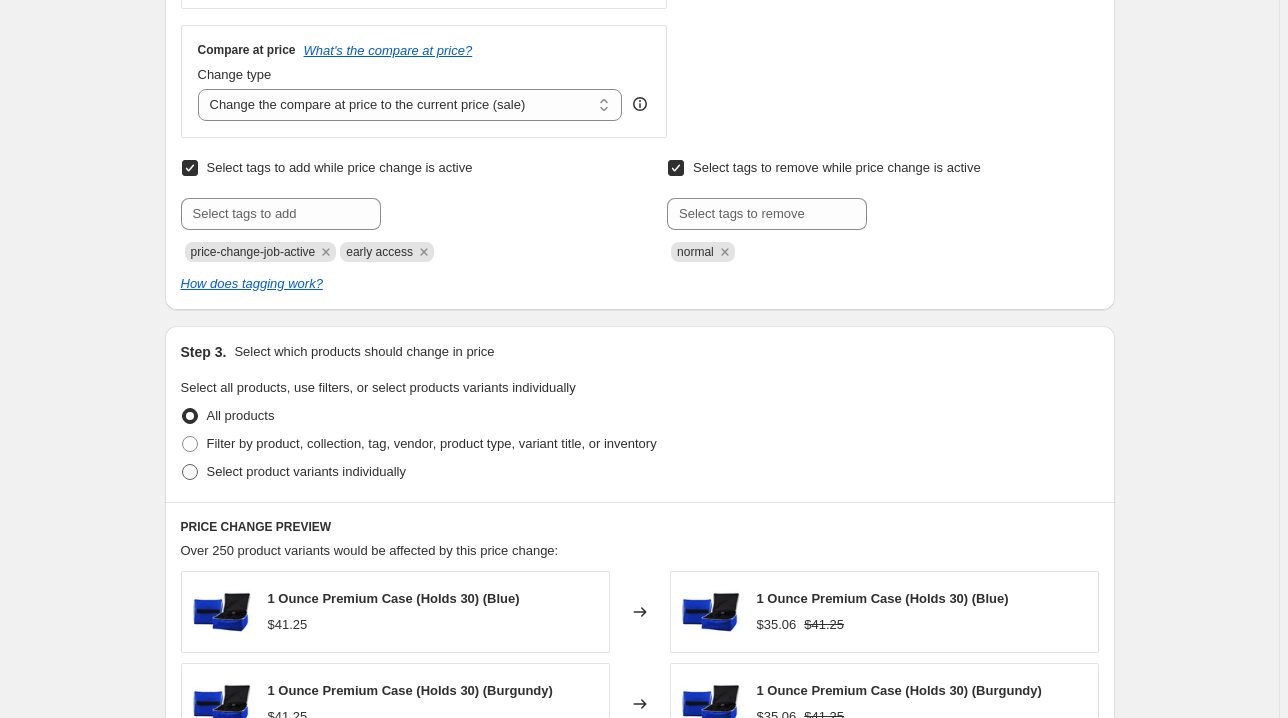 radio on "true" 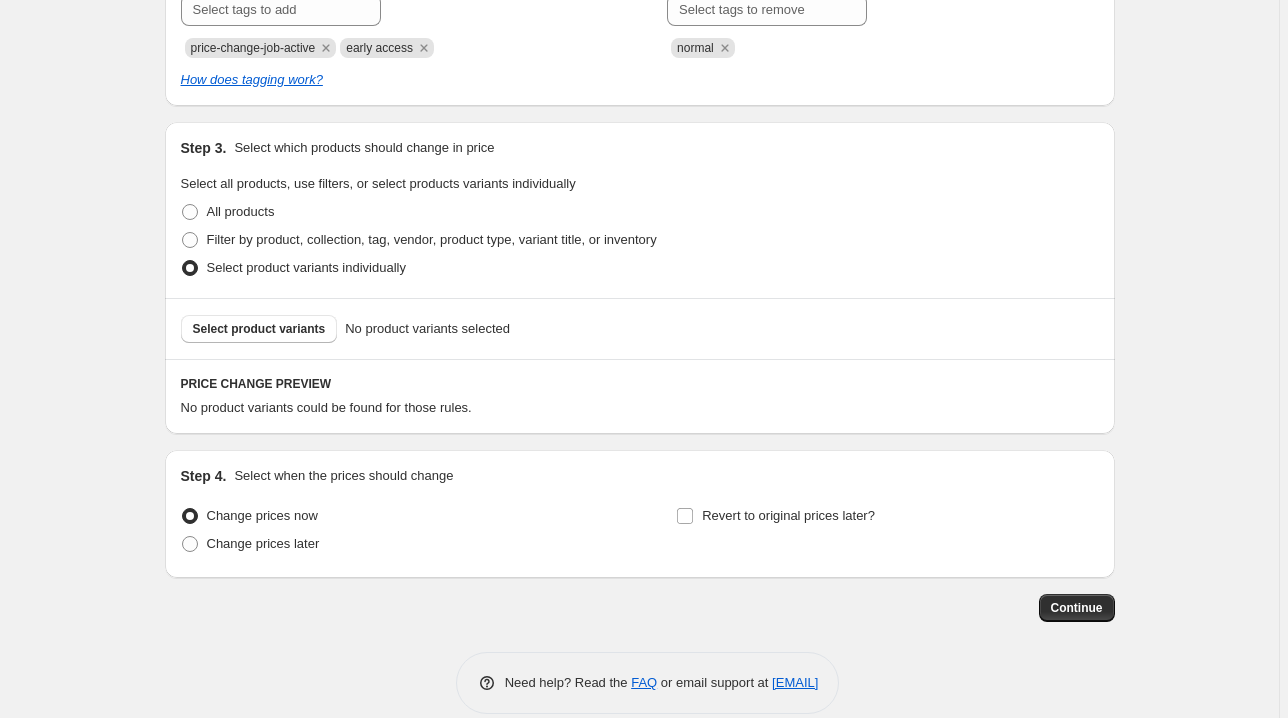 scroll, scrollTop: 948, scrollLeft: 0, axis: vertical 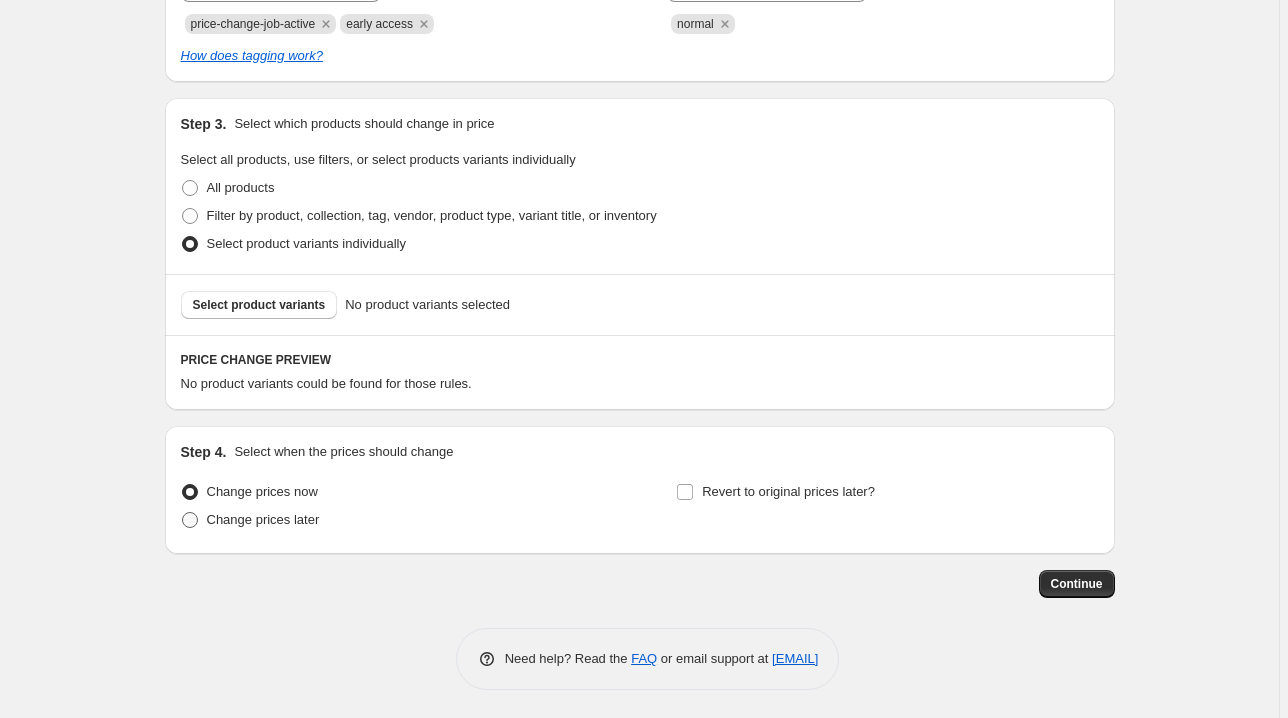click on "Change prices later" at bounding box center [263, 519] 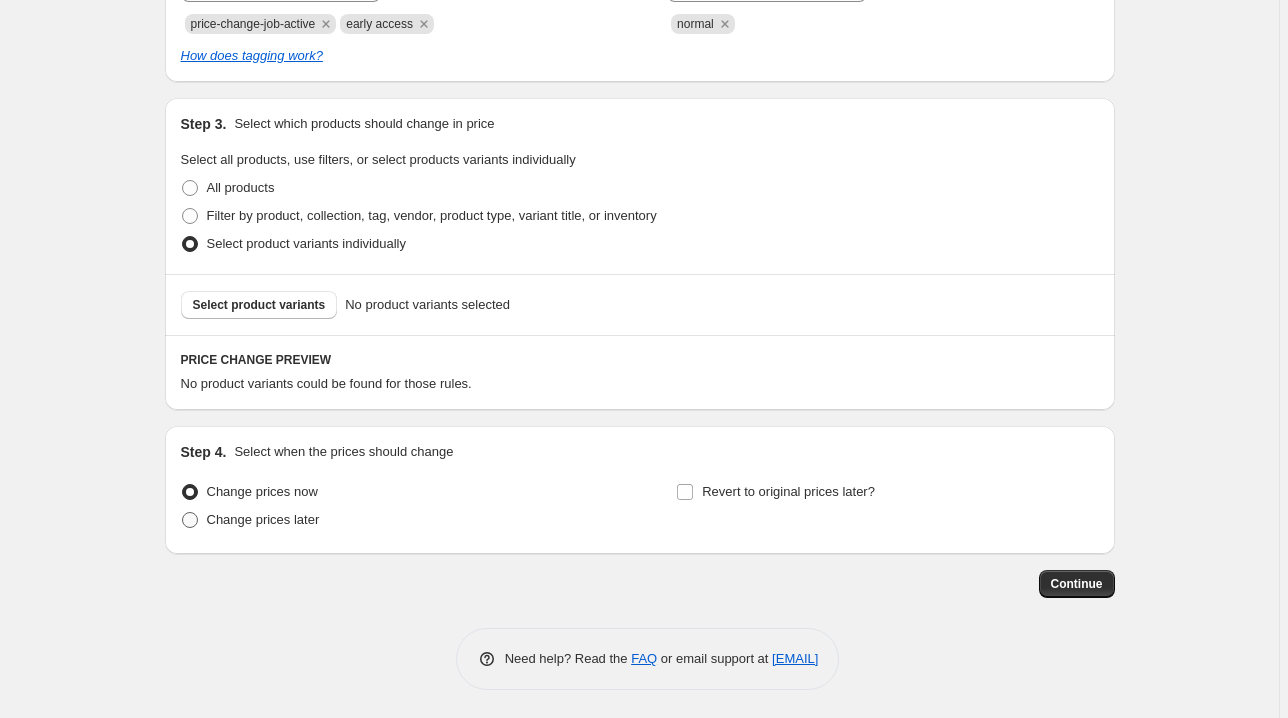 radio on "true" 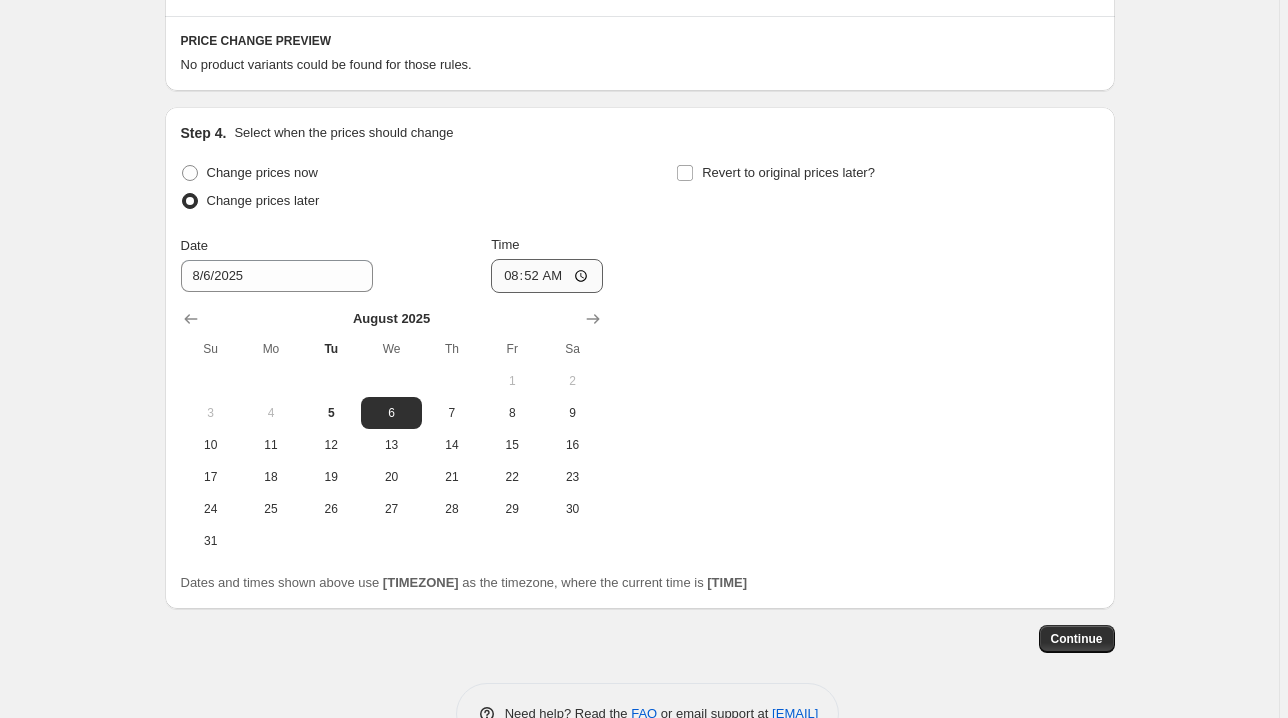 scroll, scrollTop: 1268, scrollLeft: 0, axis: vertical 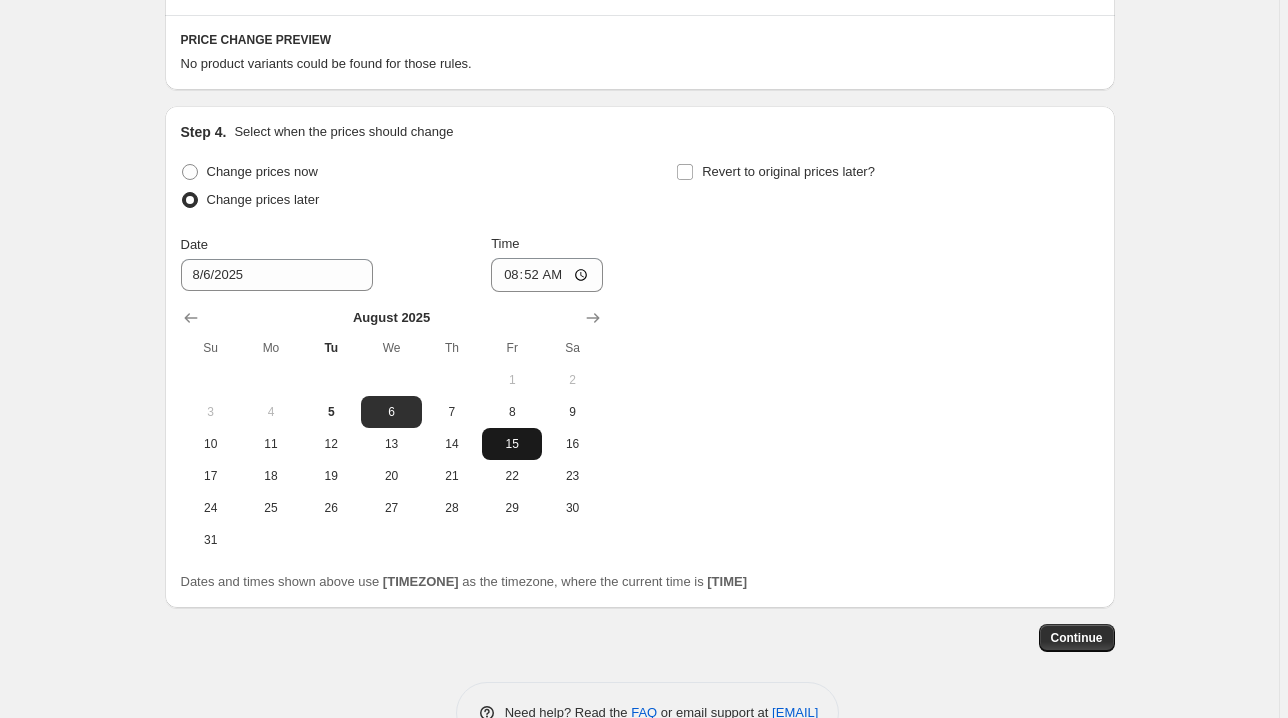 click on "15" at bounding box center [512, 444] 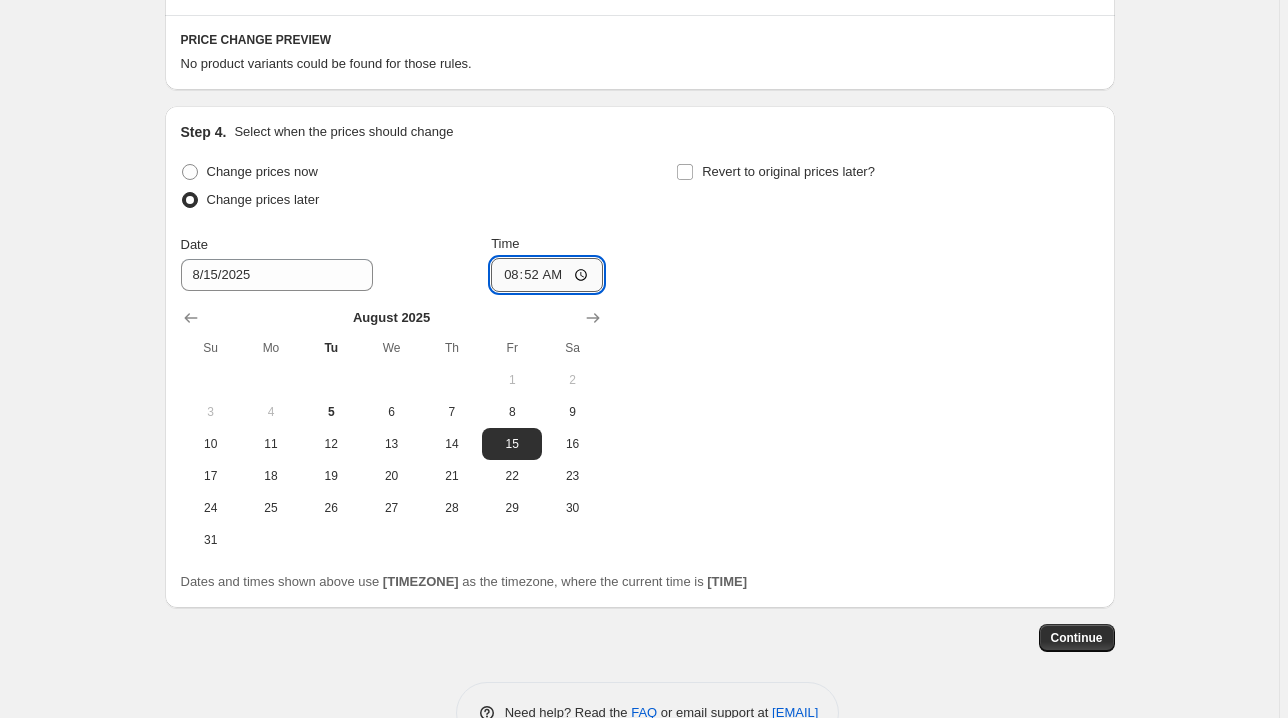 click on "08:52" at bounding box center [547, 275] 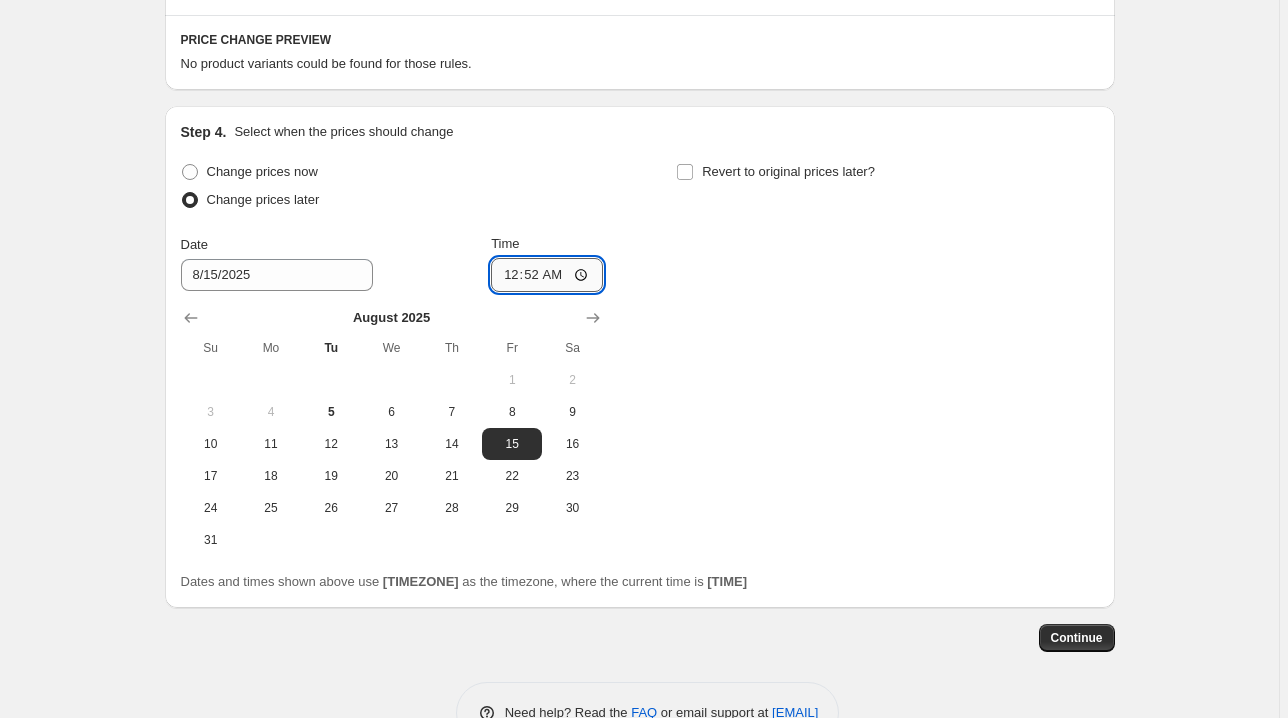 type on "00:00" 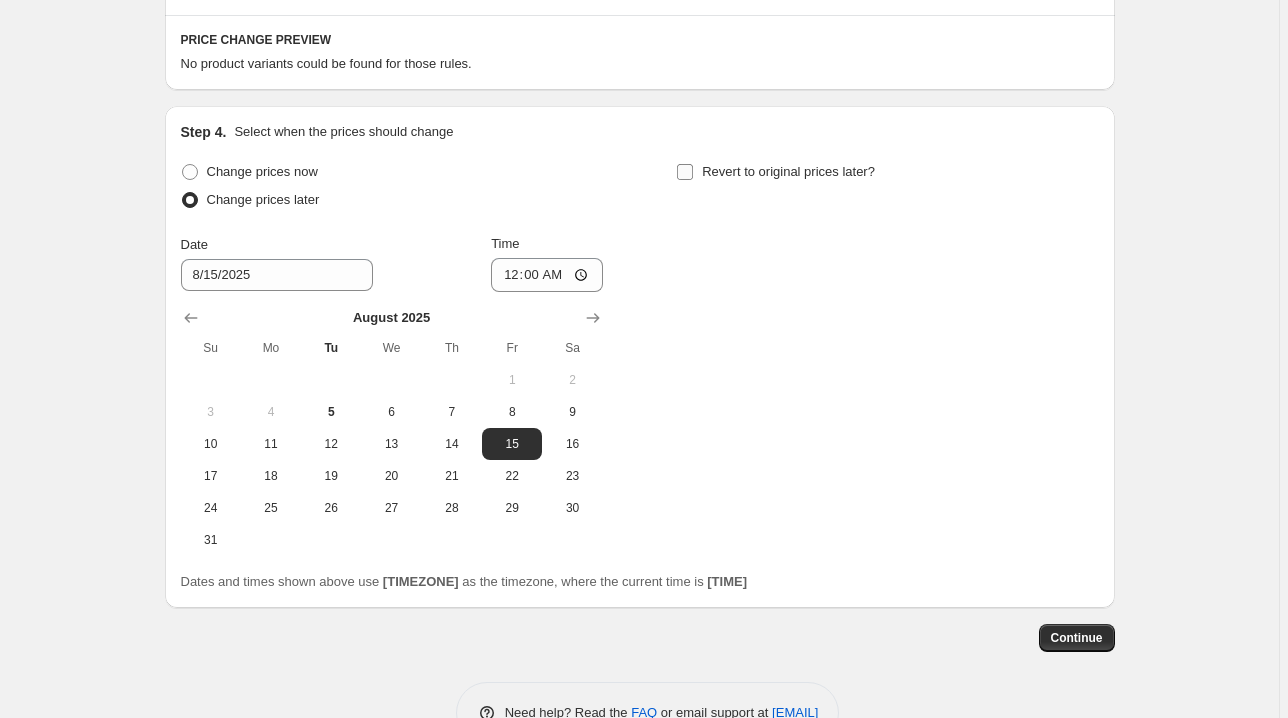 click on "Revert to original prices later?" at bounding box center (775, 172) 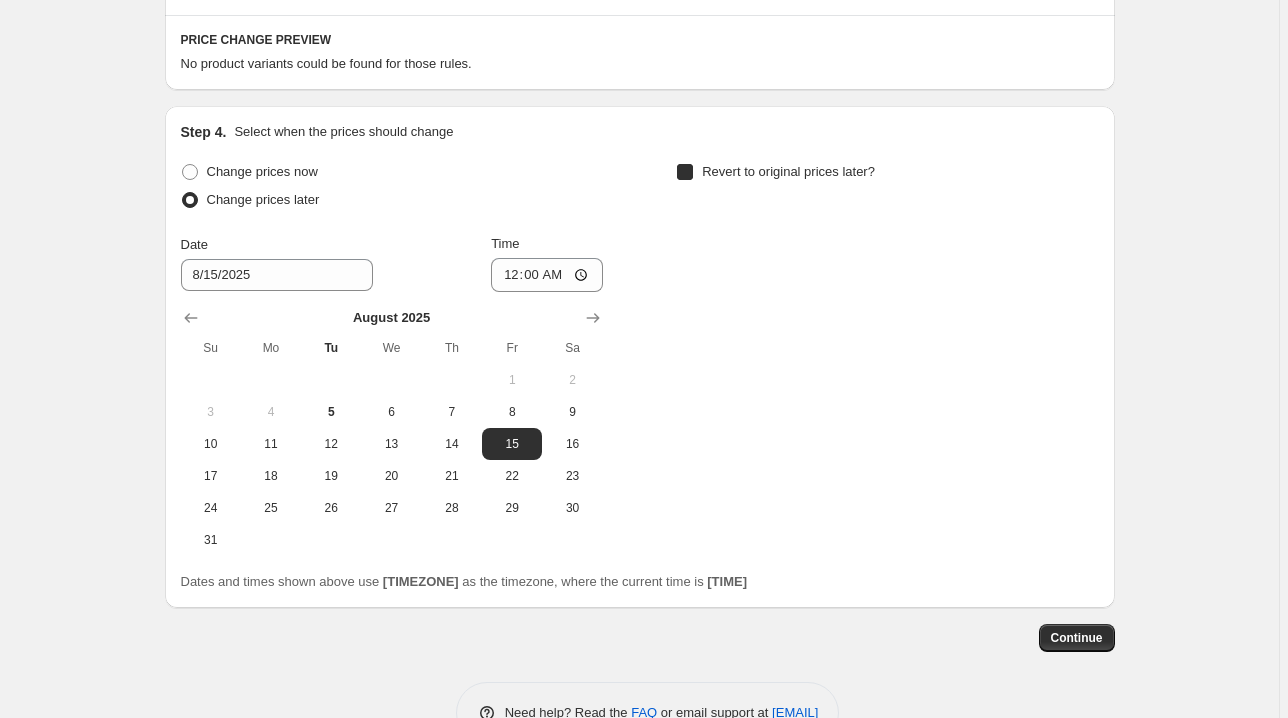 checkbox on "true" 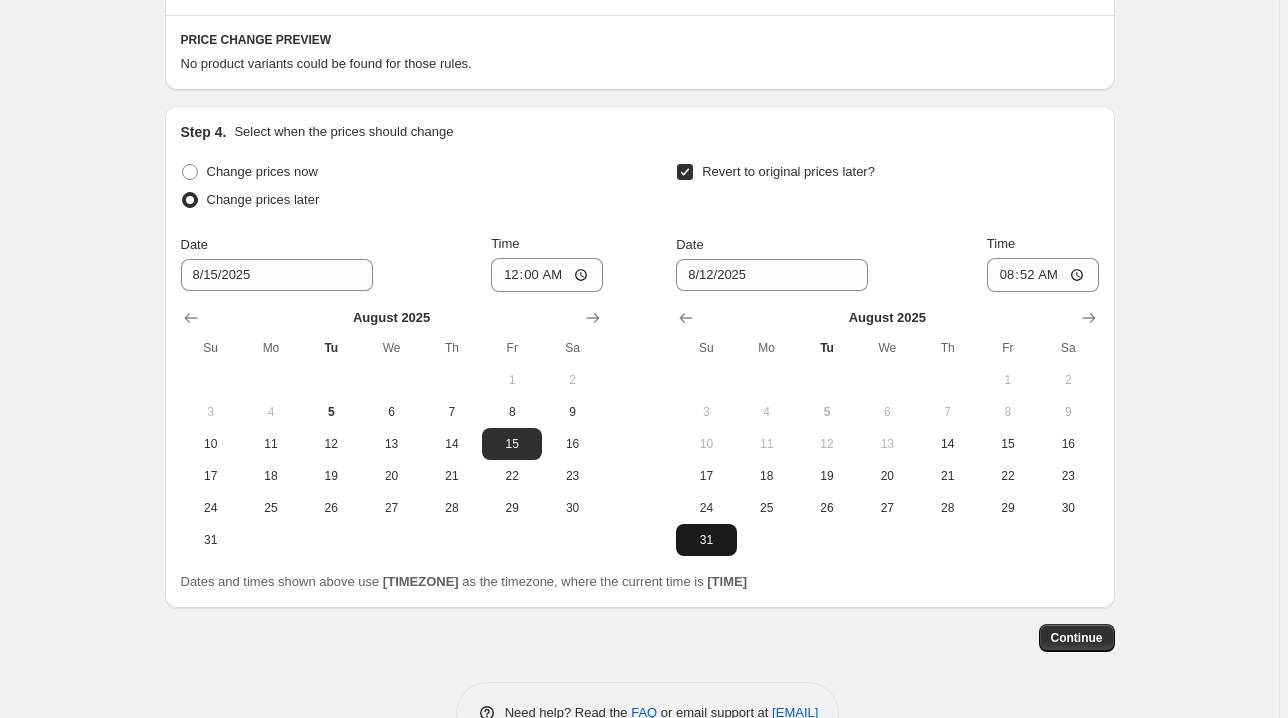 click on "31" at bounding box center (706, 540) 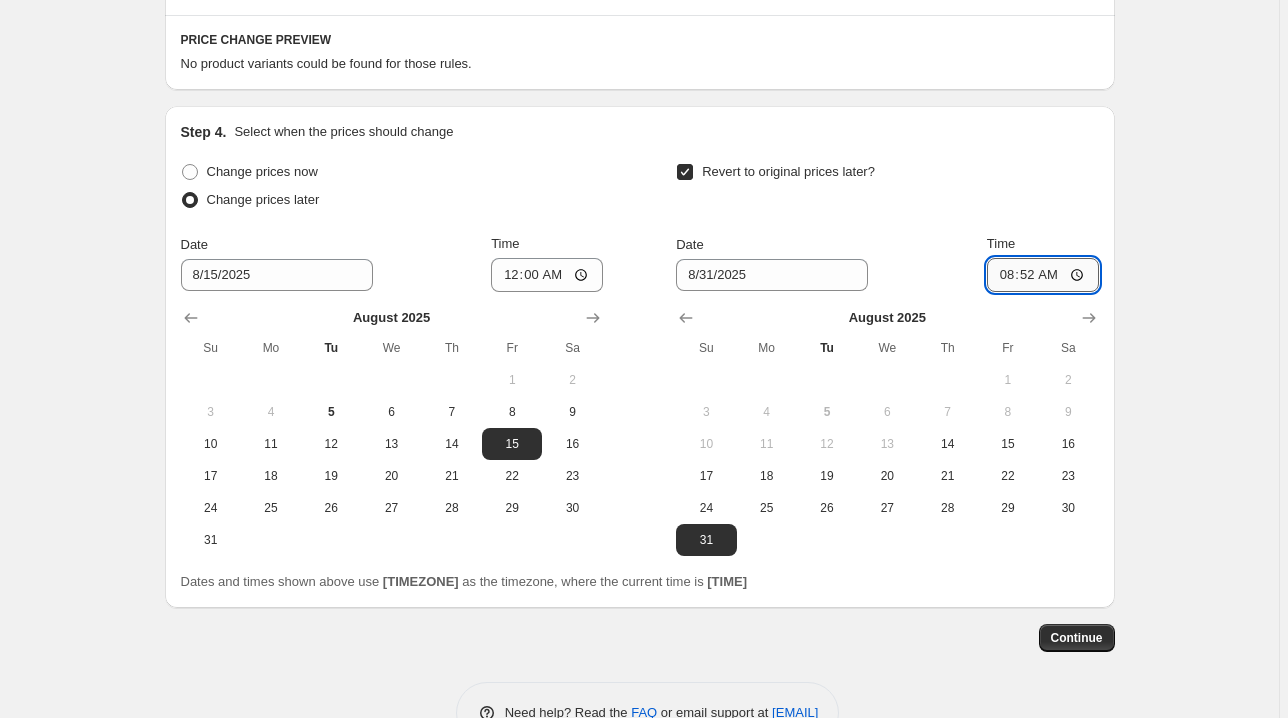 click on "08:52" at bounding box center (1043, 275) 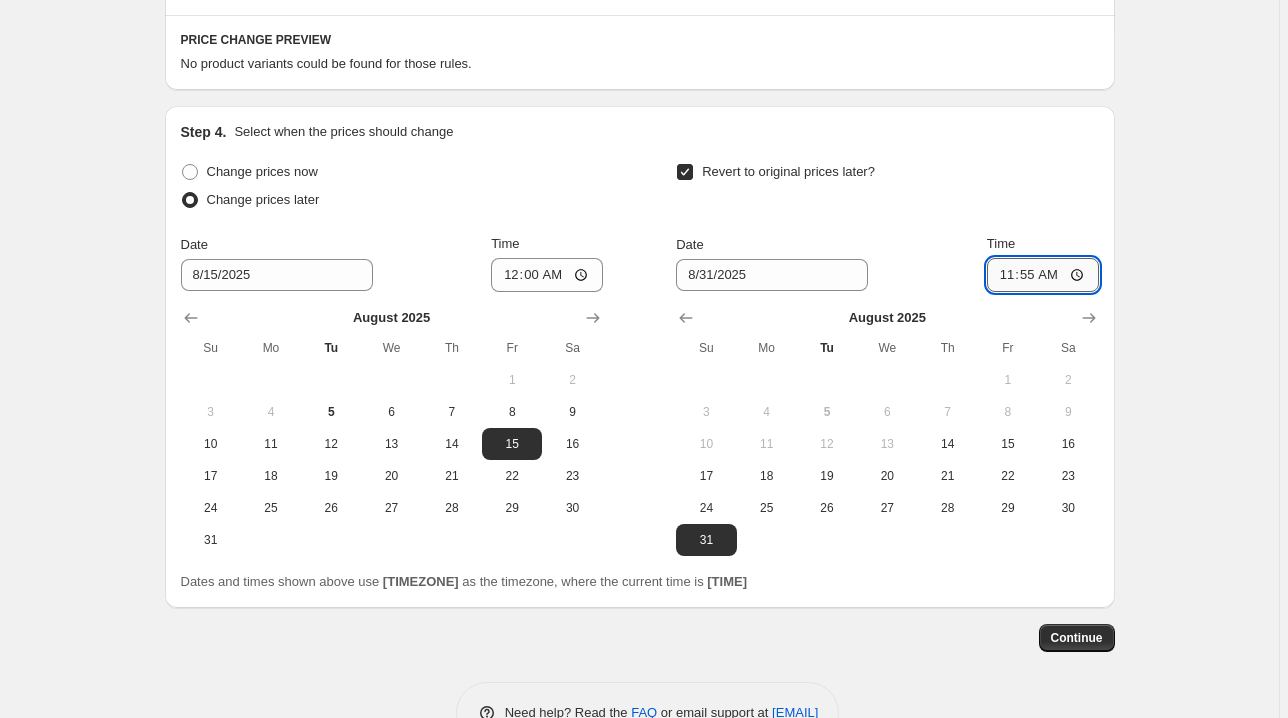 type on "23:55" 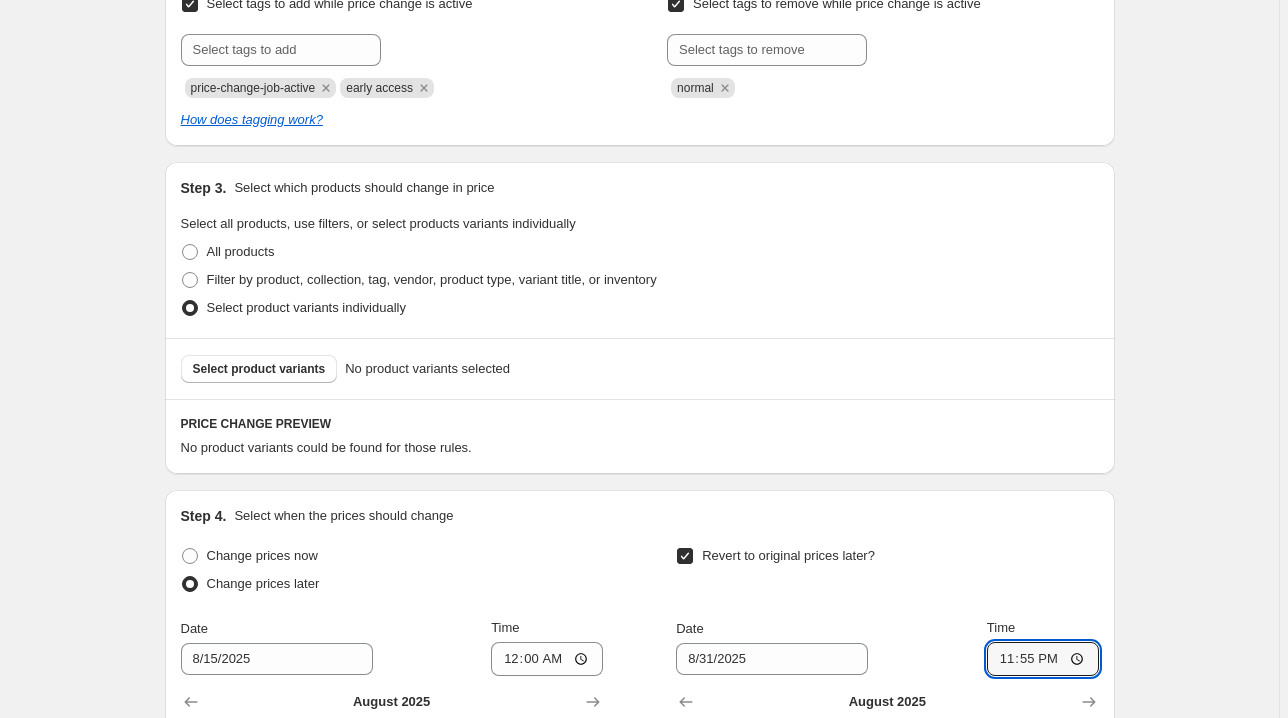 scroll, scrollTop: 868, scrollLeft: 0, axis: vertical 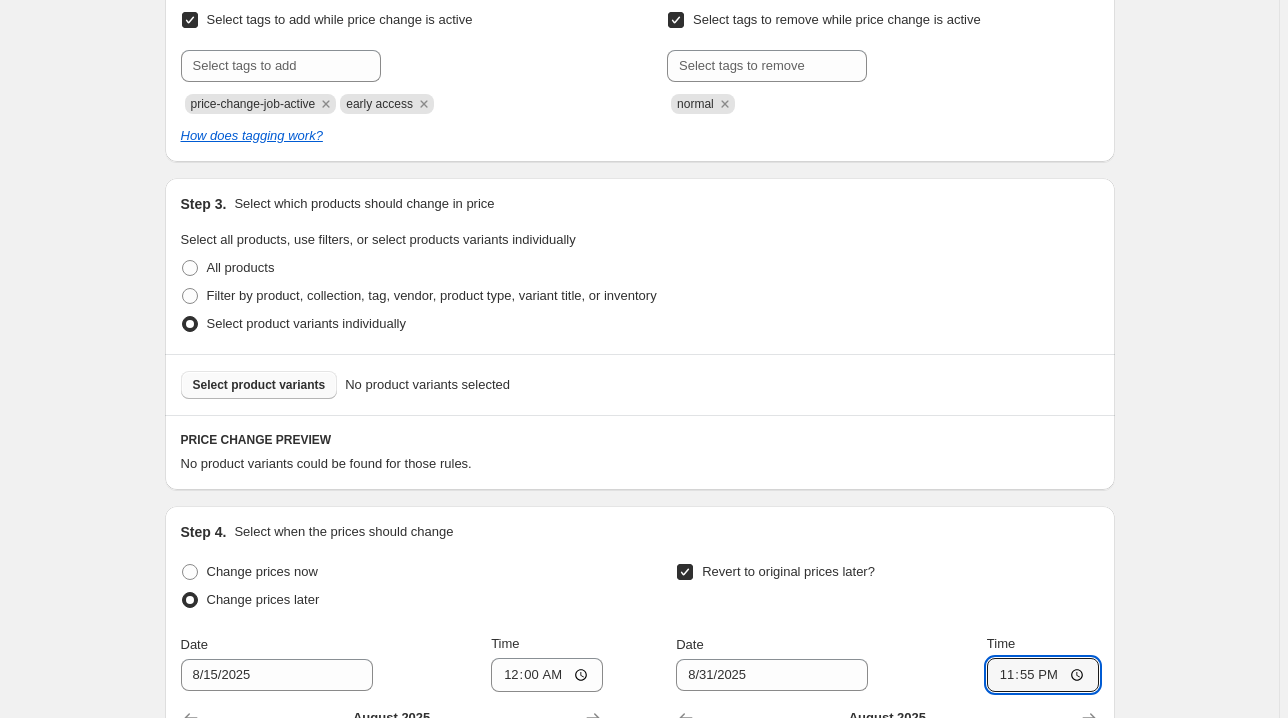 click on "Select product variants" at bounding box center (259, 385) 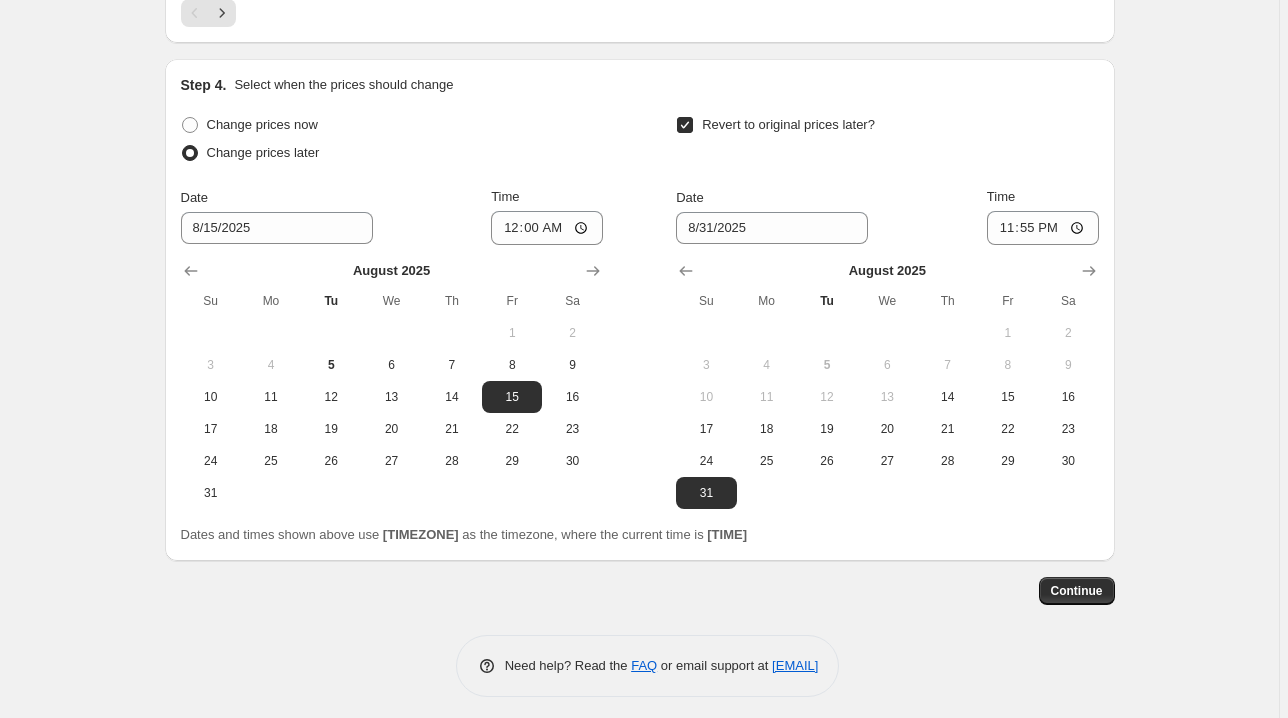 scroll, scrollTop: 1876, scrollLeft: 0, axis: vertical 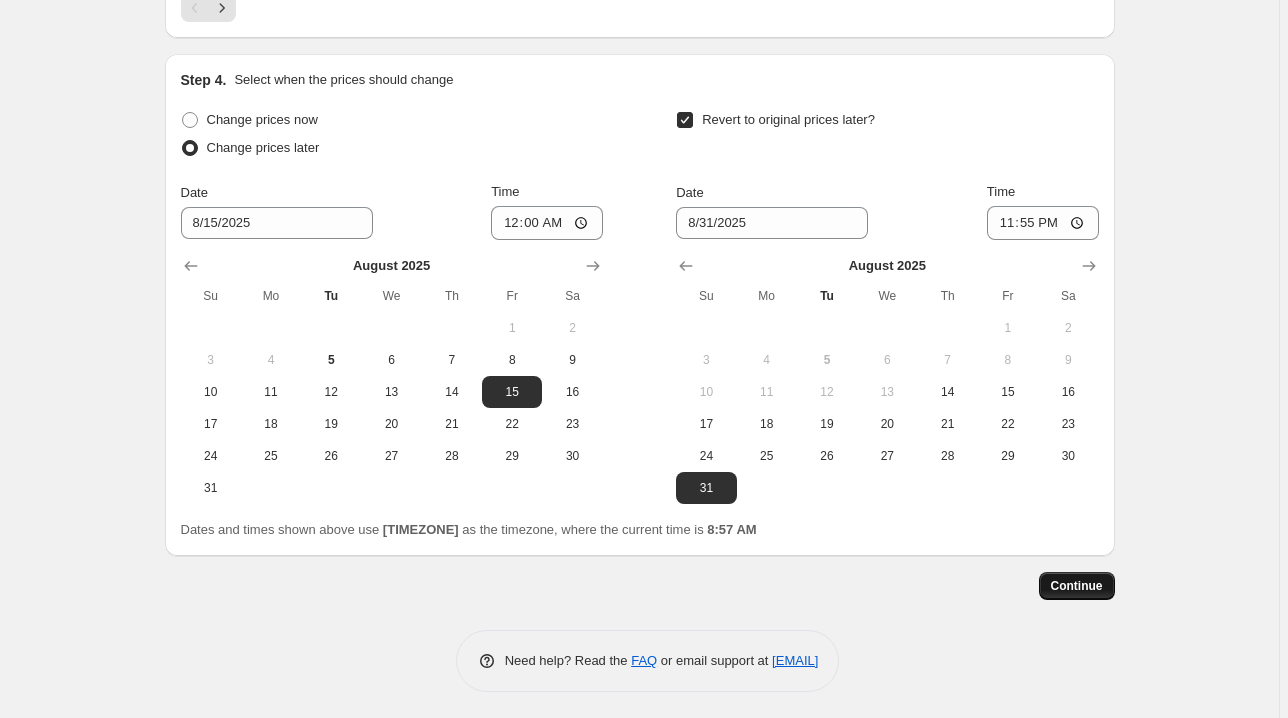 click on "Continue" at bounding box center (1077, 586) 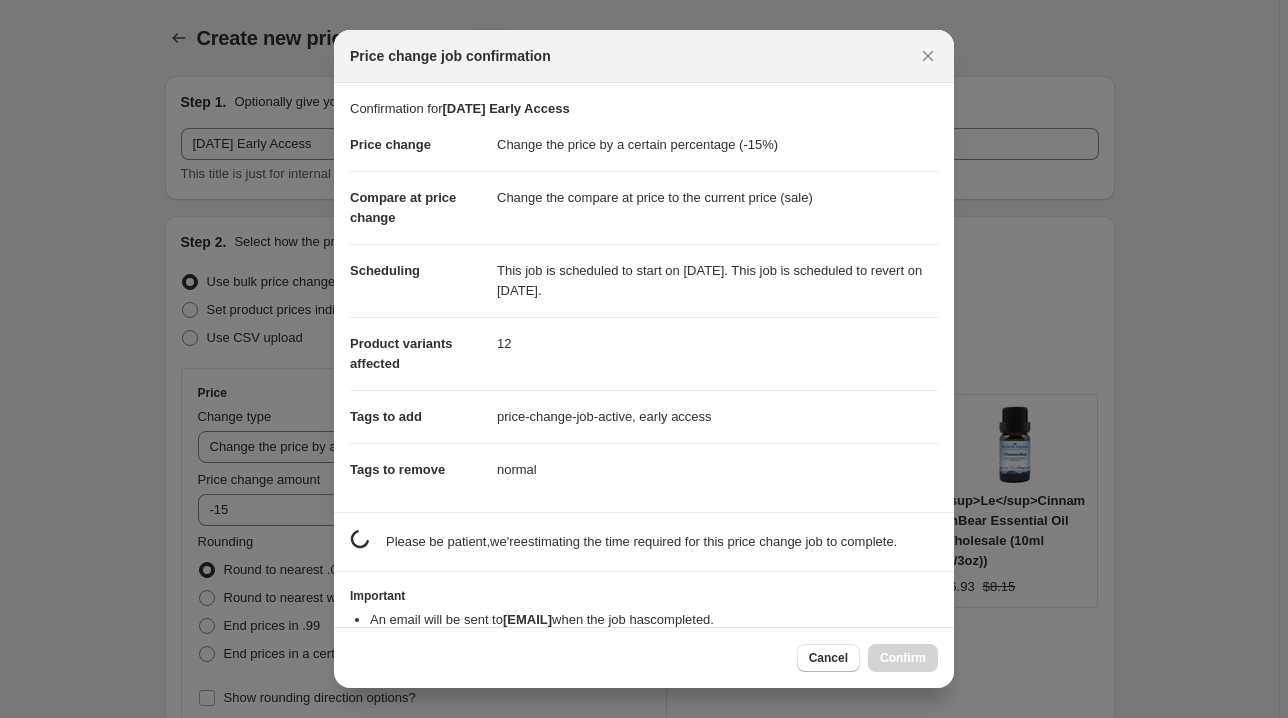 scroll, scrollTop: 0, scrollLeft: 0, axis: both 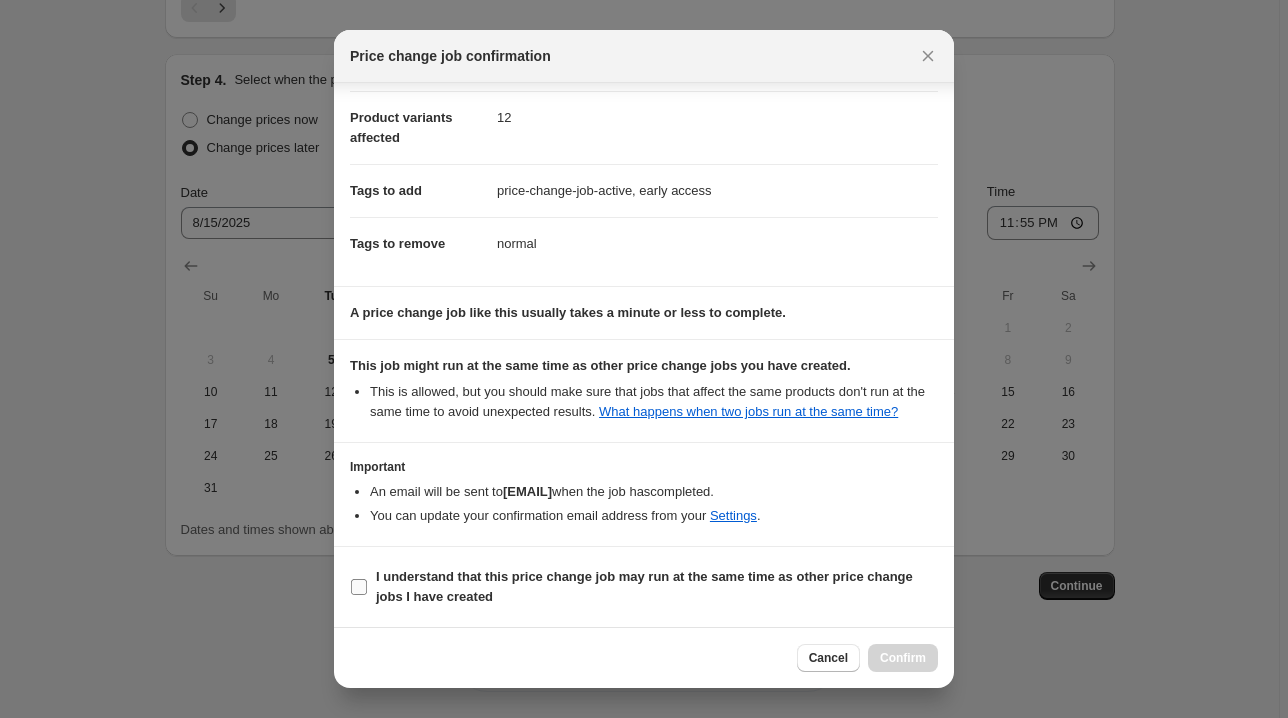 click on "I understand that this price change job may run at the same time as other price change jobs I have created" at bounding box center [644, 586] 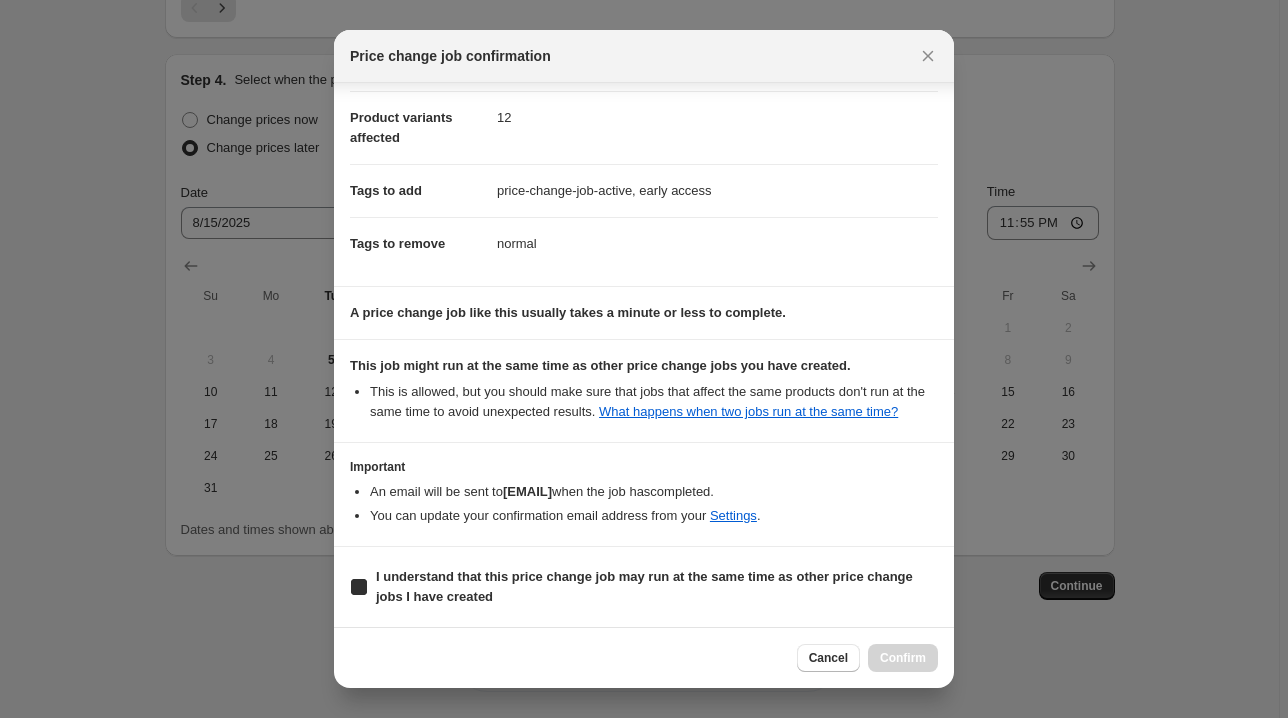 checkbox on "true" 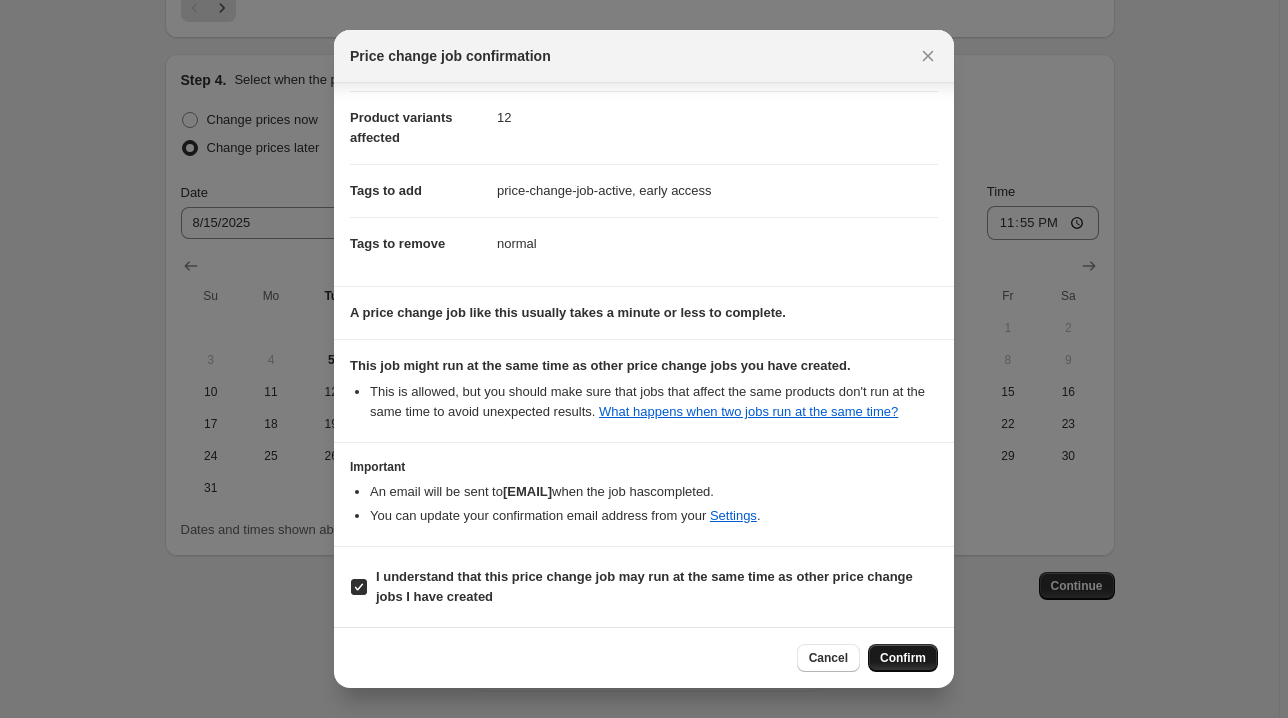 click on "Confirm" at bounding box center [903, 658] 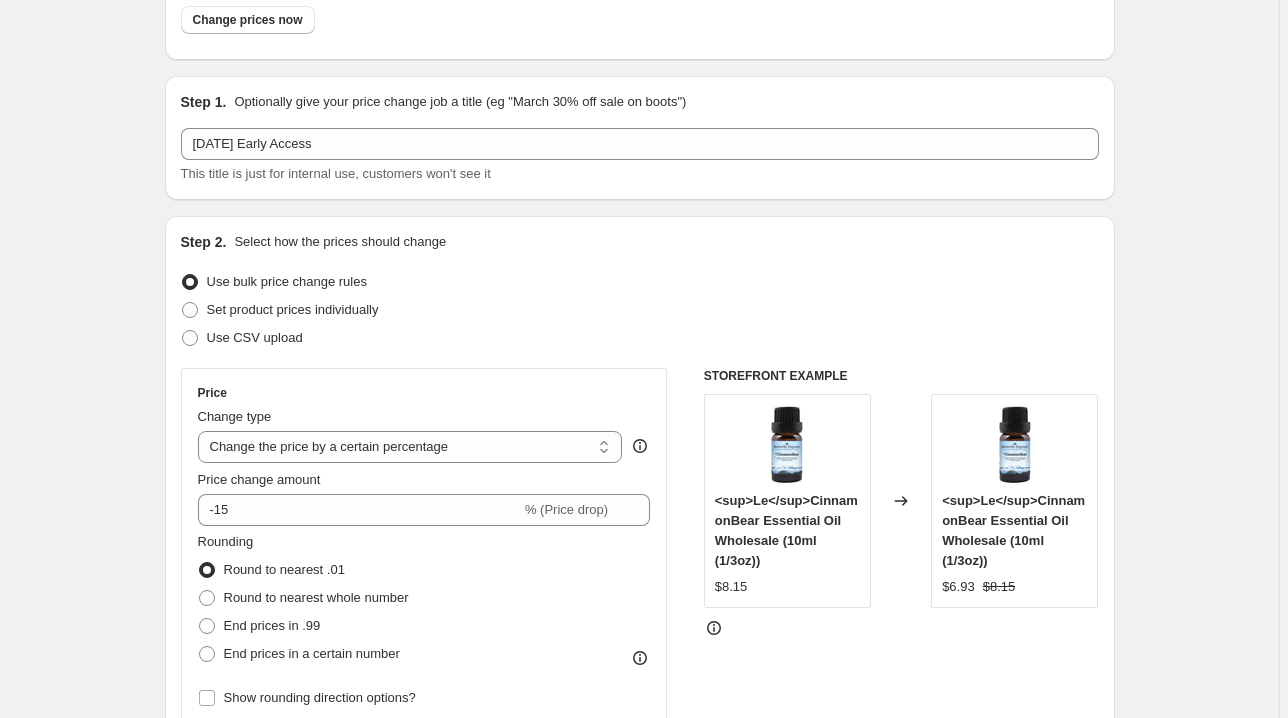 scroll, scrollTop: 0, scrollLeft: 0, axis: both 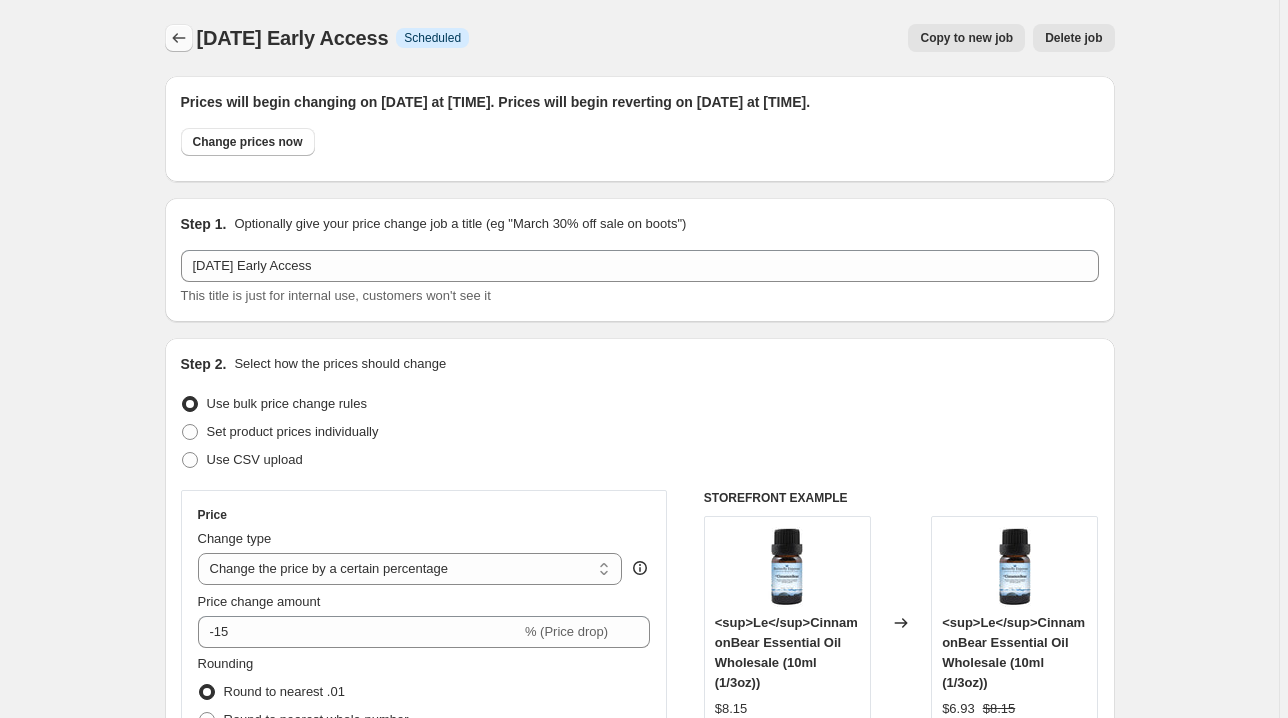 click 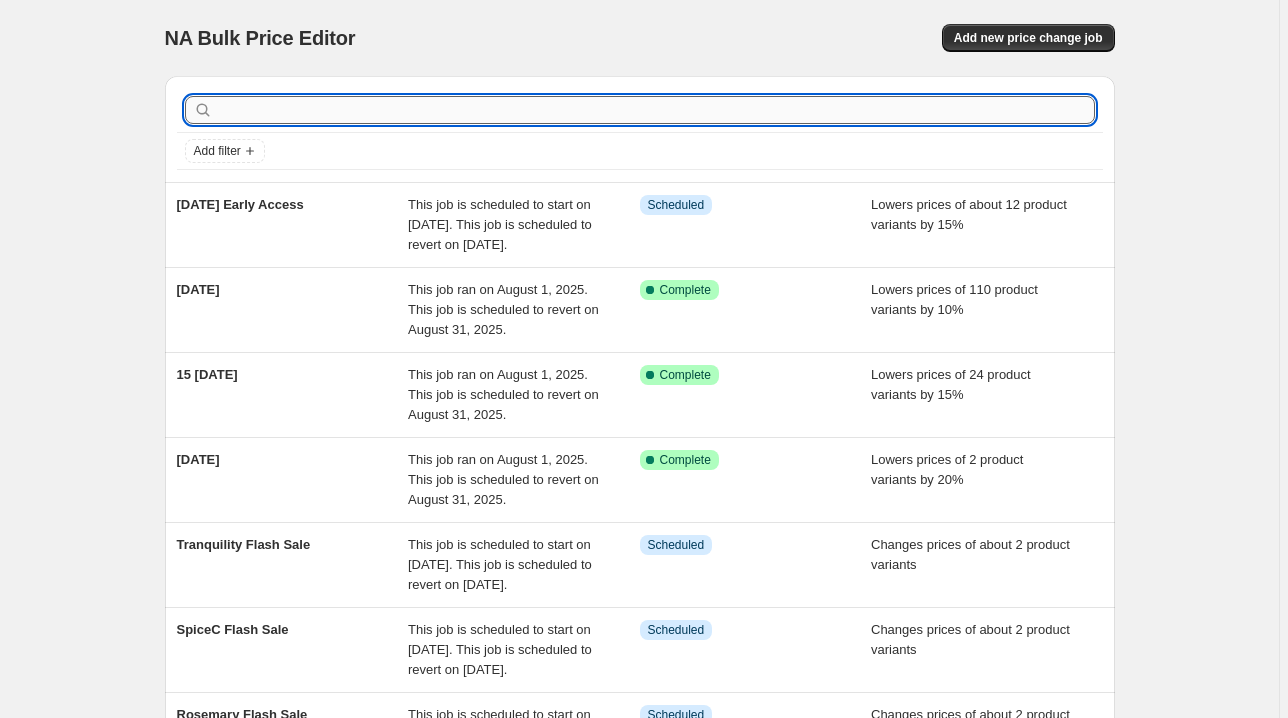 click at bounding box center [656, 110] 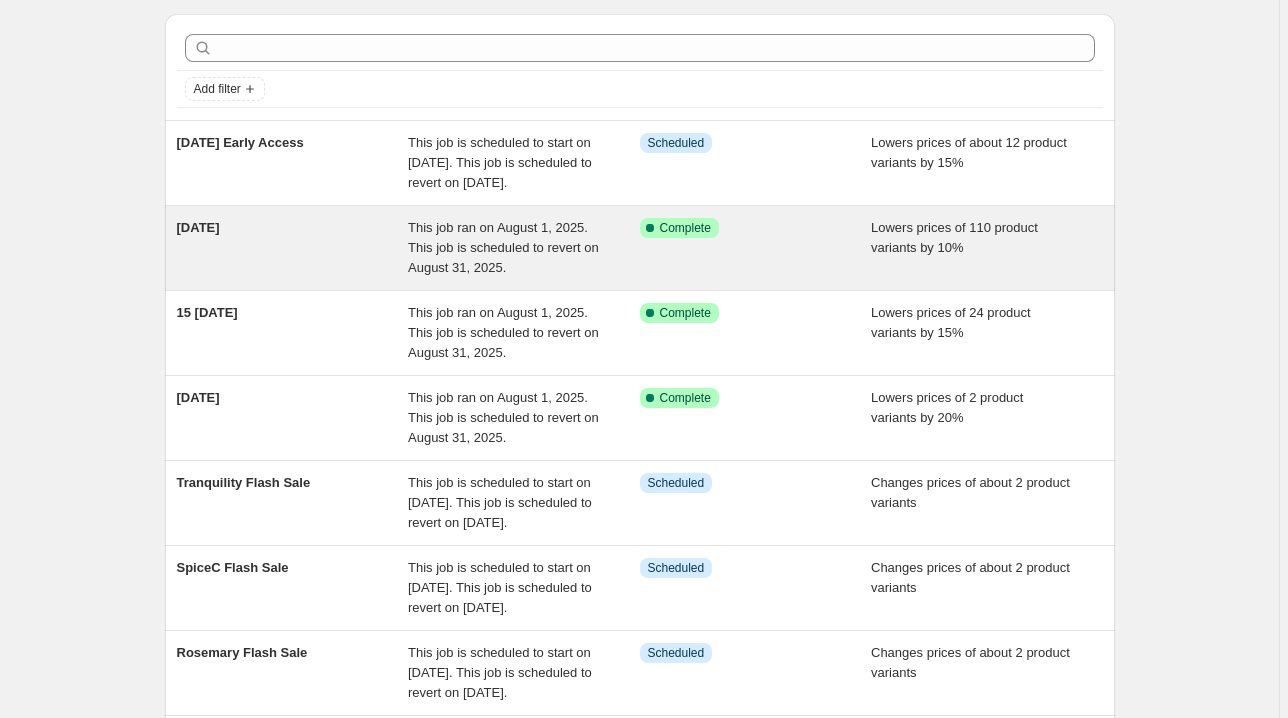 scroll, scrollTop: 0, scrollLeft: 0, axis: both 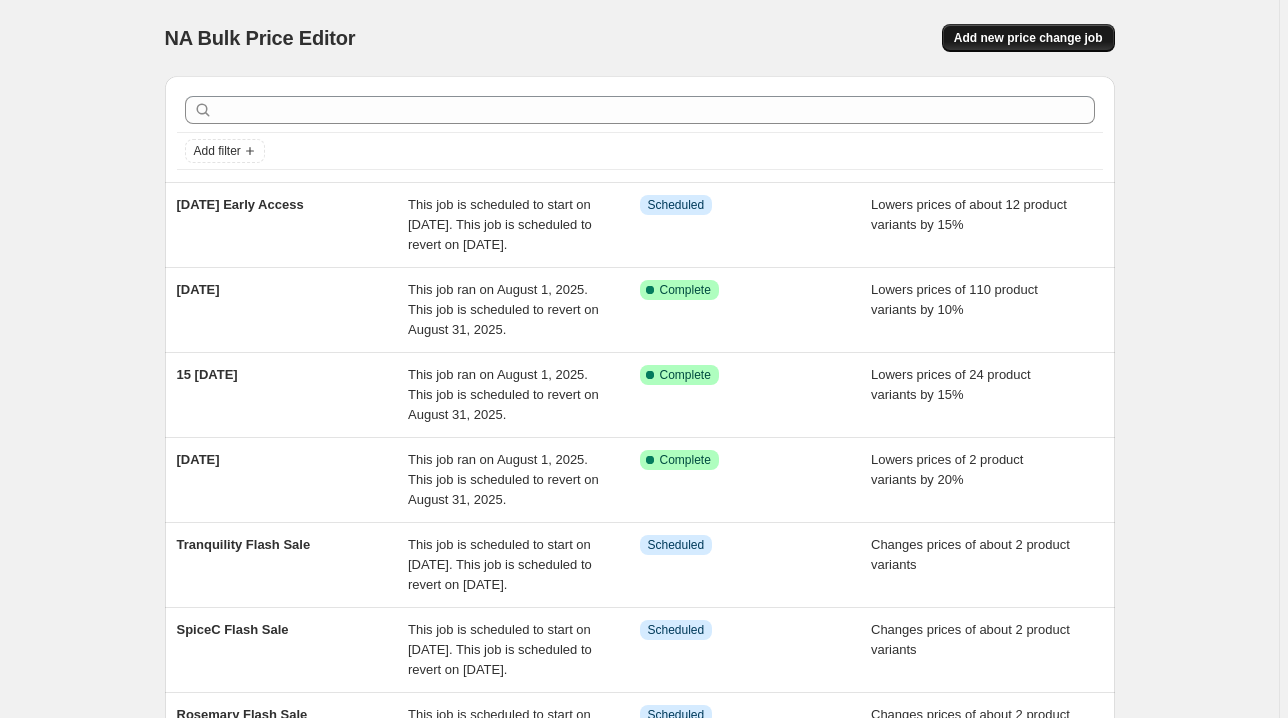 click on "Add new price change job" at bounding box center (1028, 38) 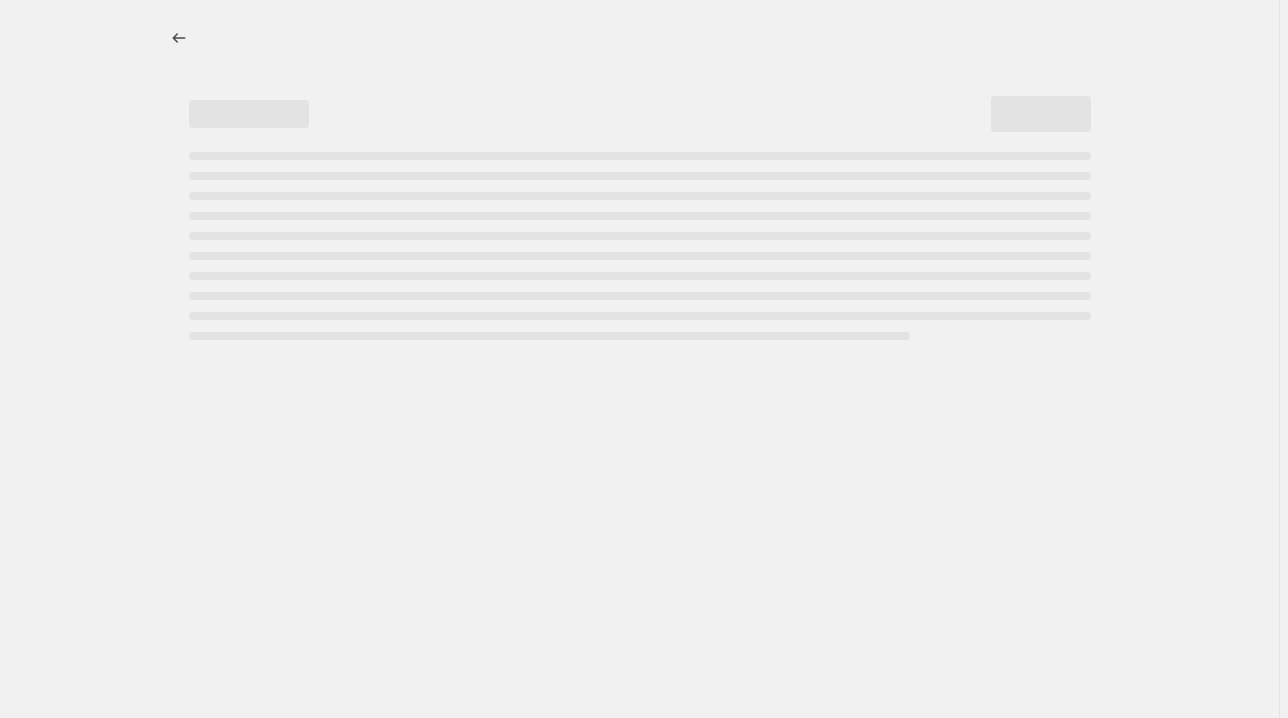 select on "percentage" 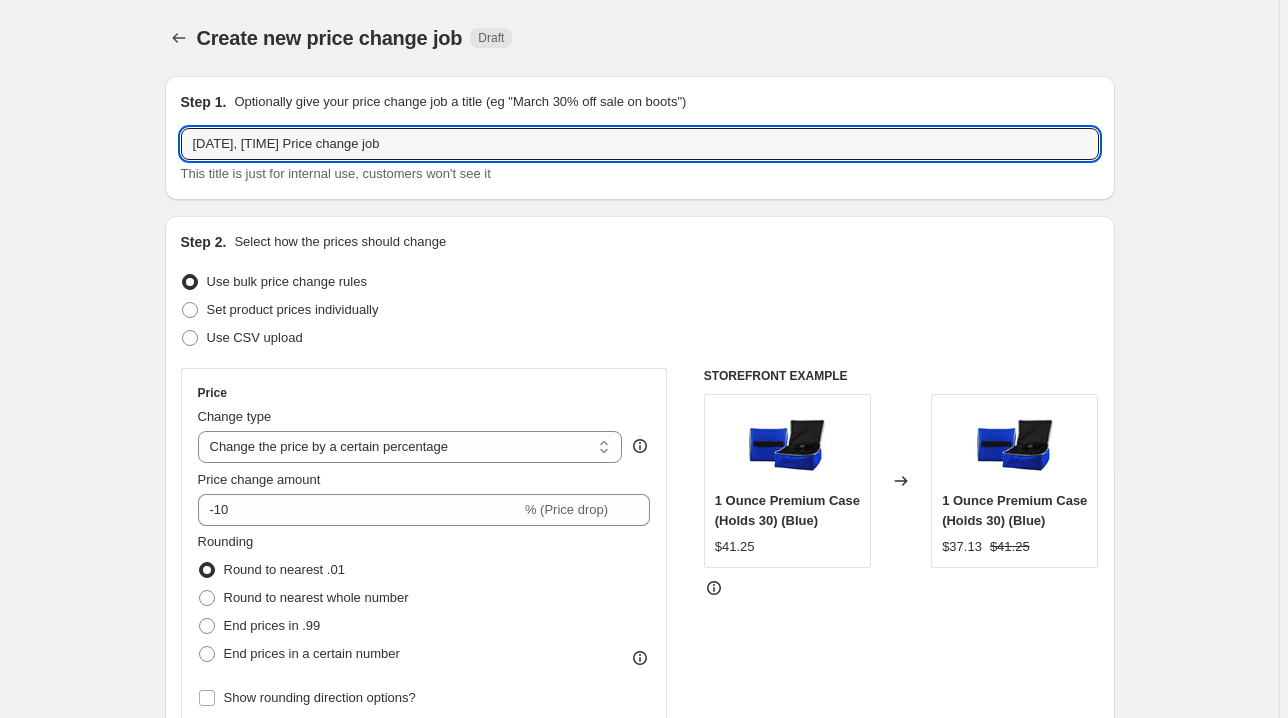 drag, startPoint x: 510, startPoint y: 140, endPoint x: 170, endPoint y: 132, distance: 340.09412 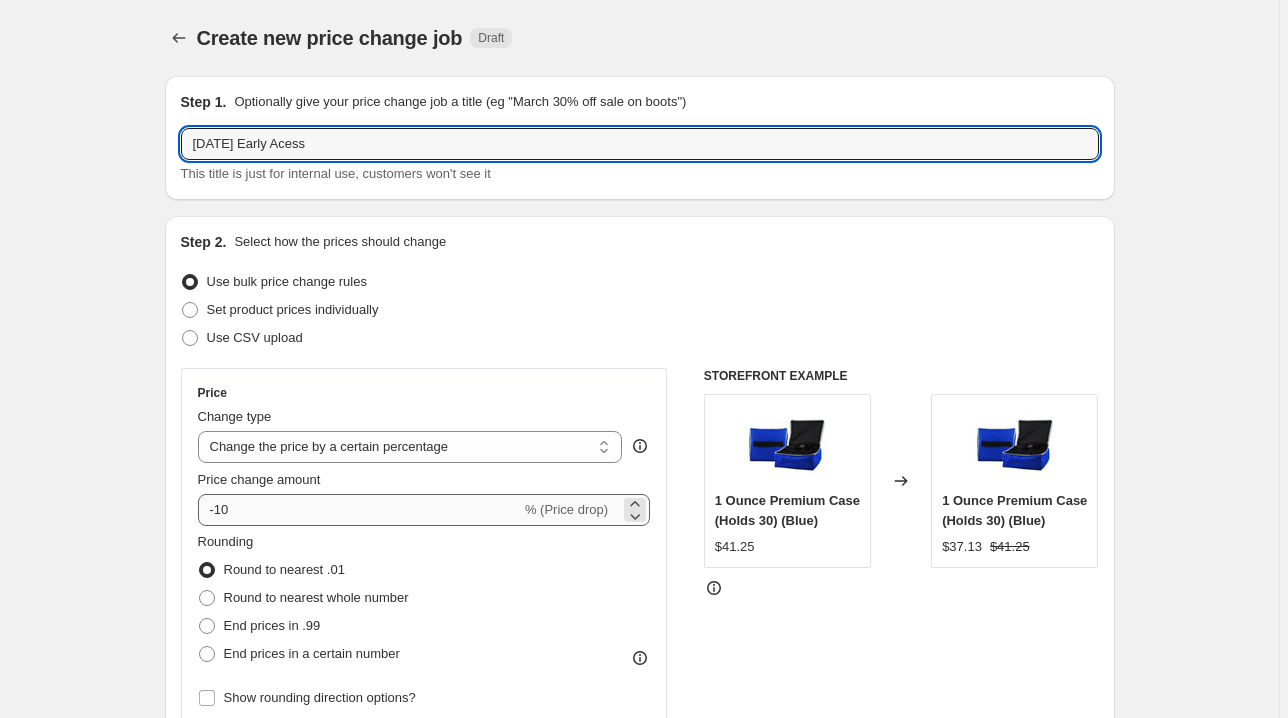 type on "[DATE] Early Acess" 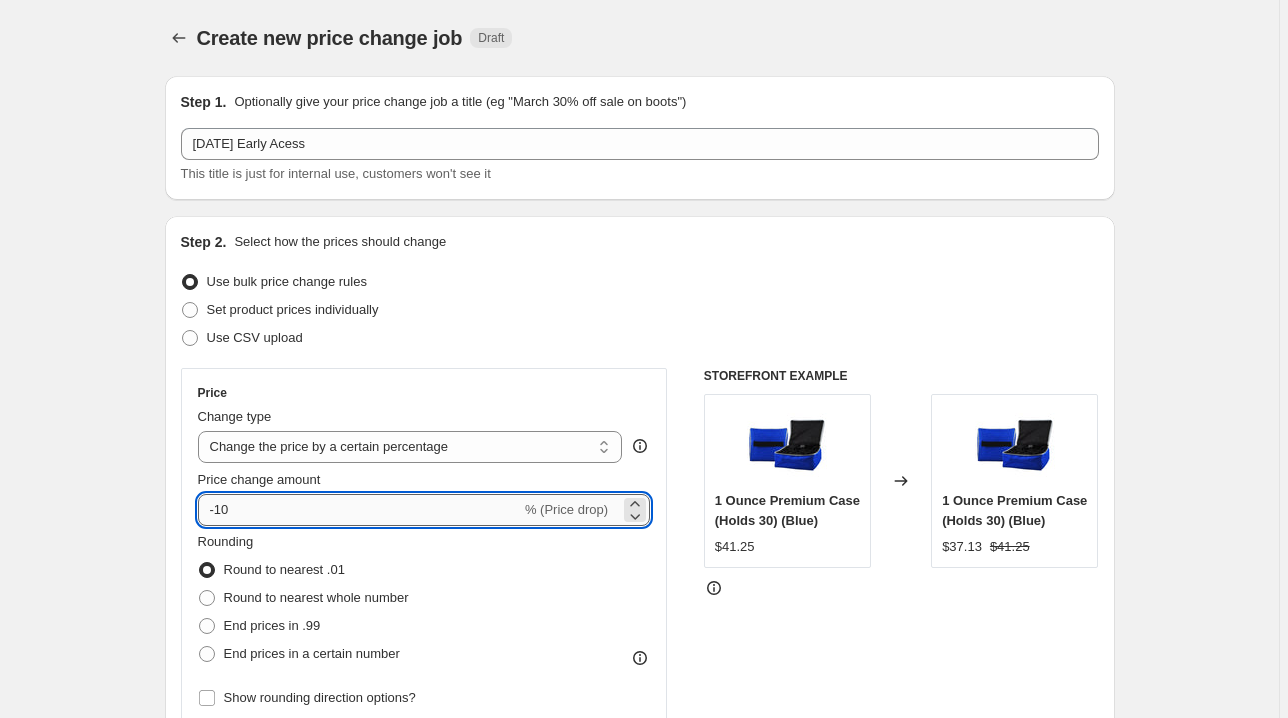 click on "-10" at bounding box center [359, 510] 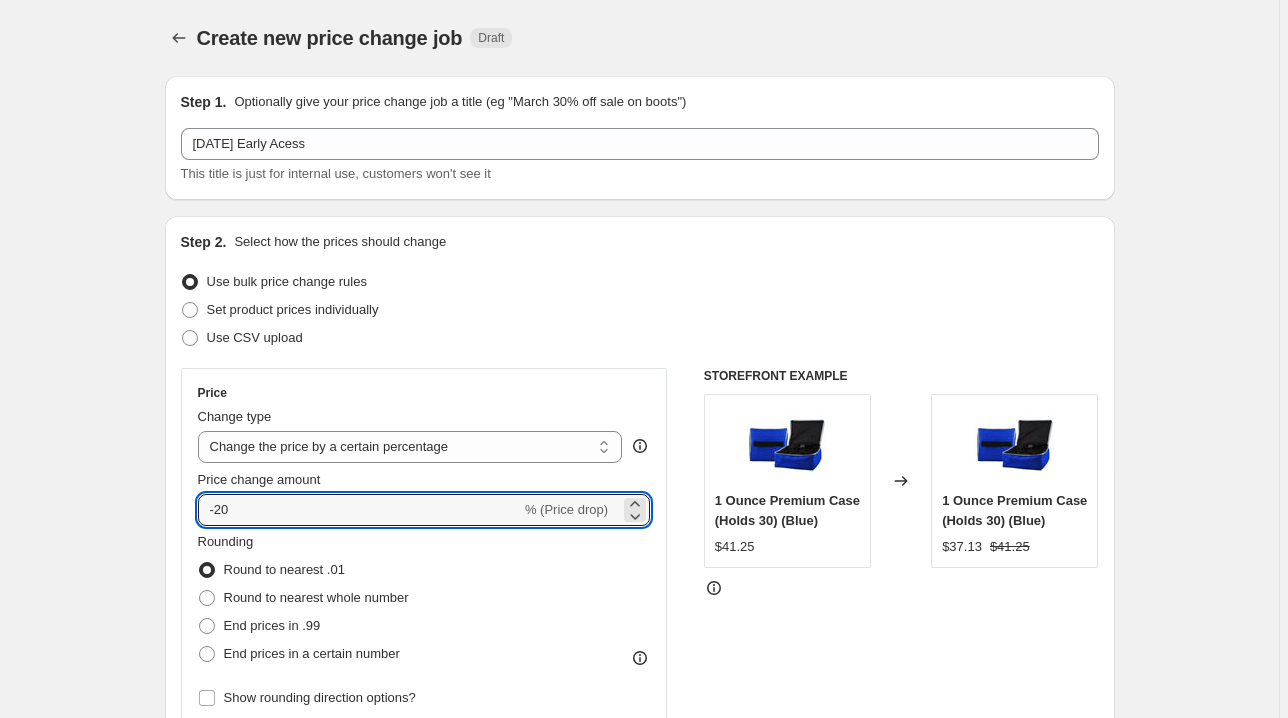 type on "-20" 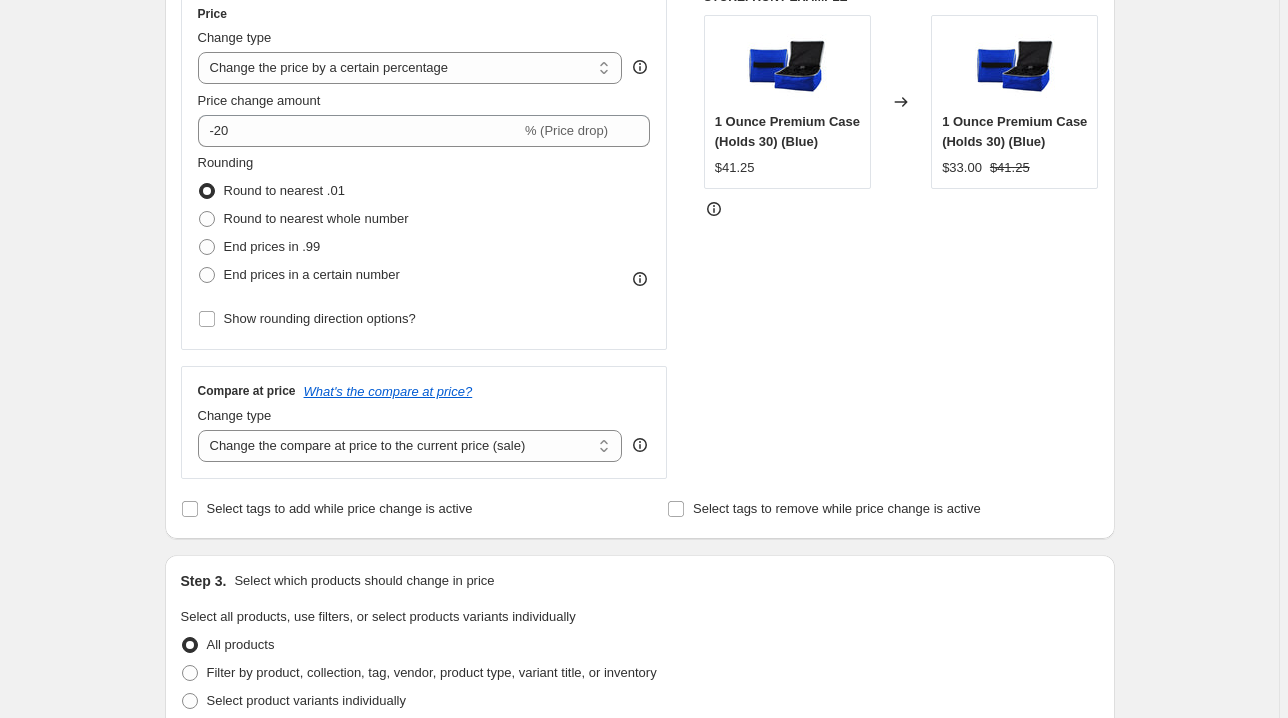 scroll, scrollTop: 400, scrollLeft: 0, axis: vertical 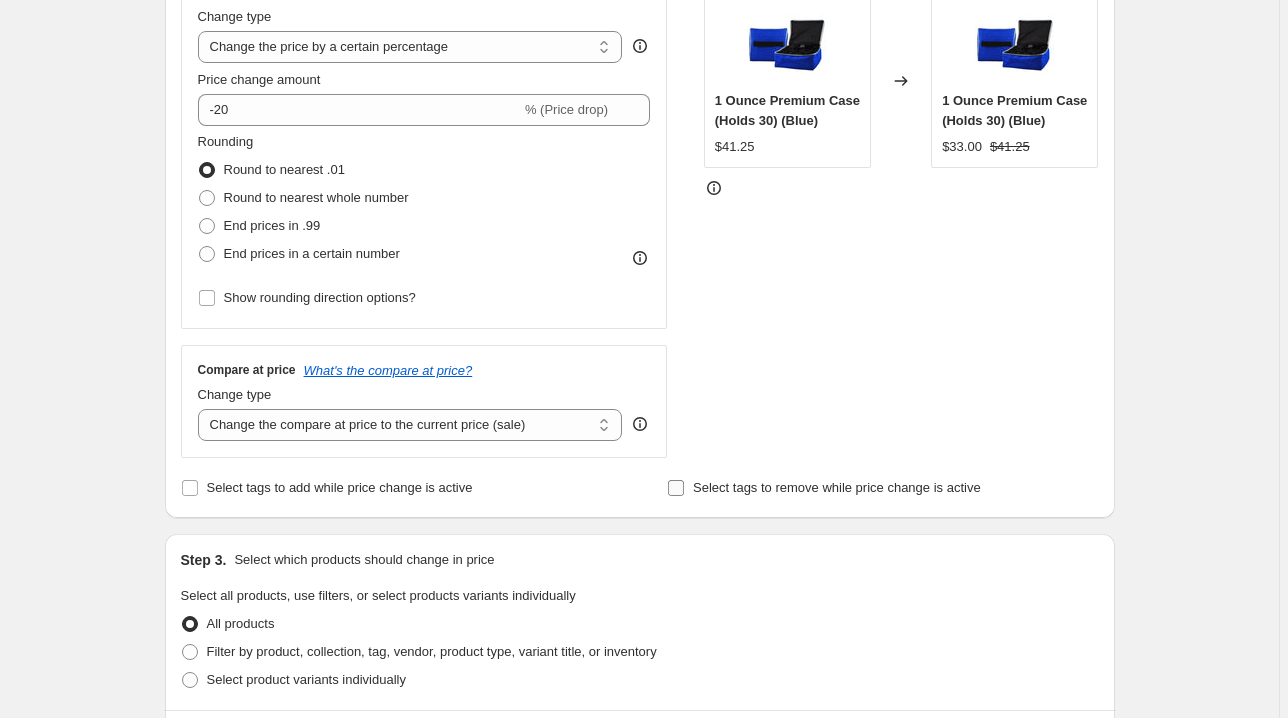 click on "Select tags to remove while price change is active" at bounding box center (676, 488) 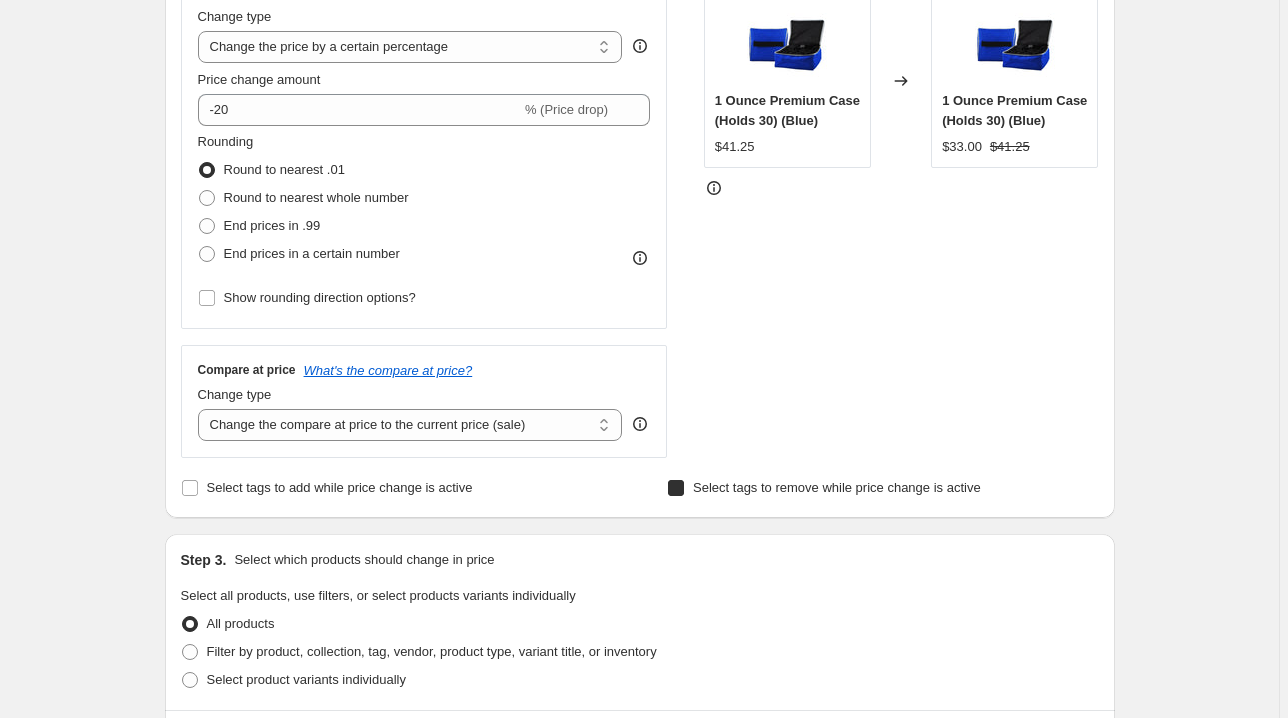 checkbox on "true" 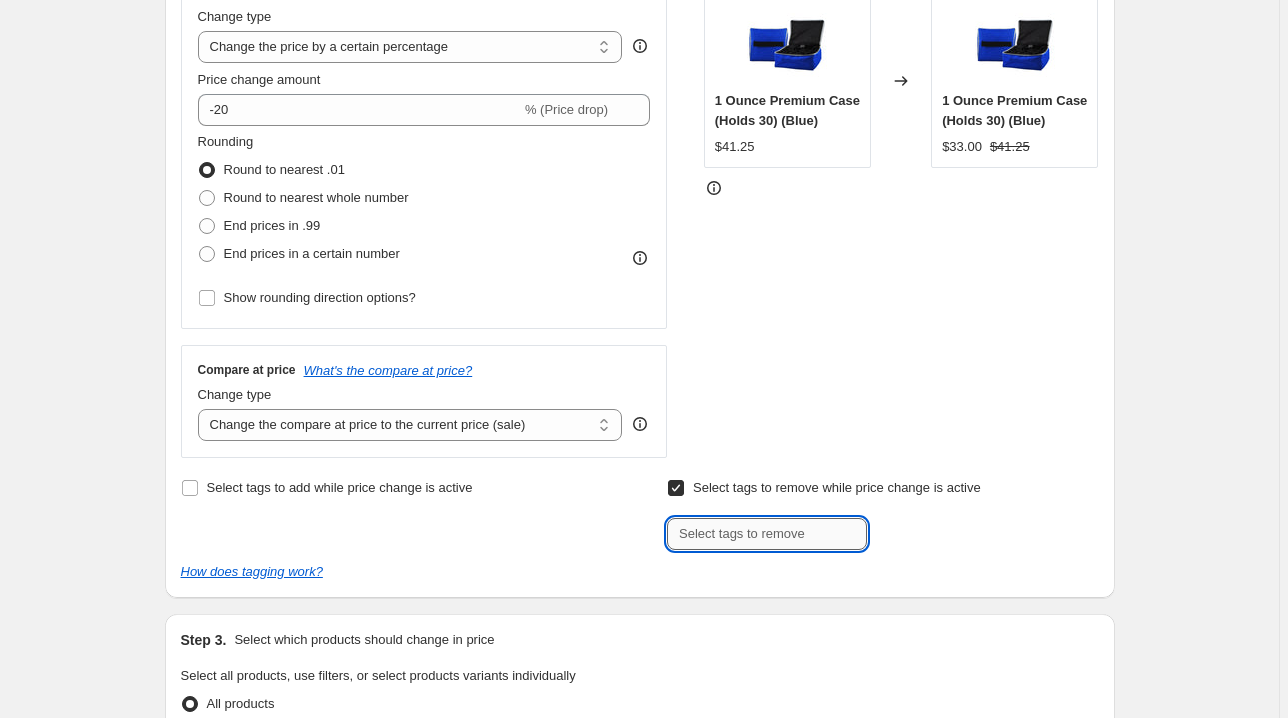 click at bounding box center [767, 534] 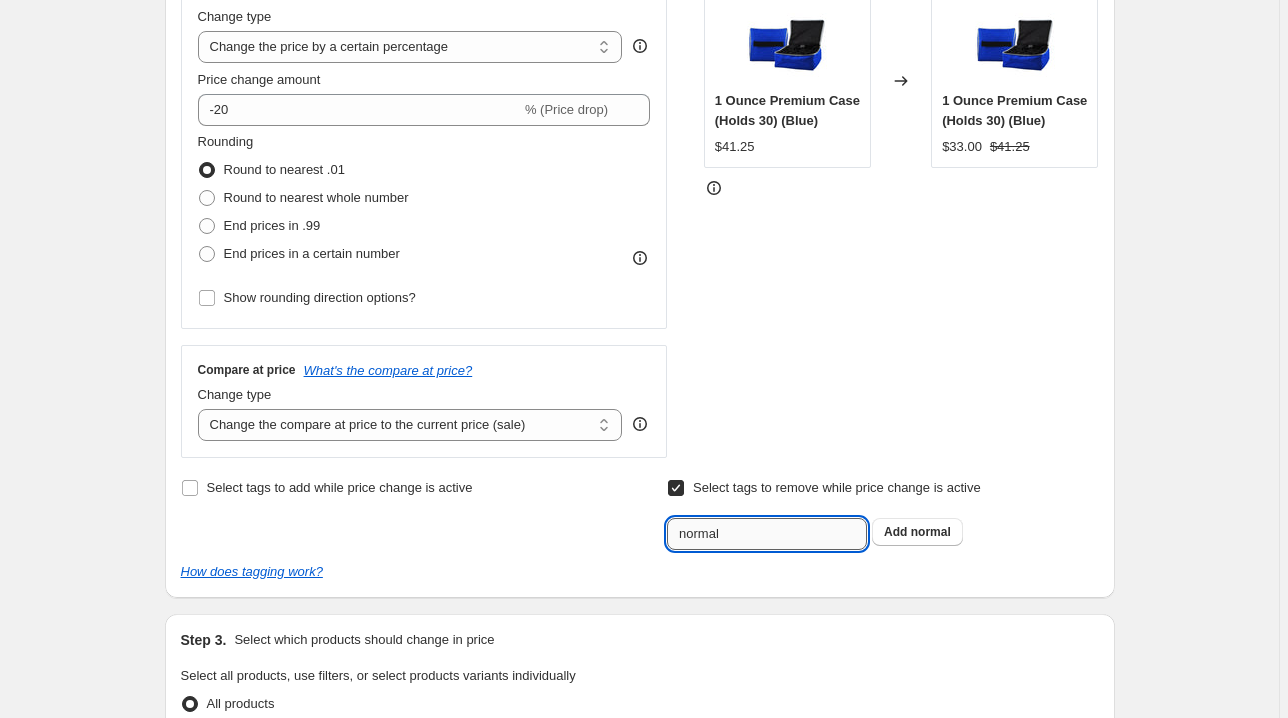 type on "normal" 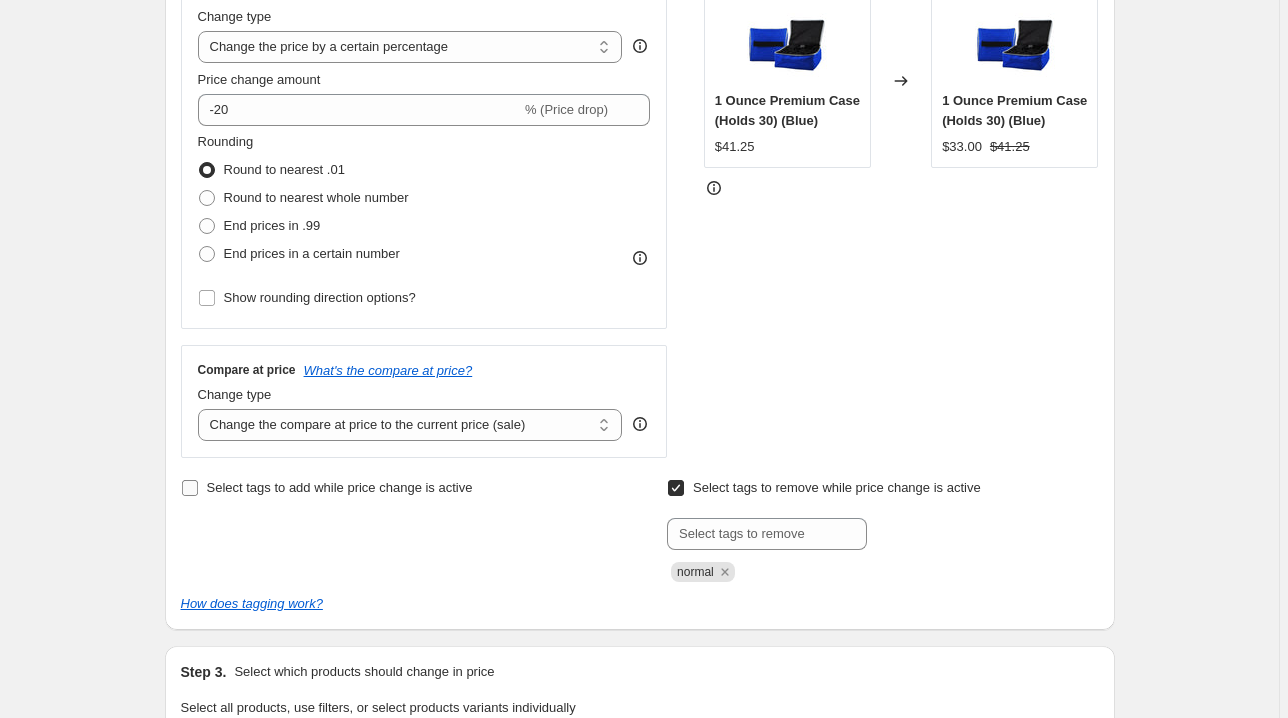 click on "Select tags to add while price change is active" at bounding box center [190, 488] 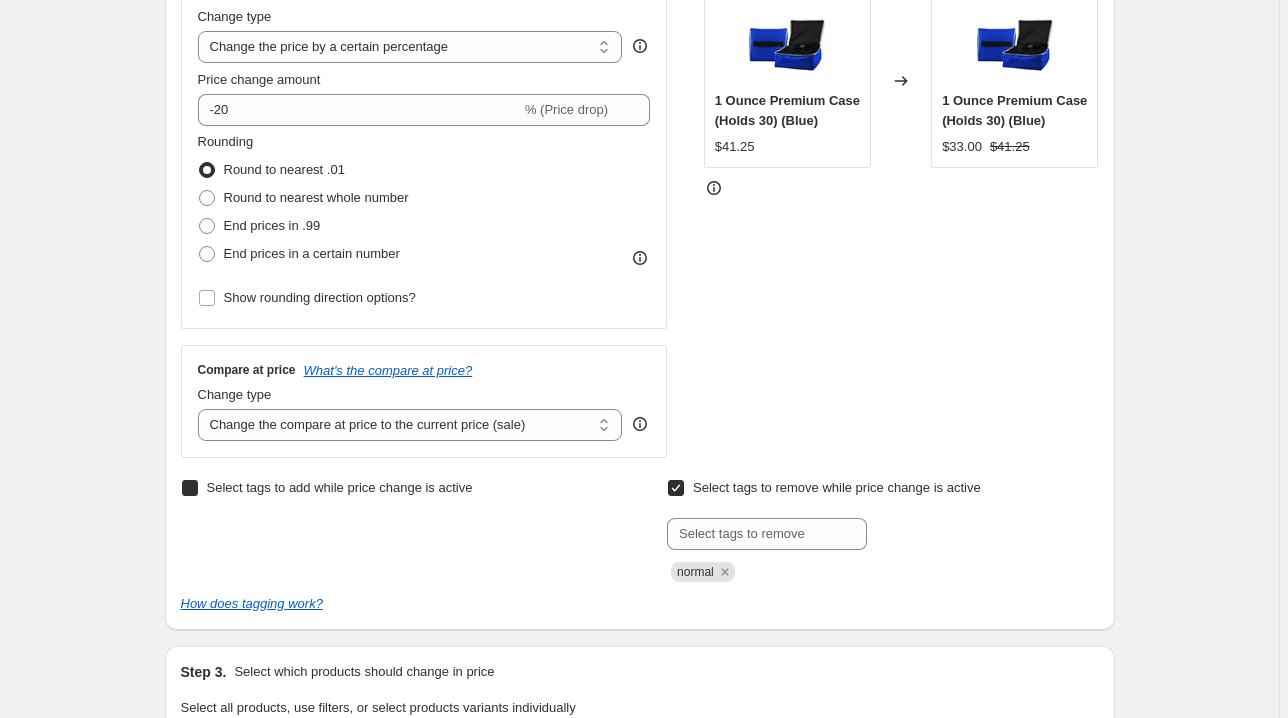 checkbox on "true" 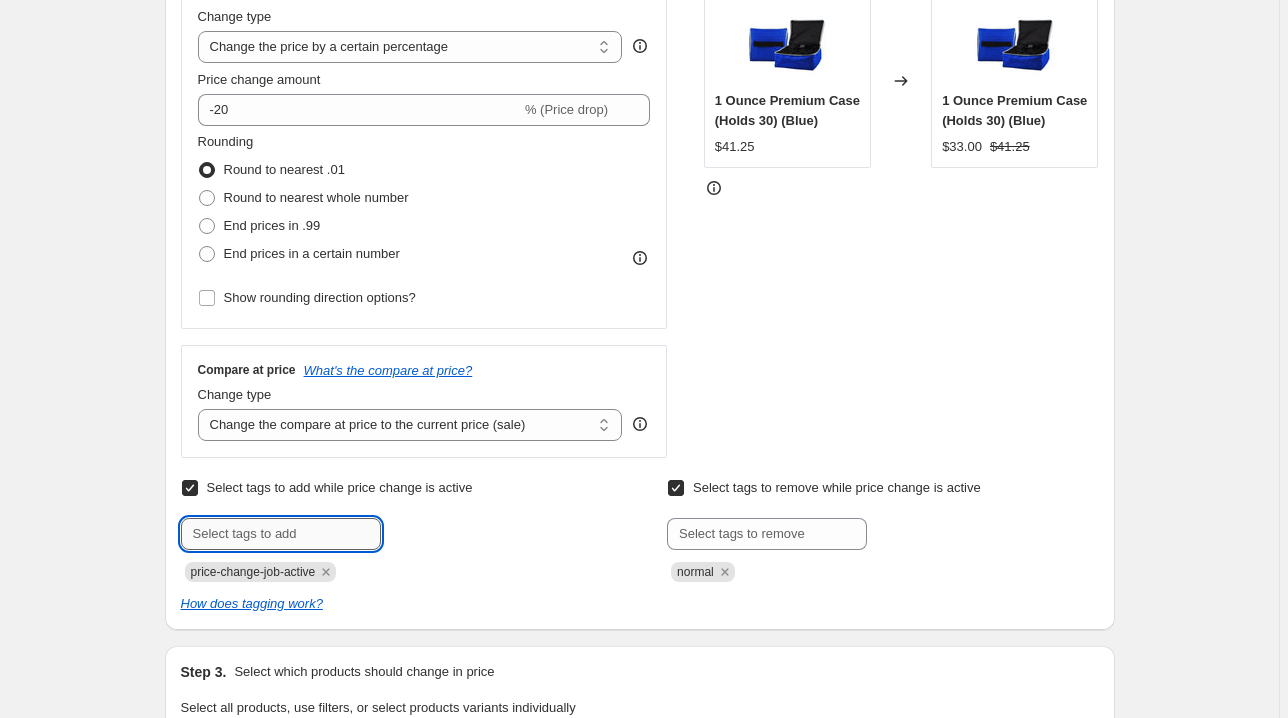 click at bounding box center [281, 534] 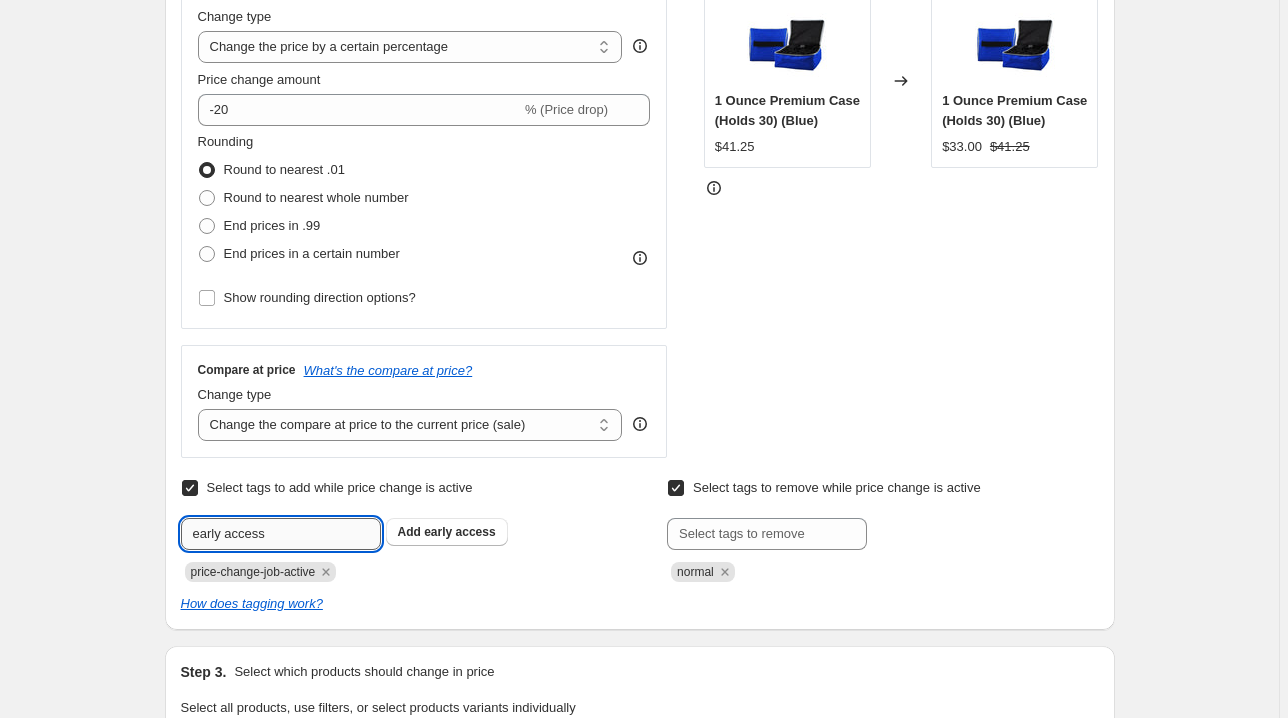 type on "early access" 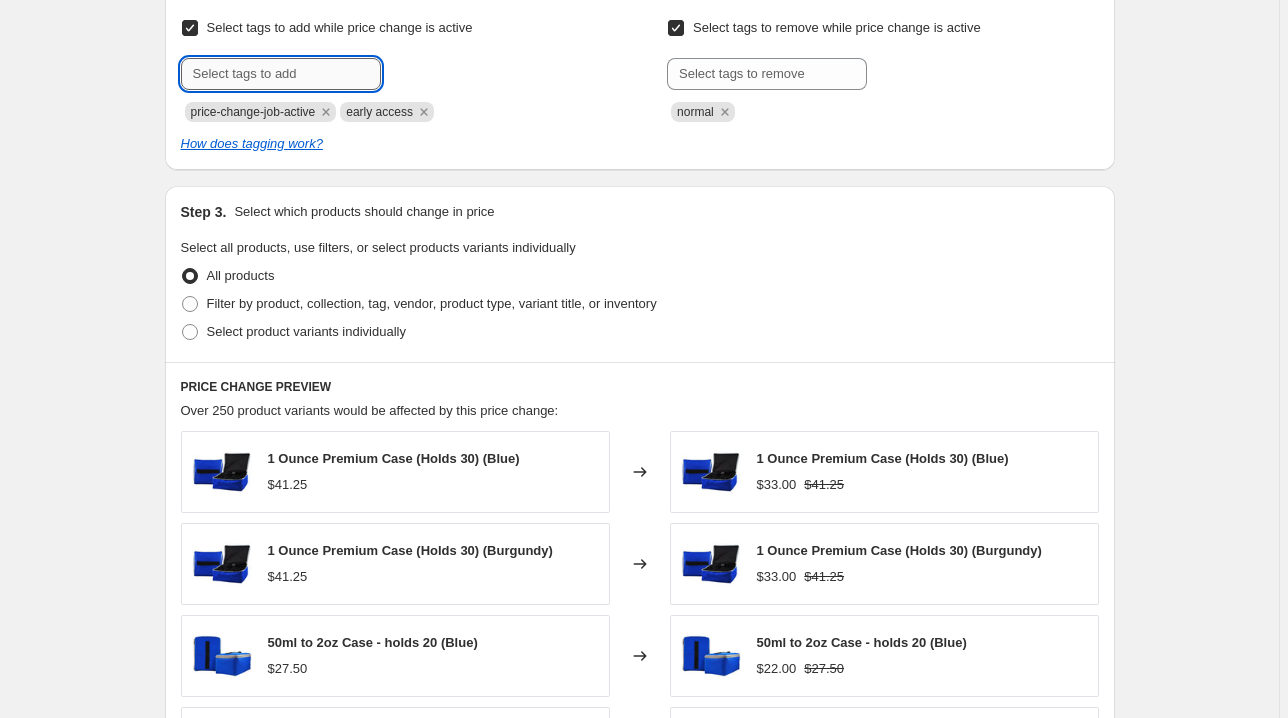 scroll, scrollTop: 880, scrollLeft: 0, axis: vertical 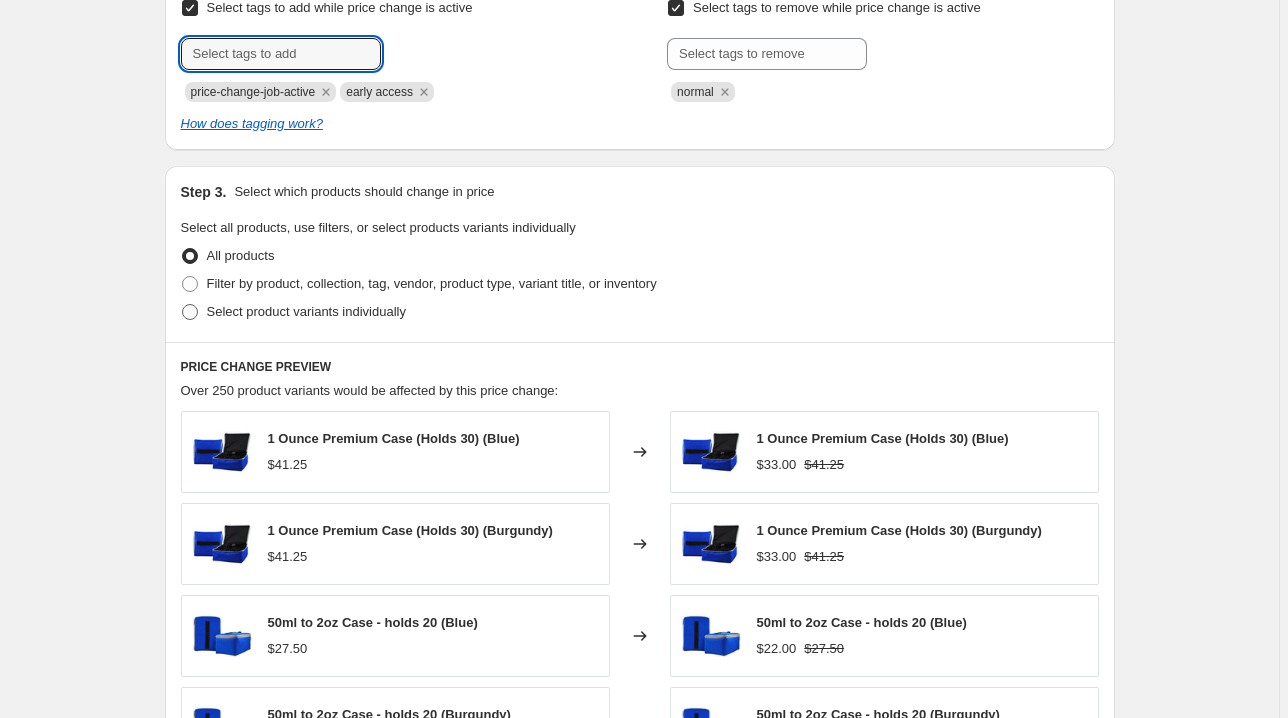 click at bounding box center (190, 312) 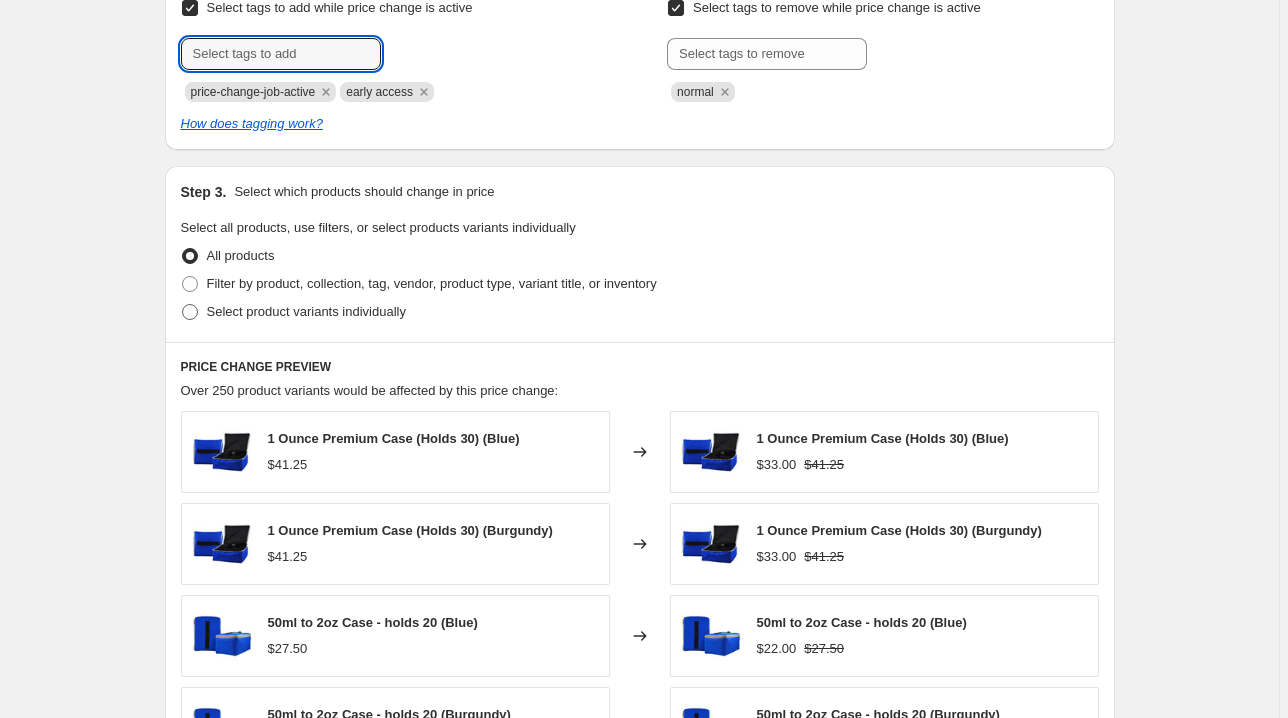 radio on "true" 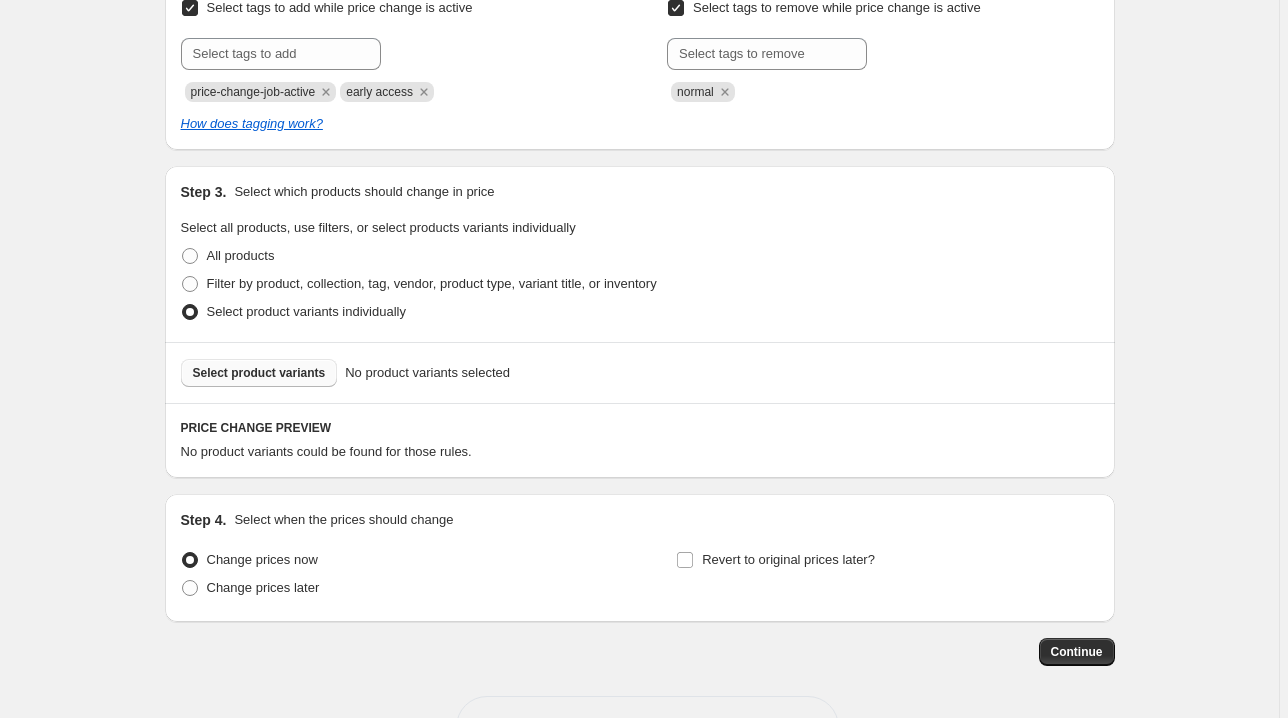 click on "Select product variants" at bounding box center [259, 373] 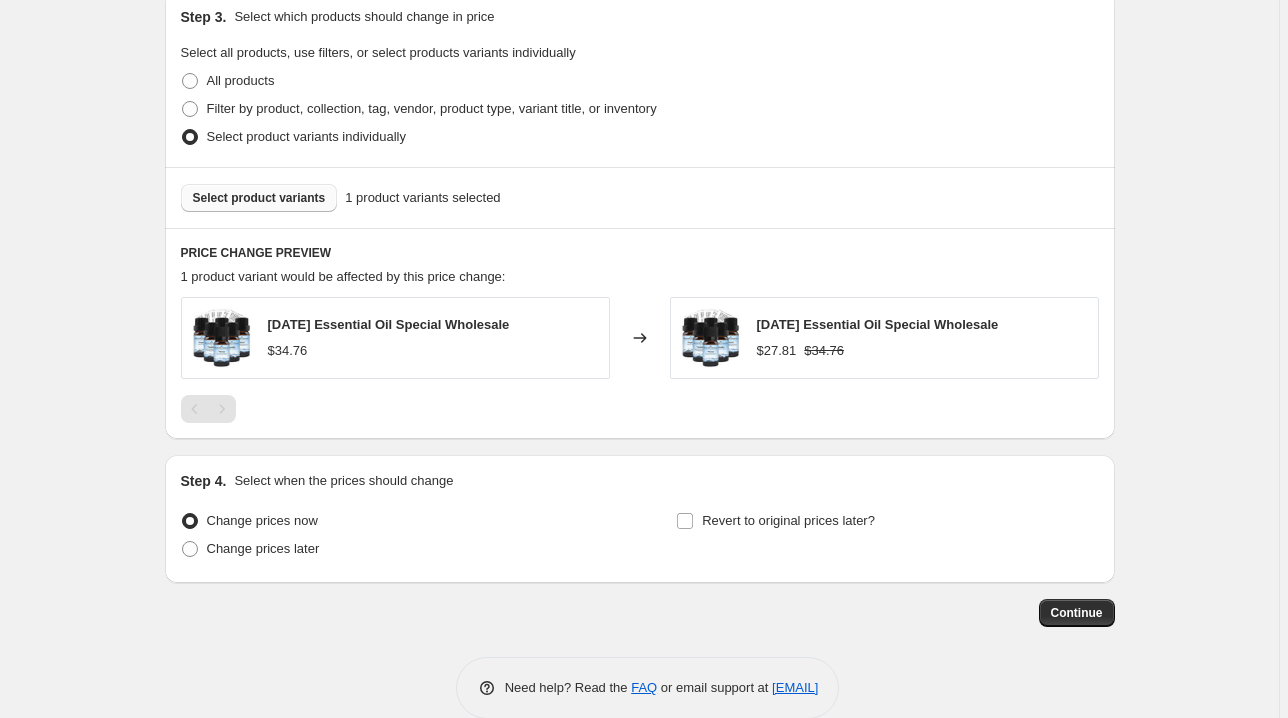 scroll, scrollTop: 1084, scrollLeft: 0, axis: vertical 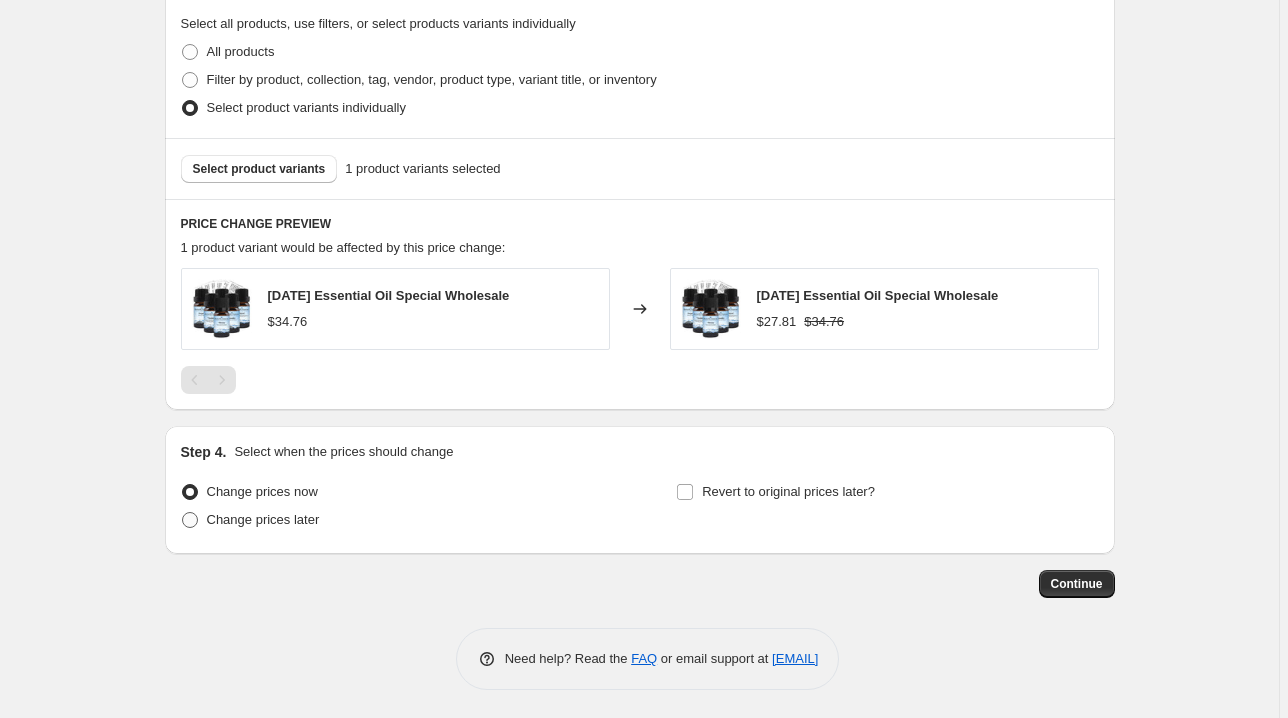 click on "Change prices later" at bounding box center [263, 519] 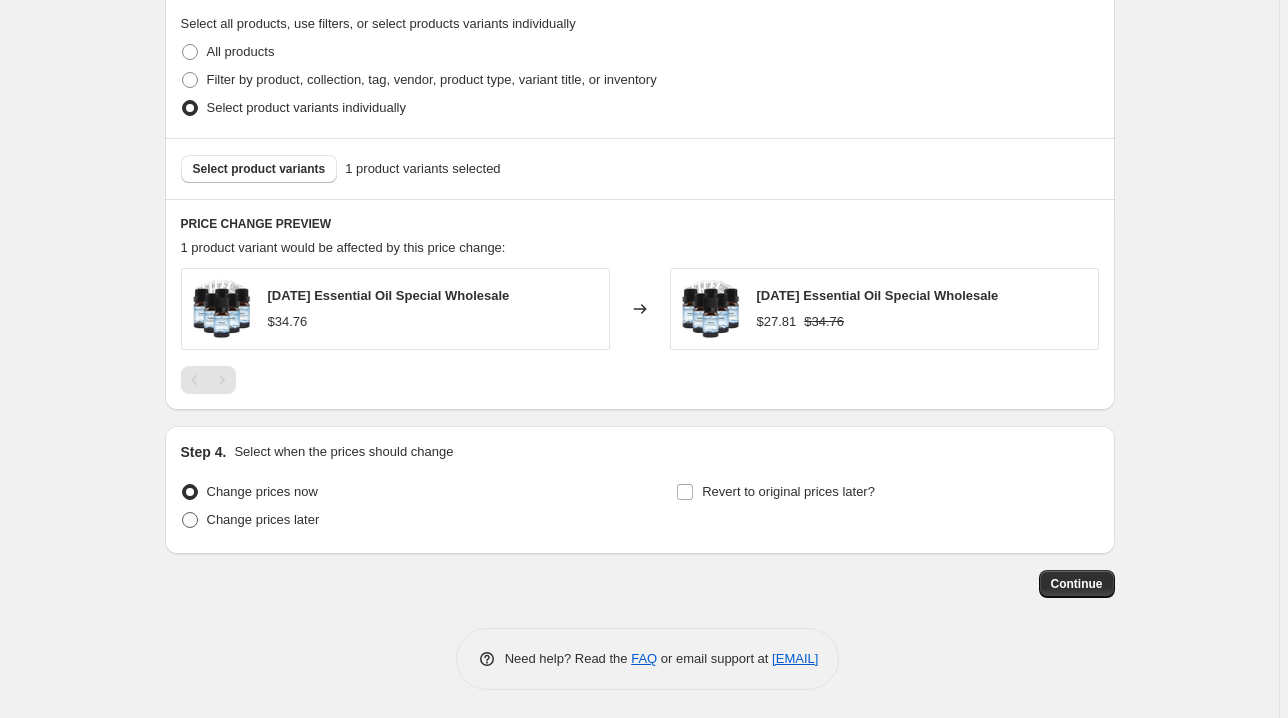 radio on "true" 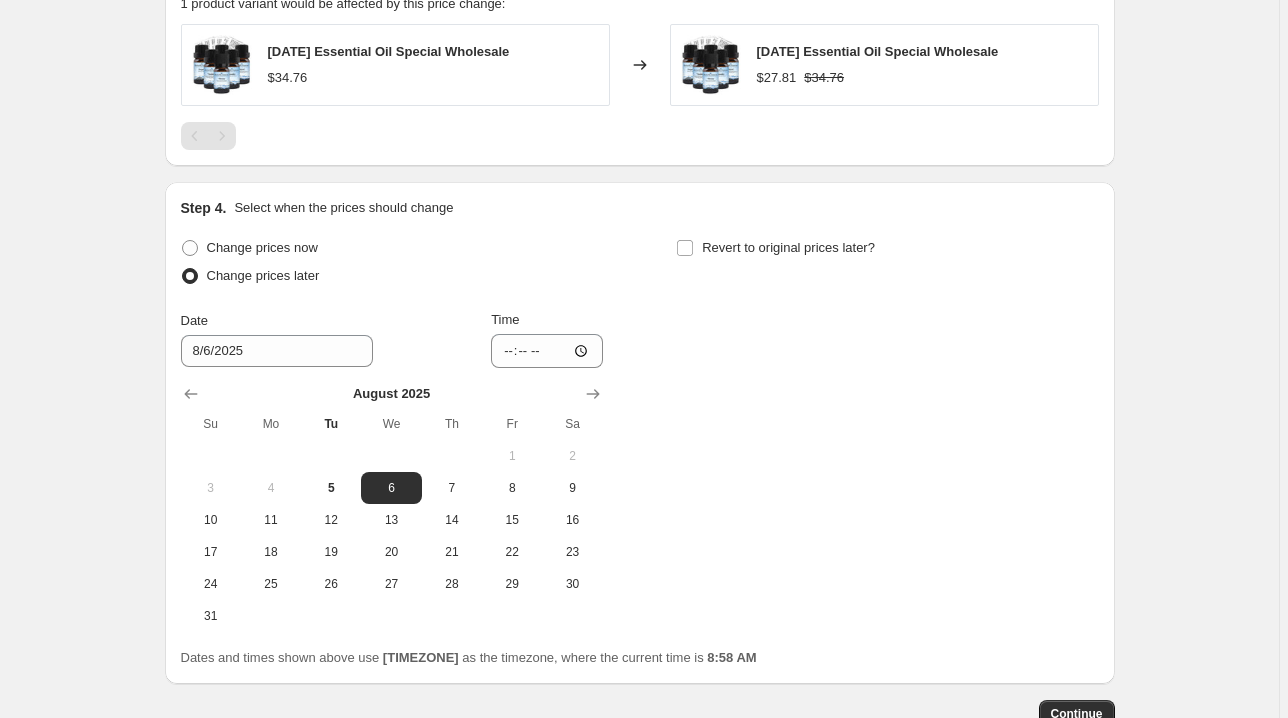 scroll, scrollTop: 1457, scrollLeft: 0, axis: vertical 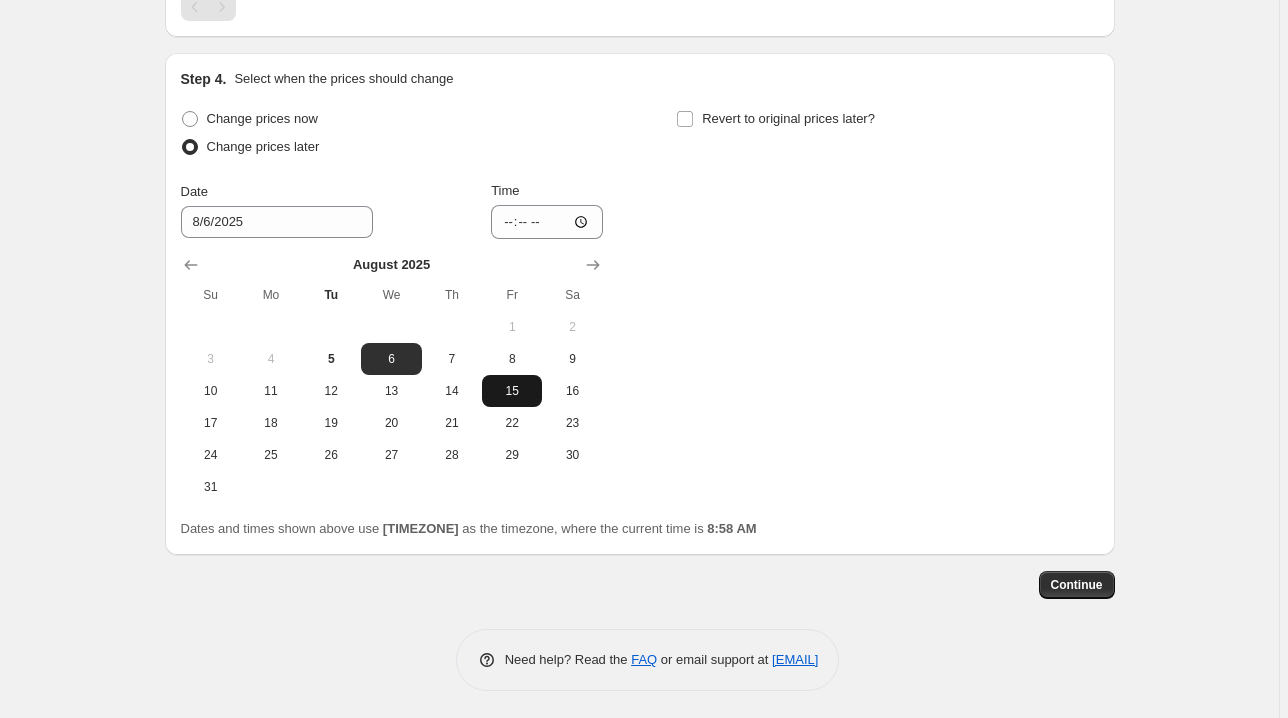 click on "15" at bounding box center [512, 391] 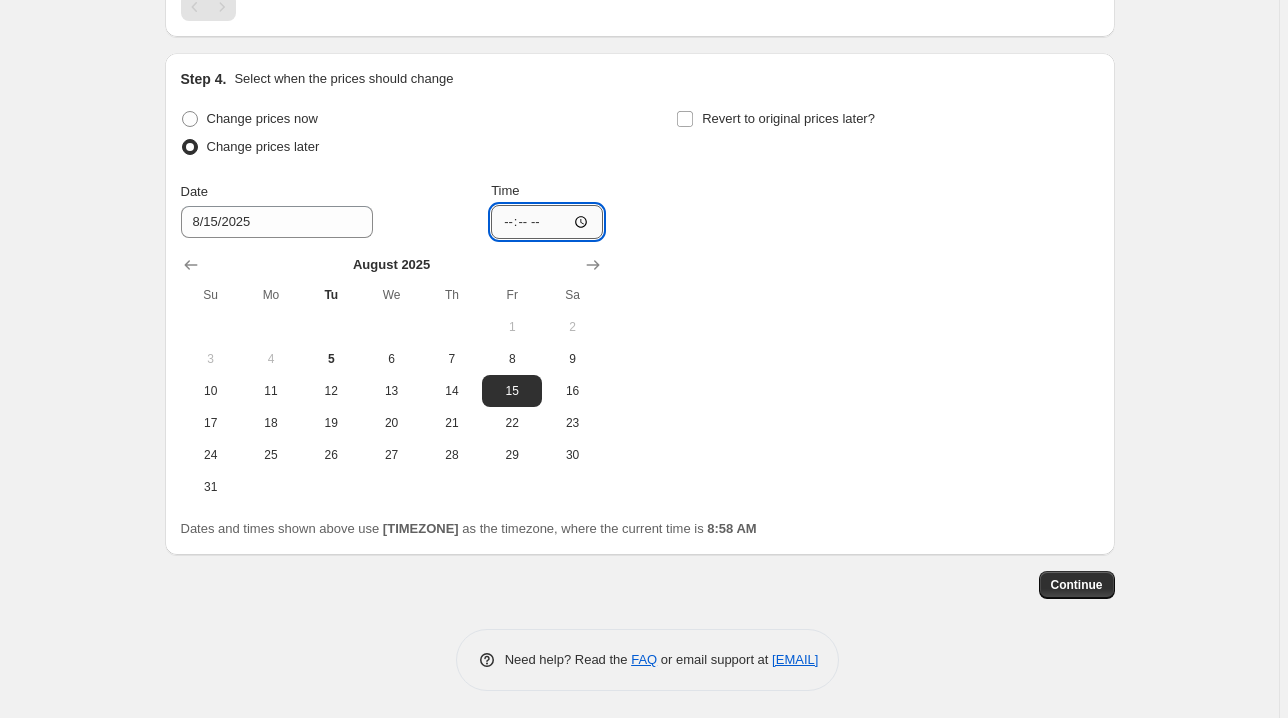 click on "[TIME]" at bounding box center (547, 222) 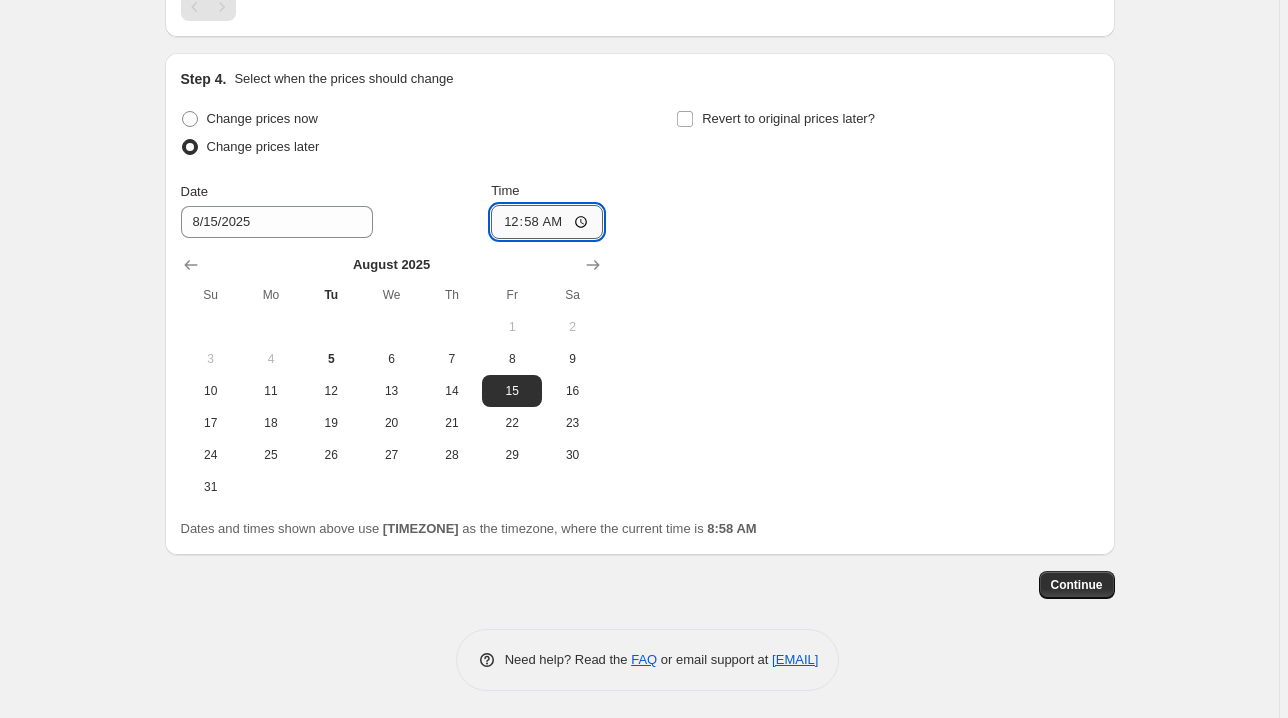type on "00:00" 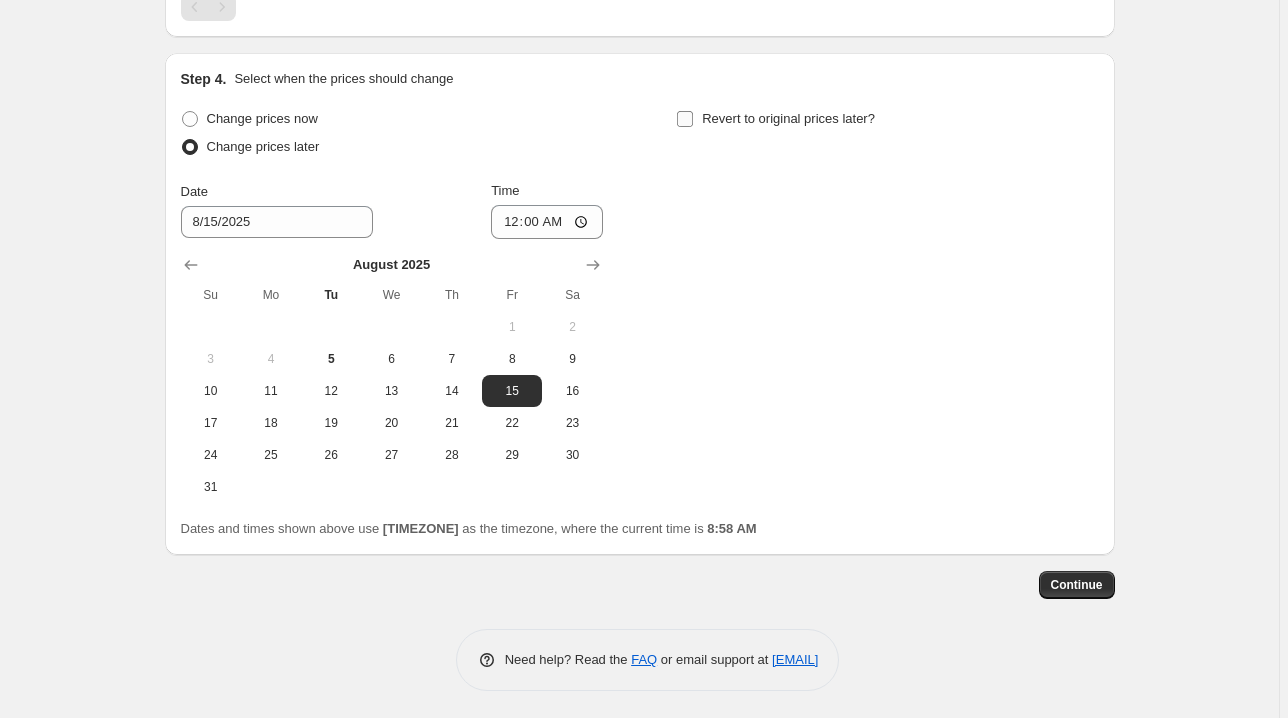 click on "Revert to original prices later?" at bounding box center [685, 119] 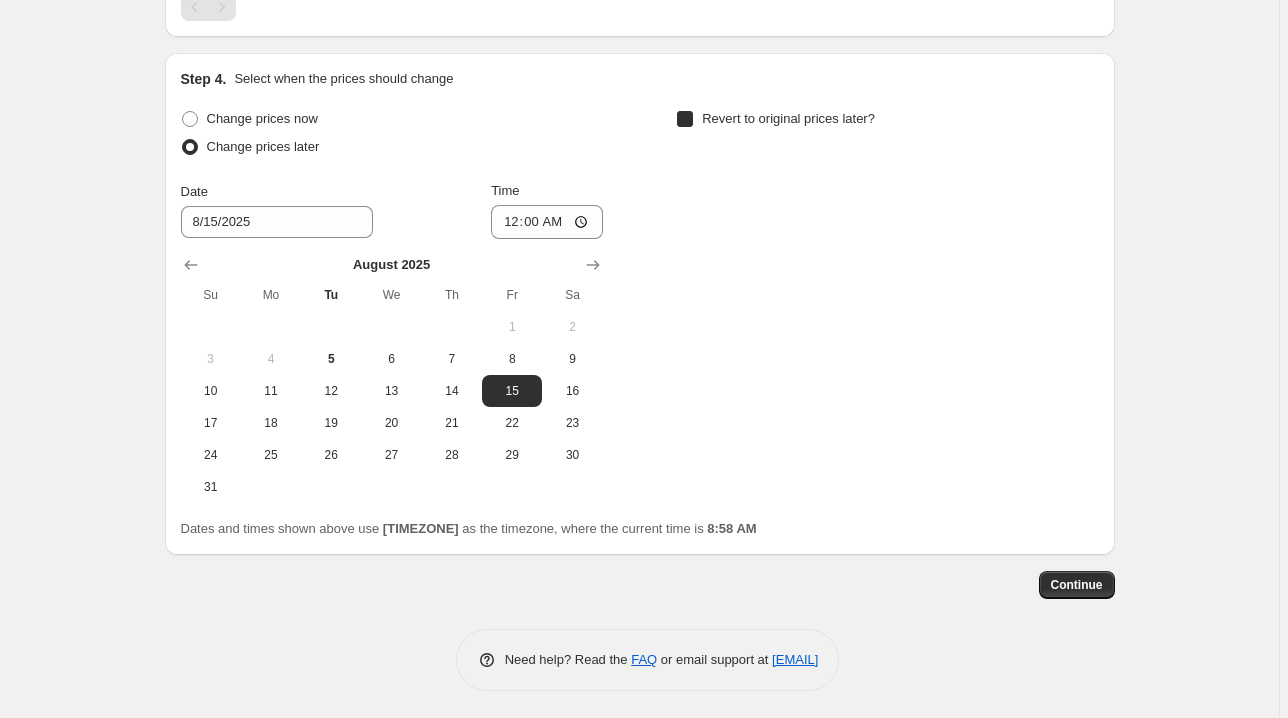 checkbox on "true" 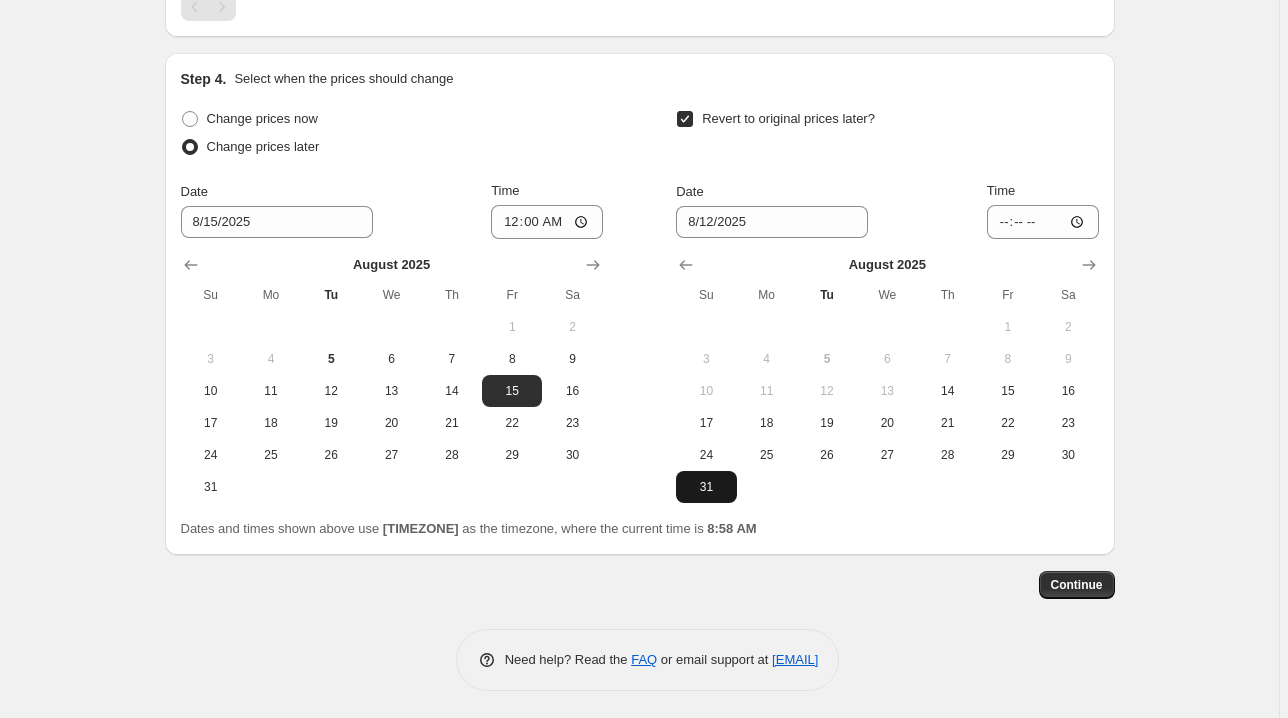 click on "31" at bounding box center (706, 487) 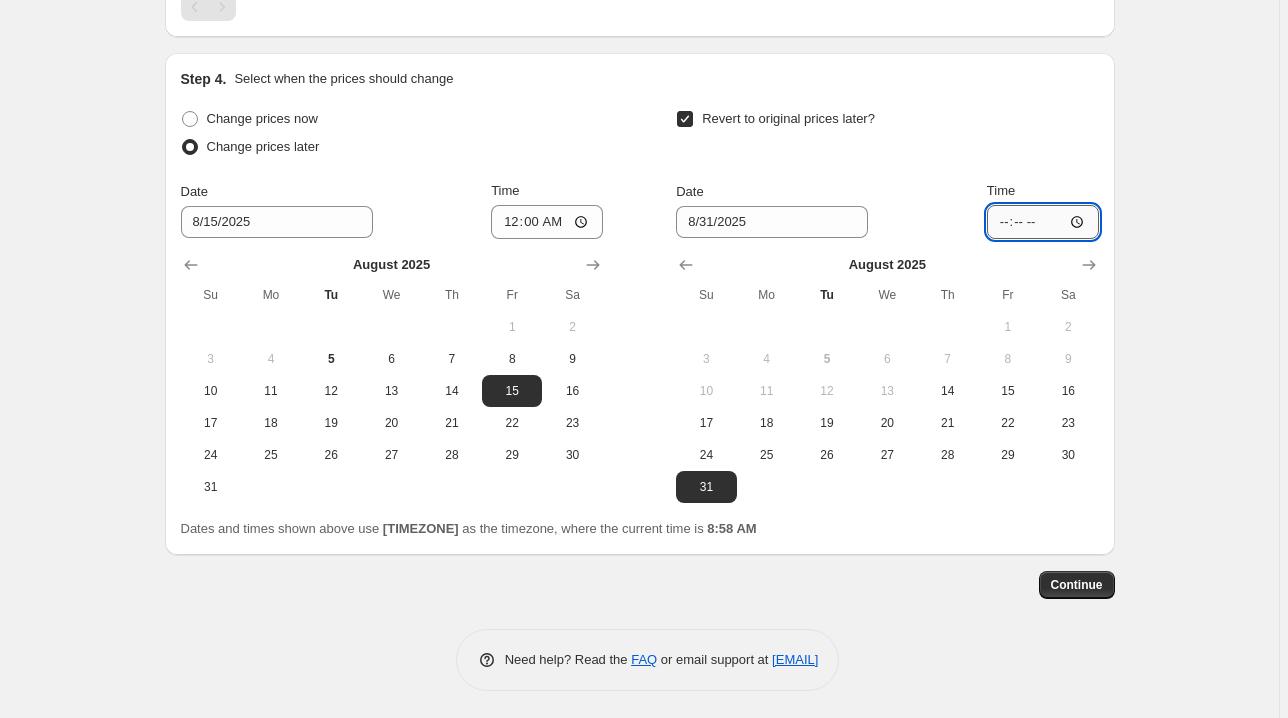 click on "[TIME]" at bounding box center [1043, 222] 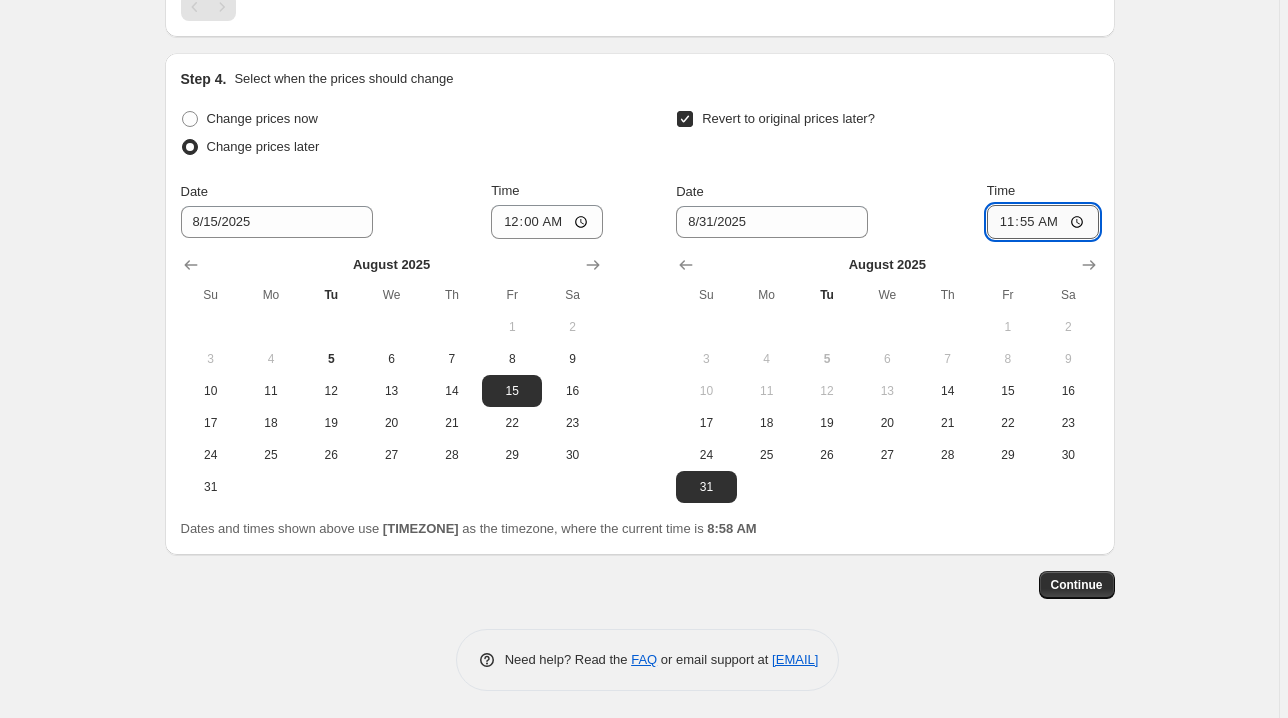 type on "23:55" 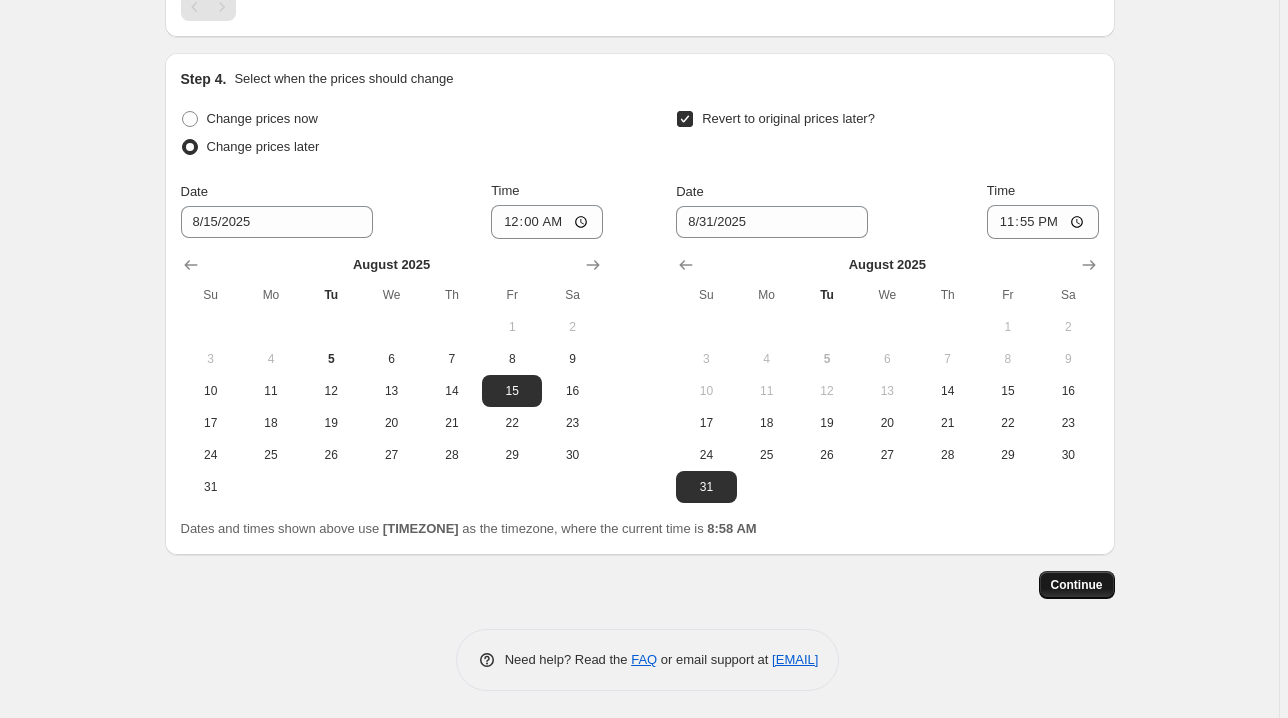 click on "Continue" at bounding box center [1077, 585] 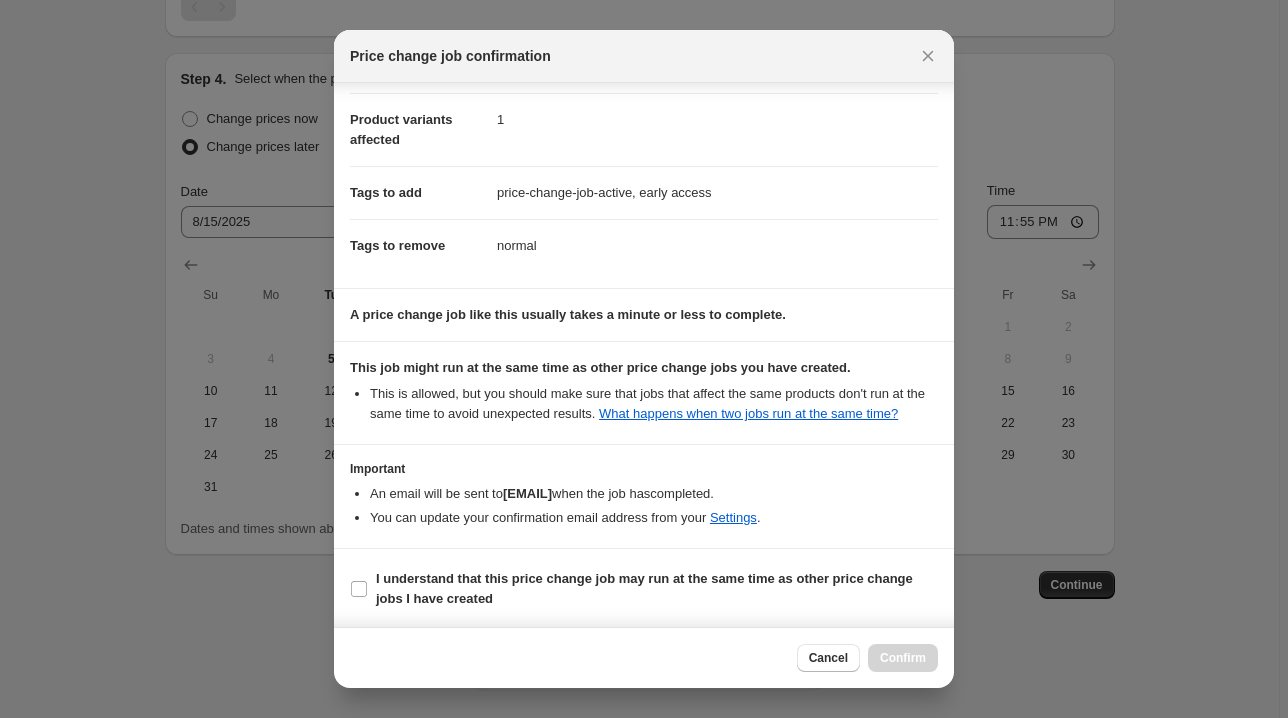 scroll, scrollTop: 243, scrollLeft: 0, axis: vertical 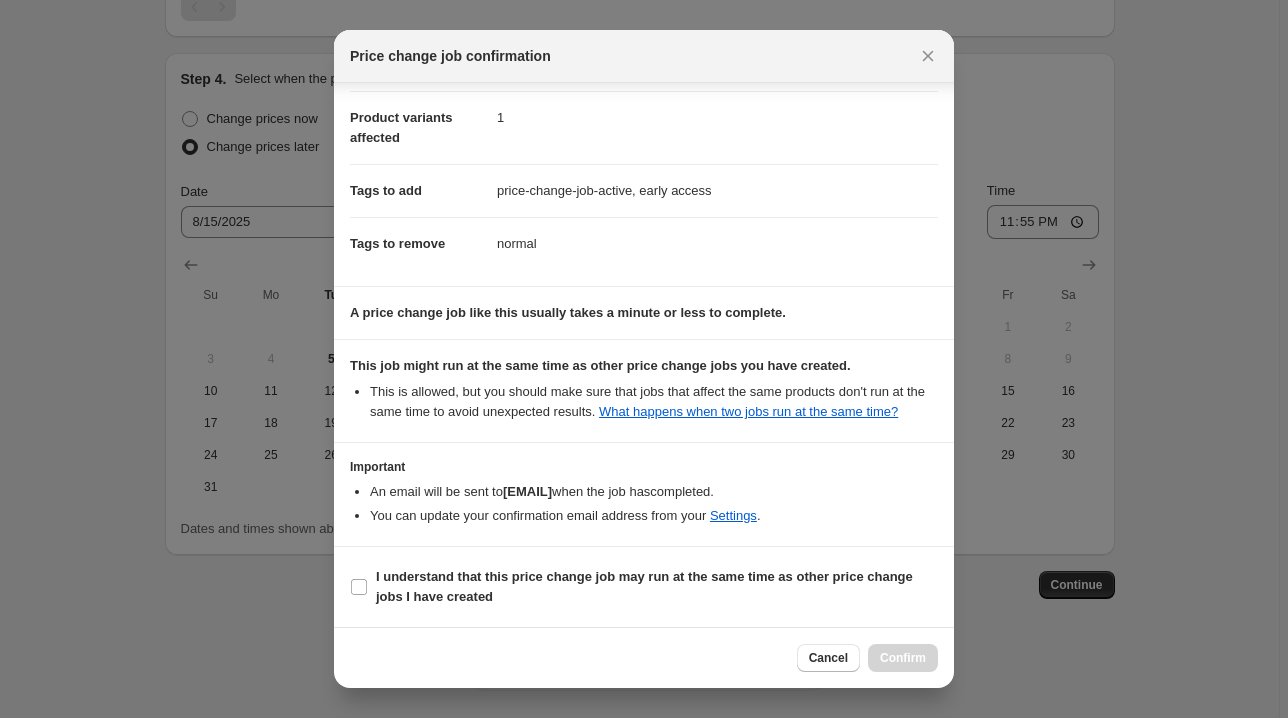 click on "I understand that this price change job may run at the same time as other price change jobs I have created" at bounding box center [644, 586] 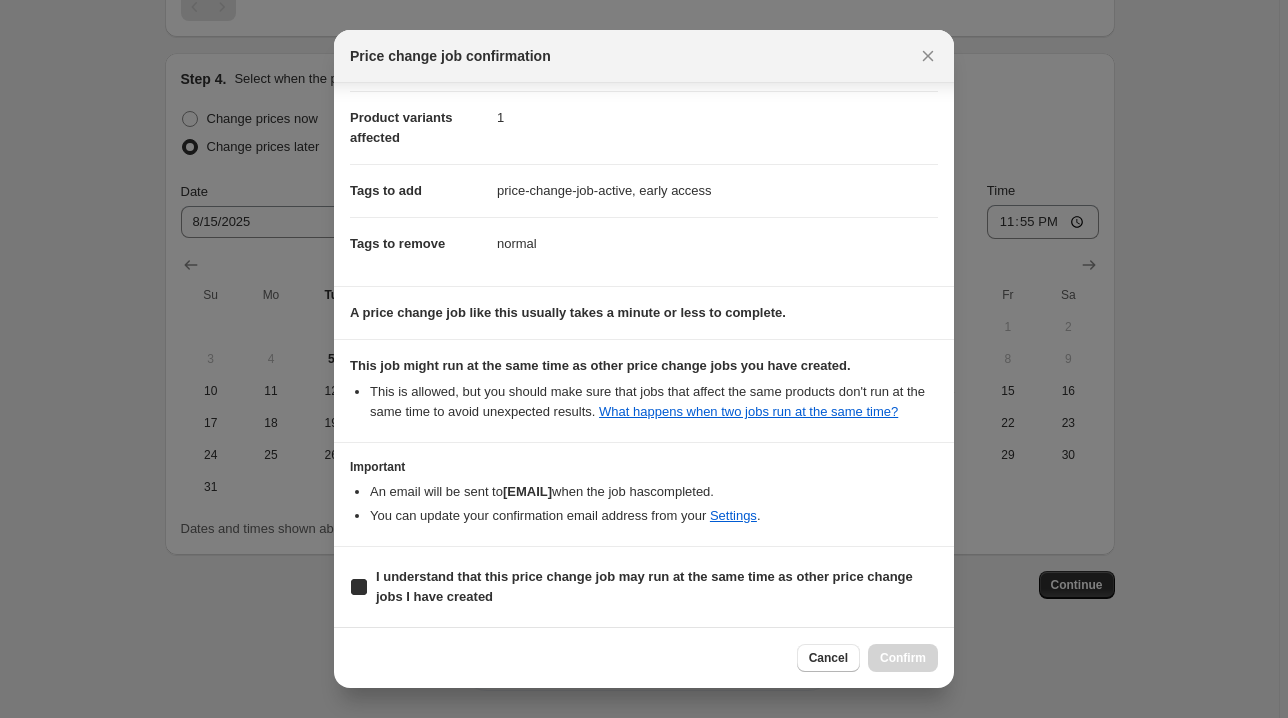 checkbox on "true" 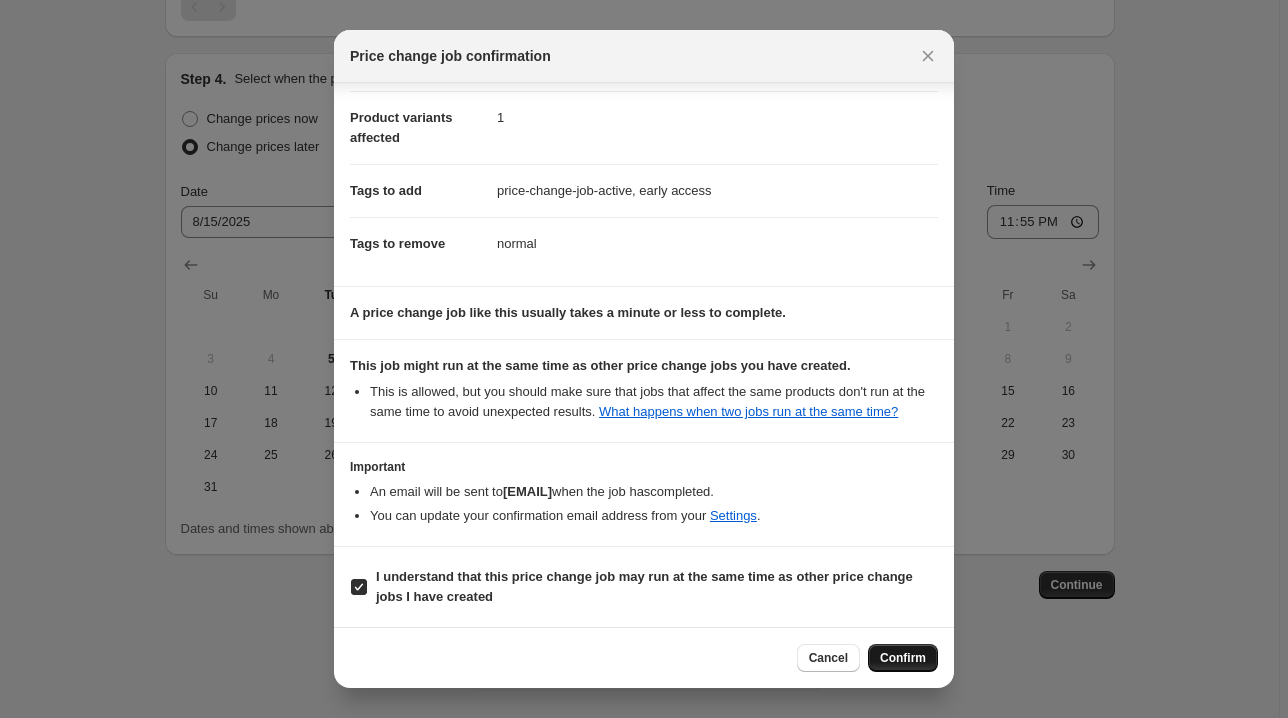 click on "Confirm" at bounding box center [903, 658] 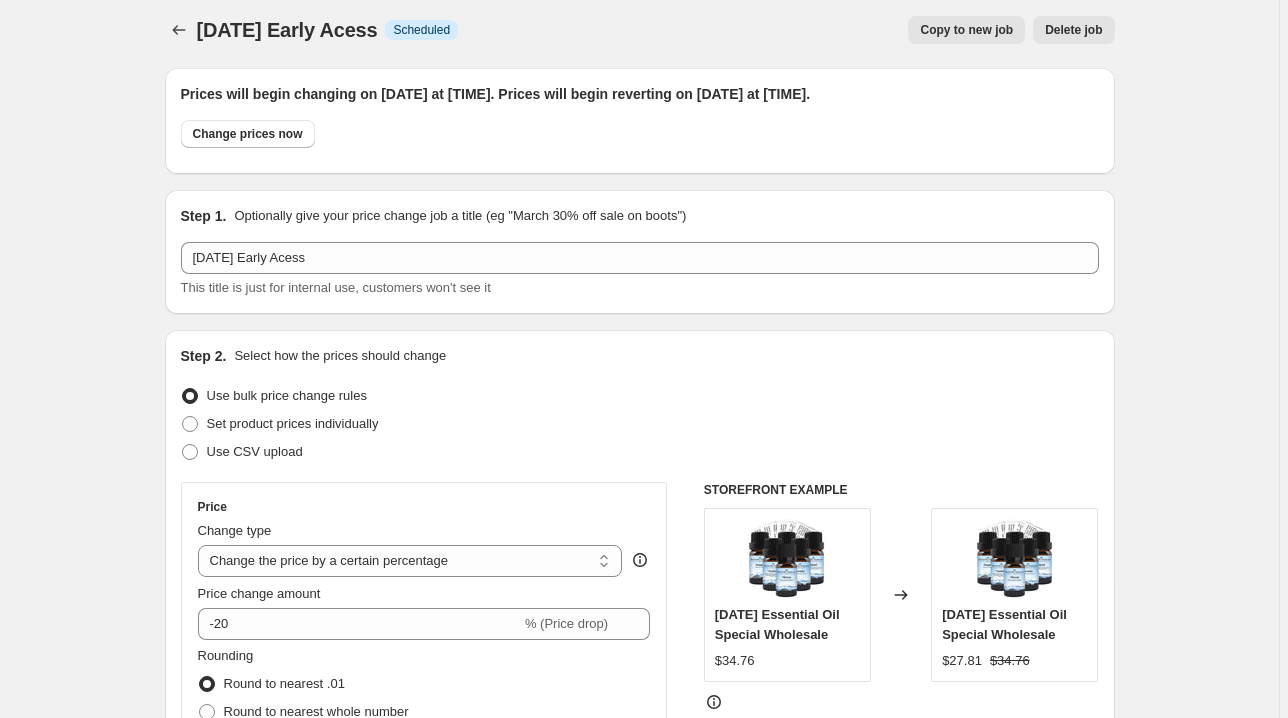 scroll, scrollTop: 0, scrollLeft: 0, axis: both 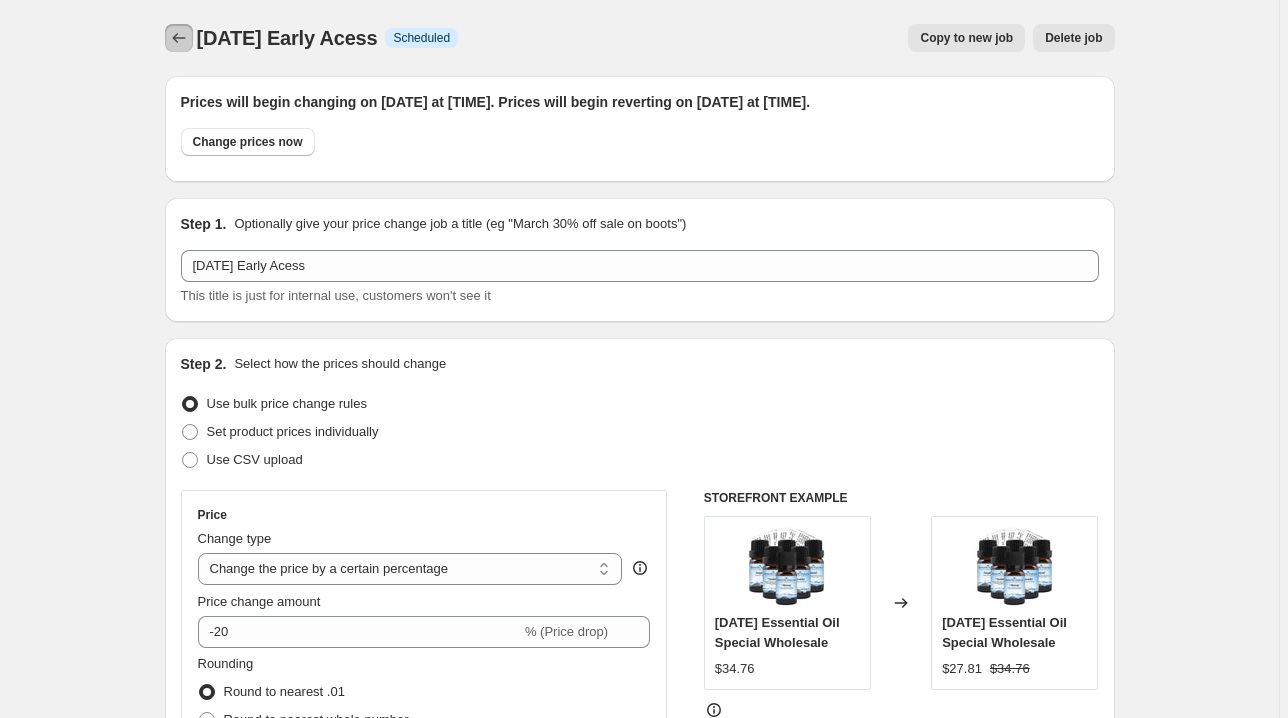 click 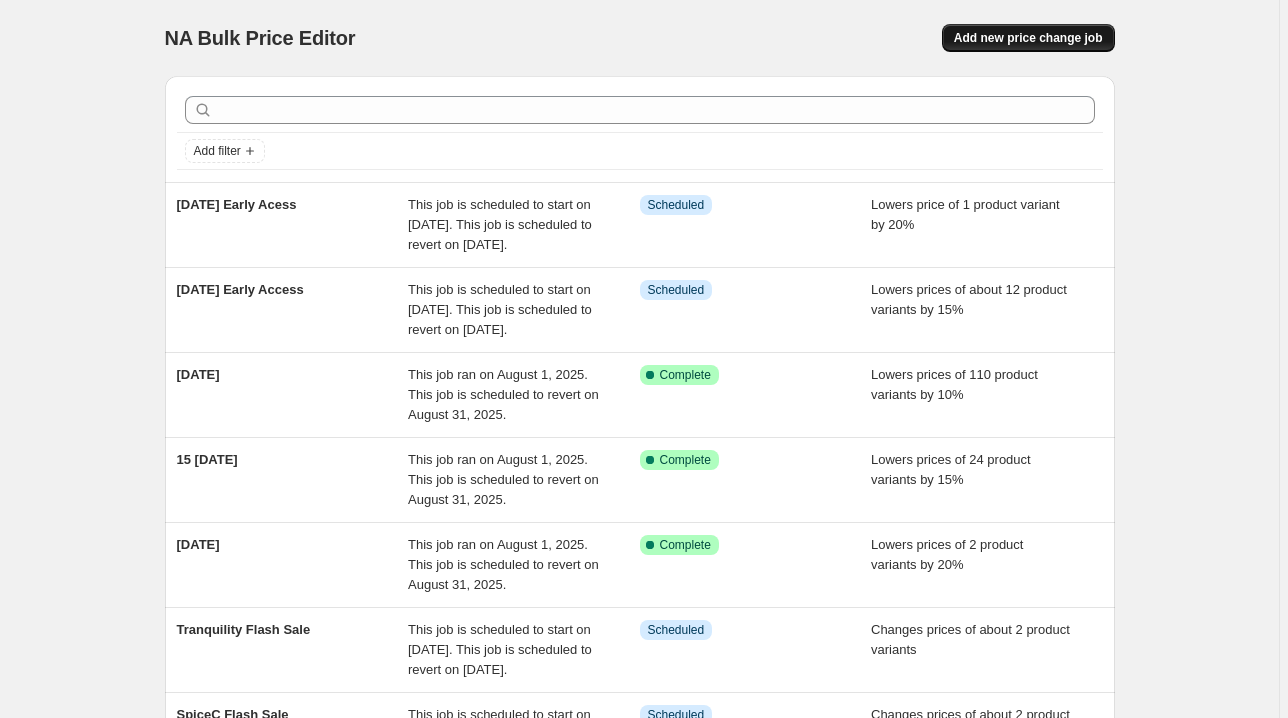 click on "Add new price change job" at bounding box center (1028, 38) 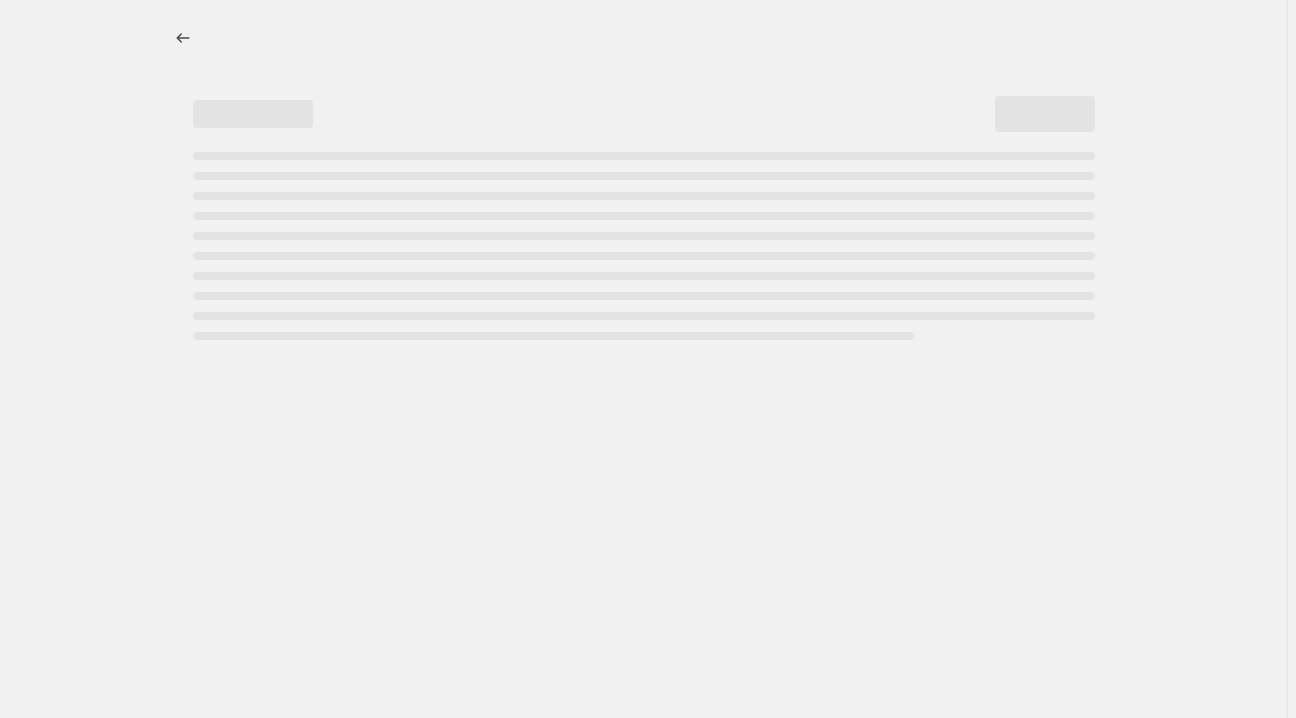 select on "percentage" 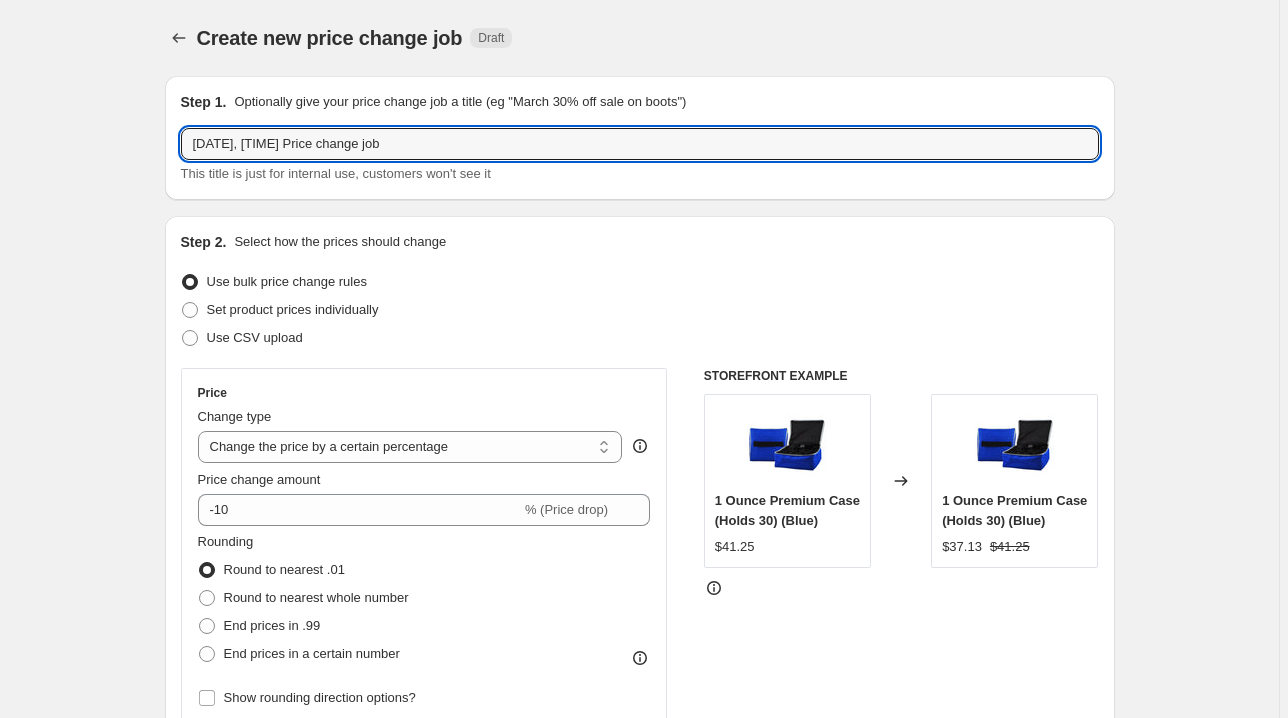 drag, startPoint x: 454, startPoint y: 144, endPoint x: 162, endPoint y: 144, distance: 292 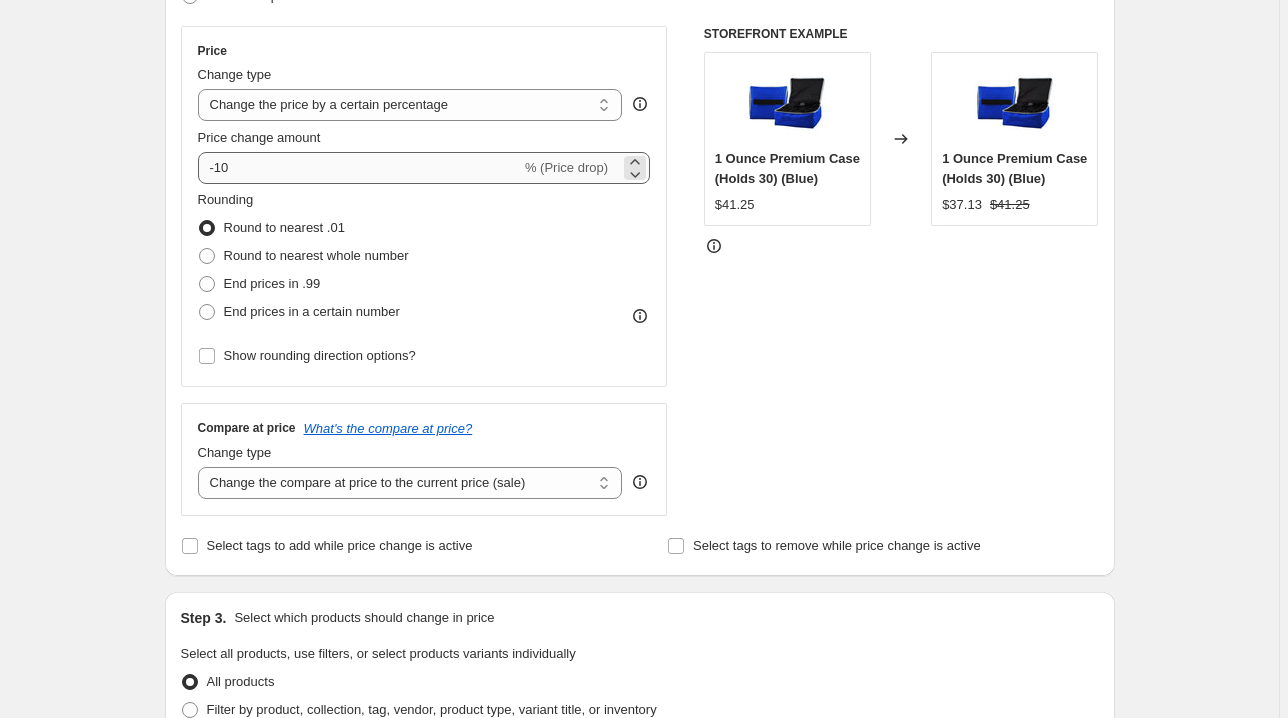 scroll, scrollTop: 480, scrollLeft: 0, axis: vertical 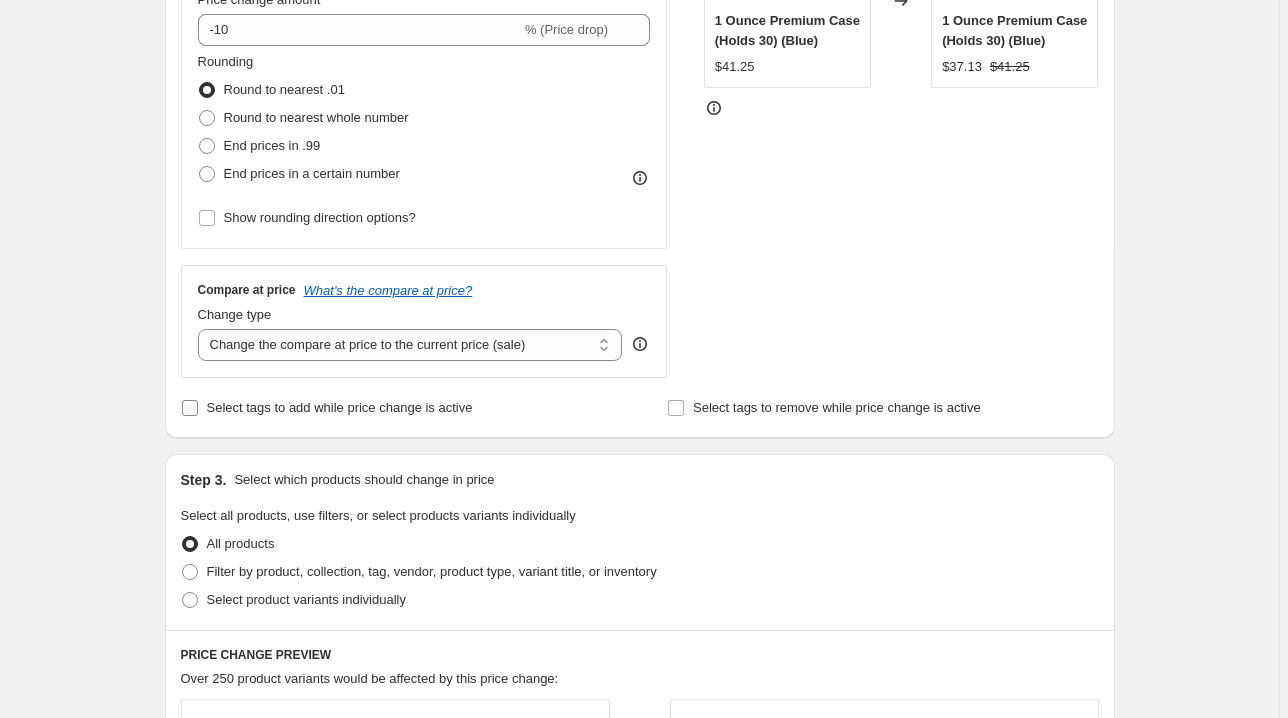 type on "[DATE] Early Access" 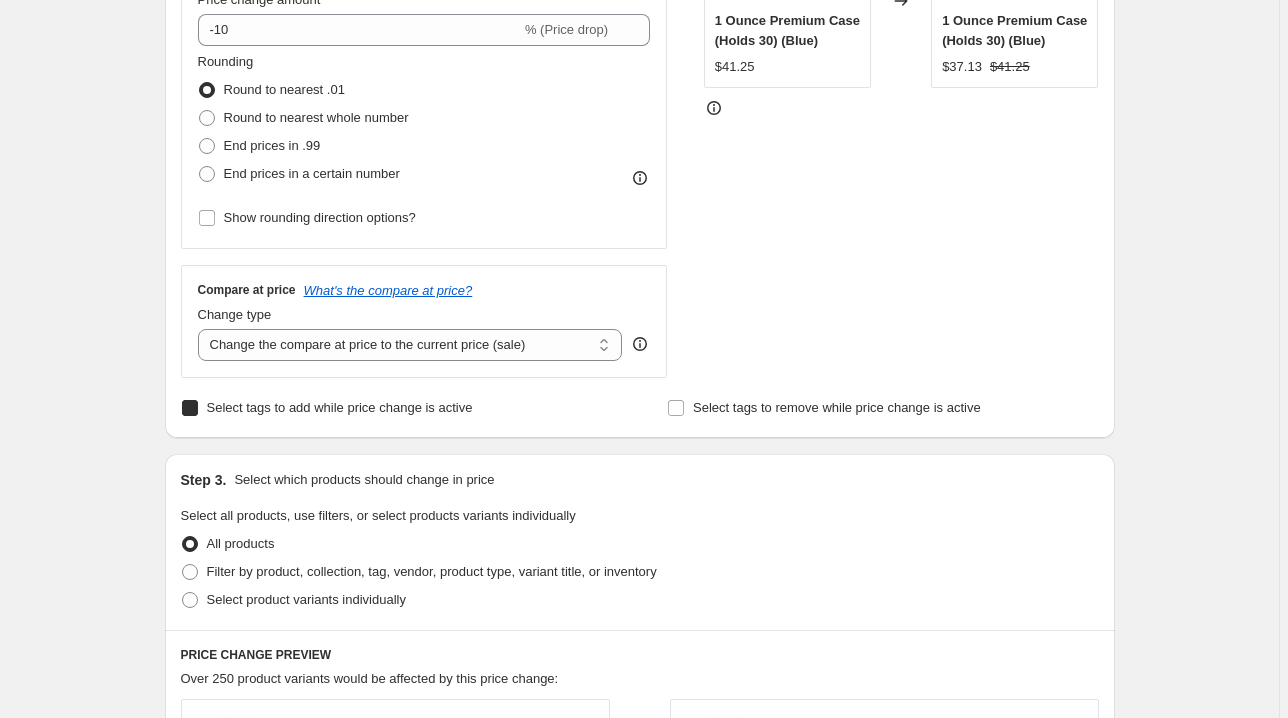 checkbox on "true" 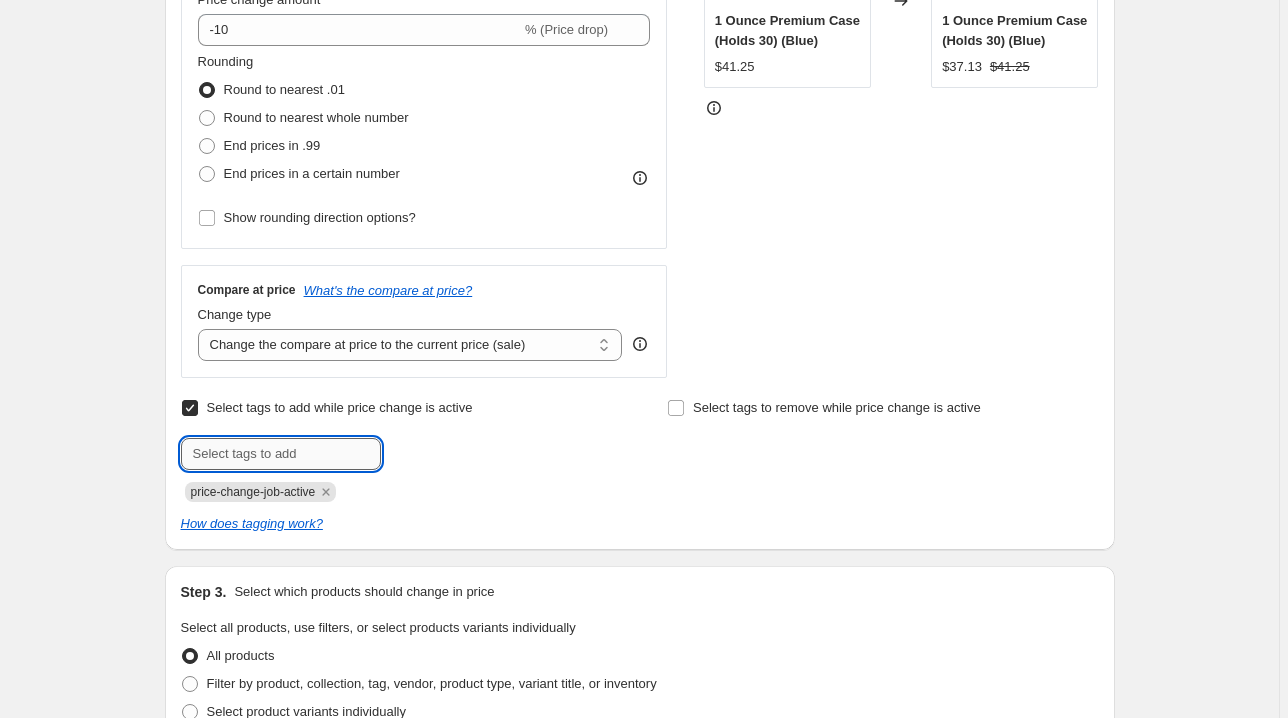 click at bounding box center [281, 454] 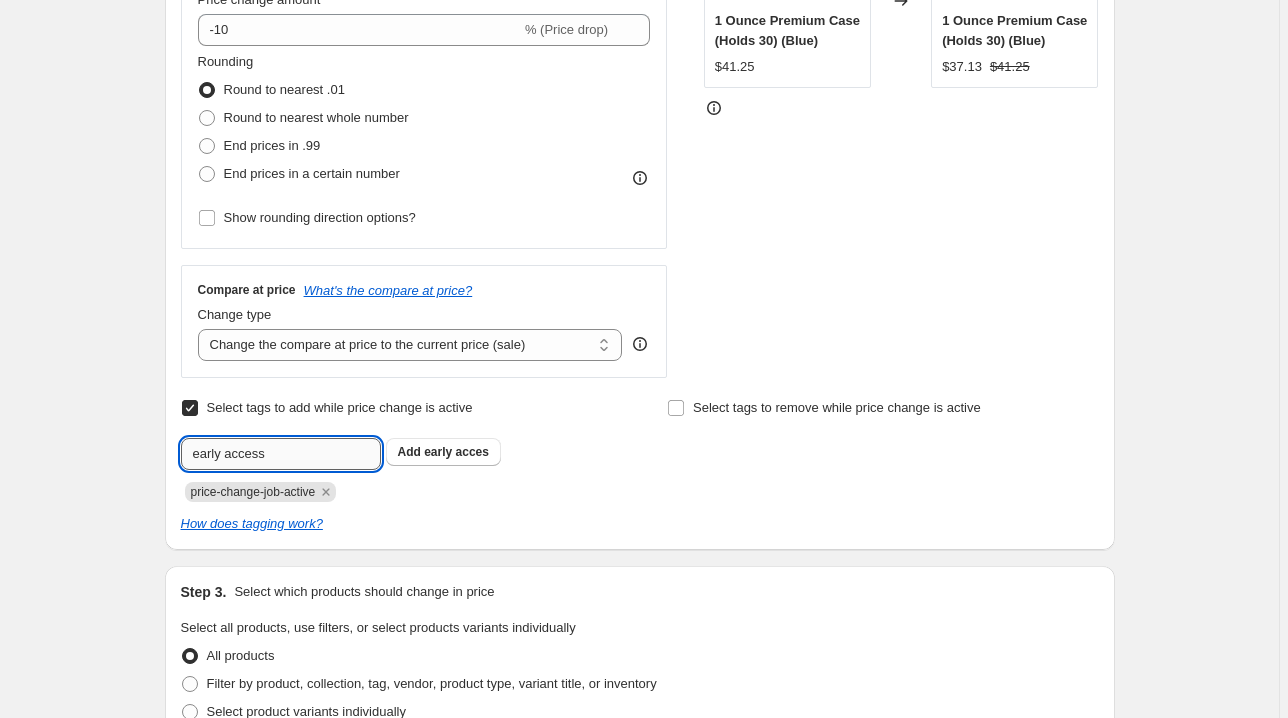 type on "early access" 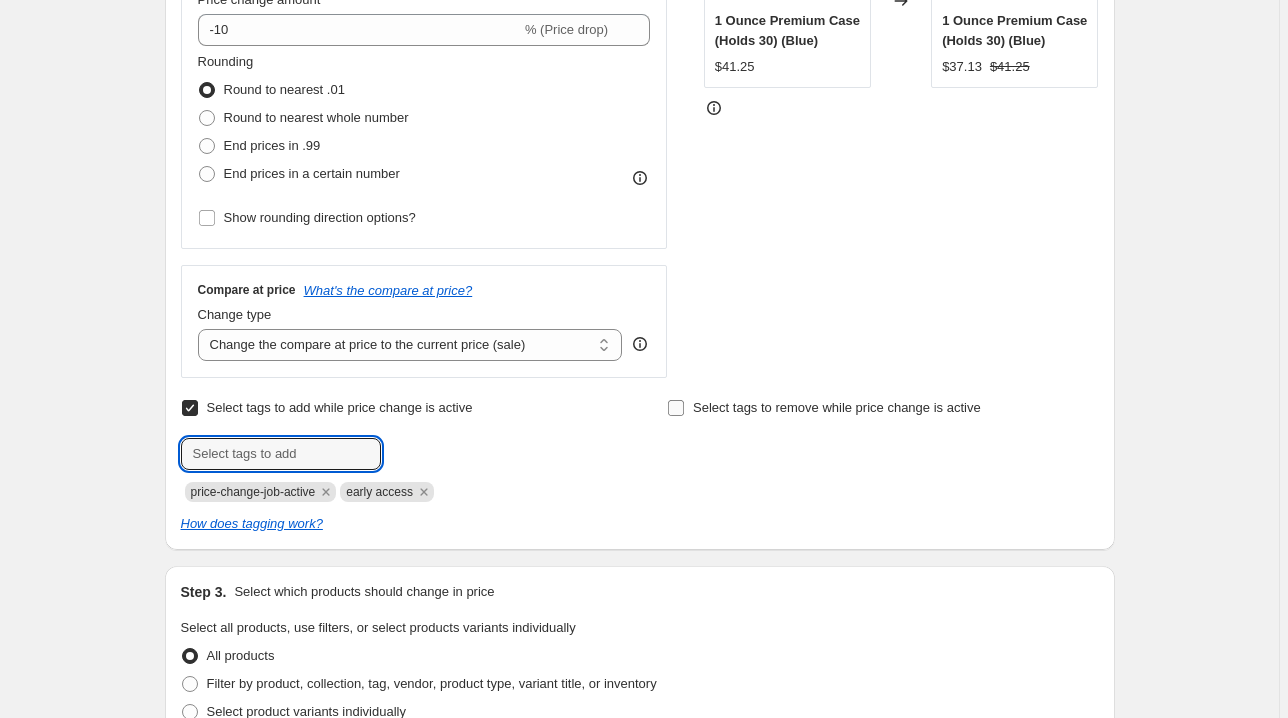click on "Select tags to remove while price change is active" at bounding box center [676, 408] 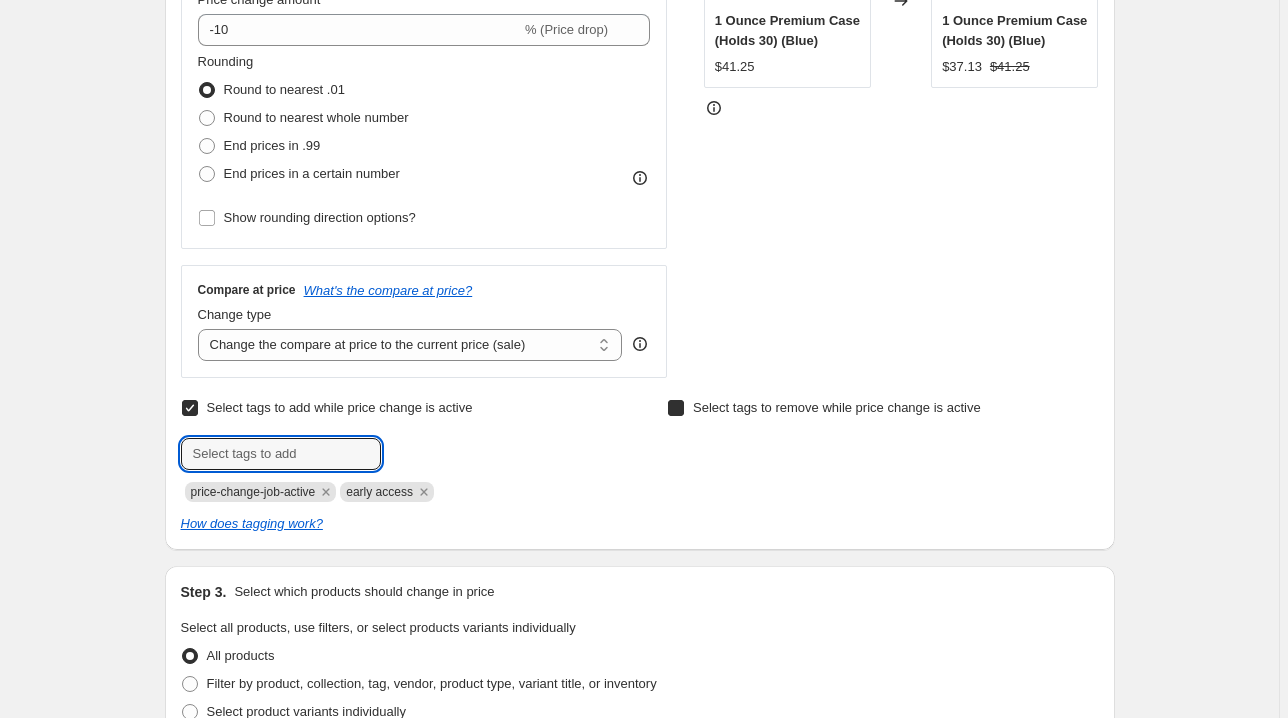 checkbox on "true" 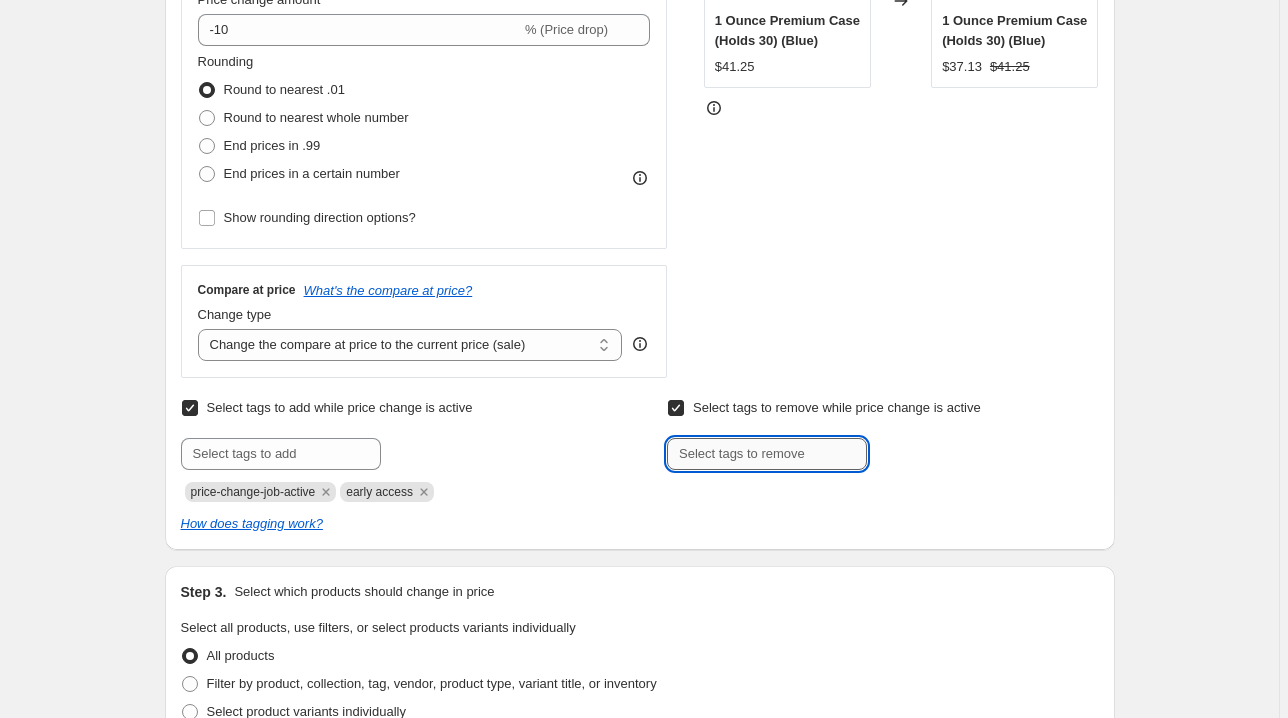 click at bounding box center [767, 454] 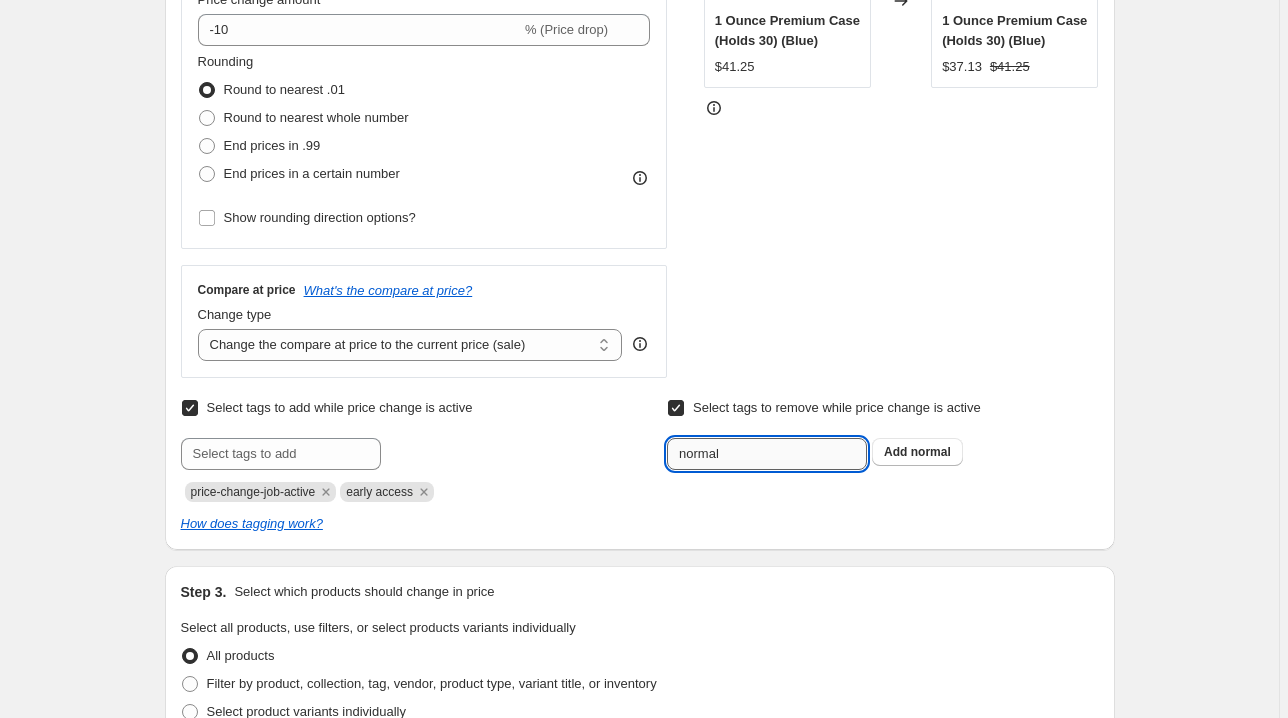 type on "normal" 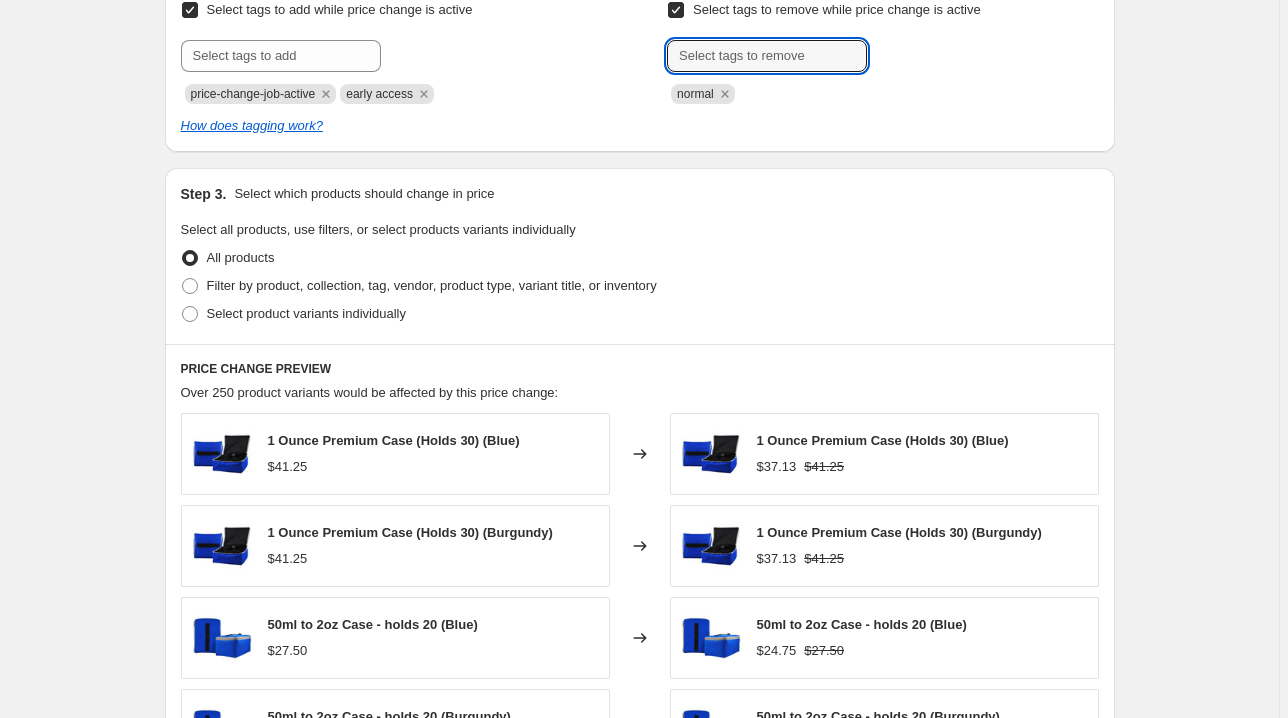 scroll, scrollTop: 880, scrollLeft: 0, axis: vertical 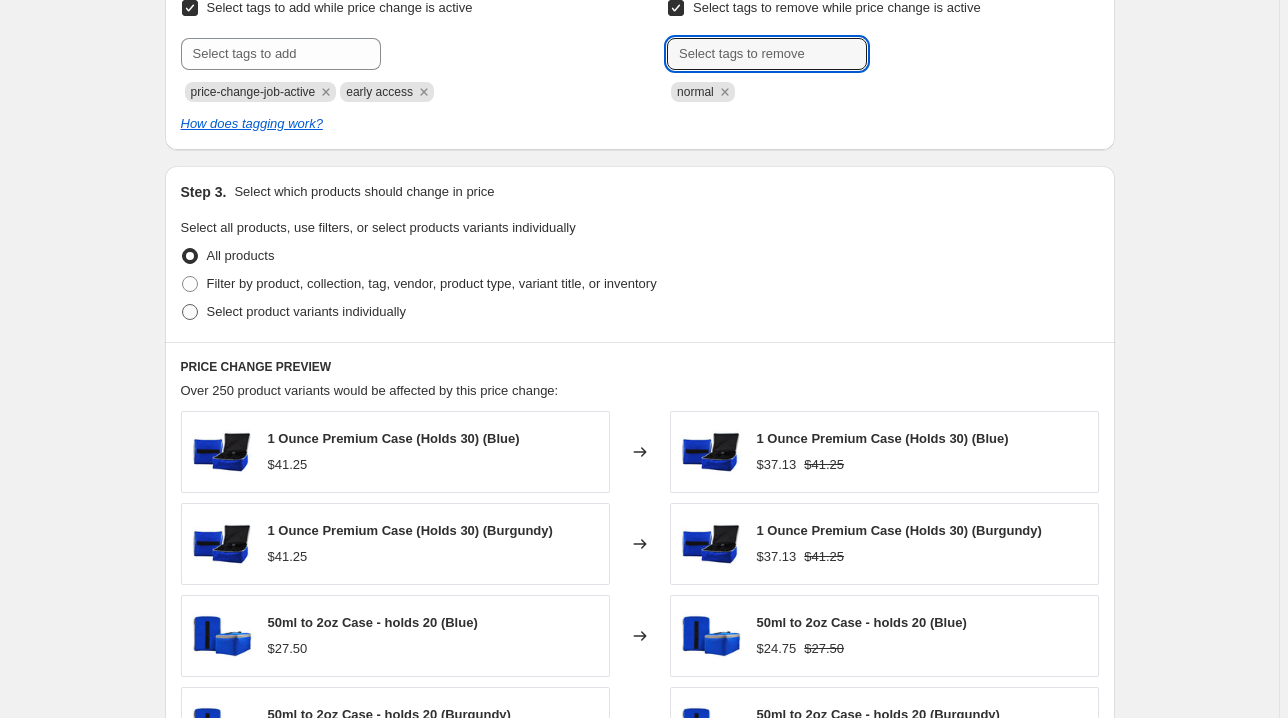 click on "Select product variants individually" at bounding box center (306, 311) 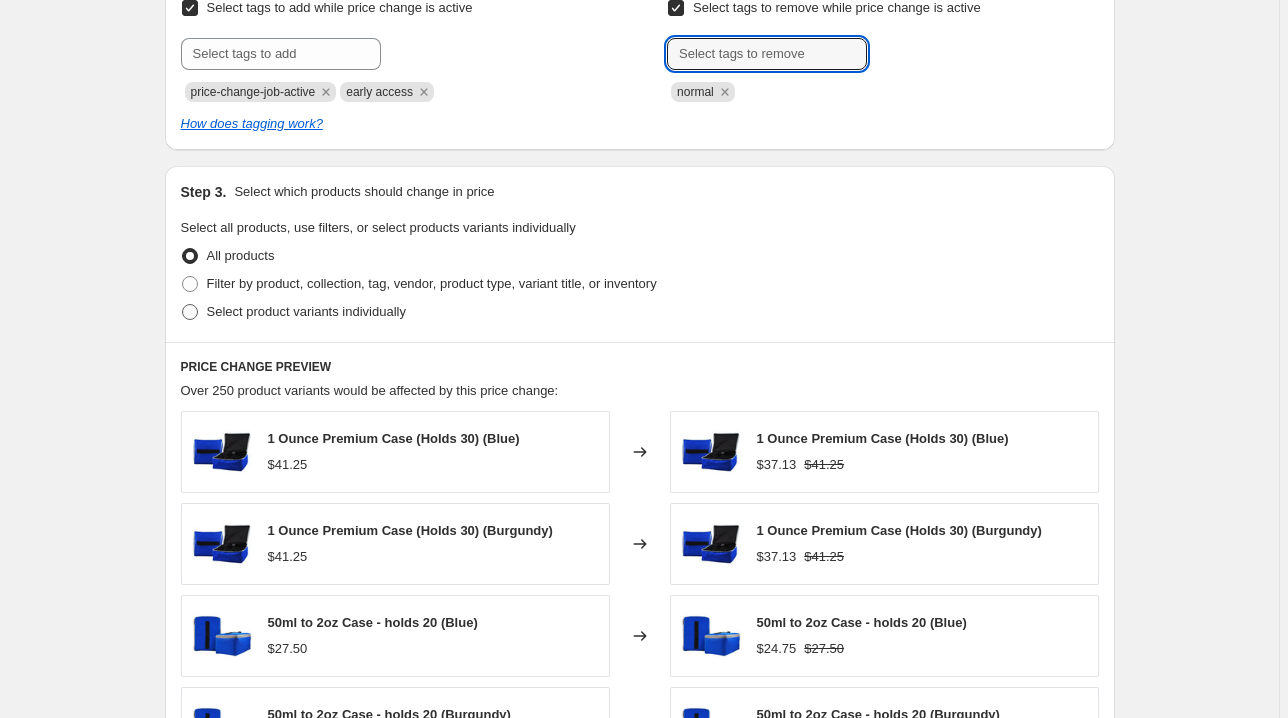 radio on "true" 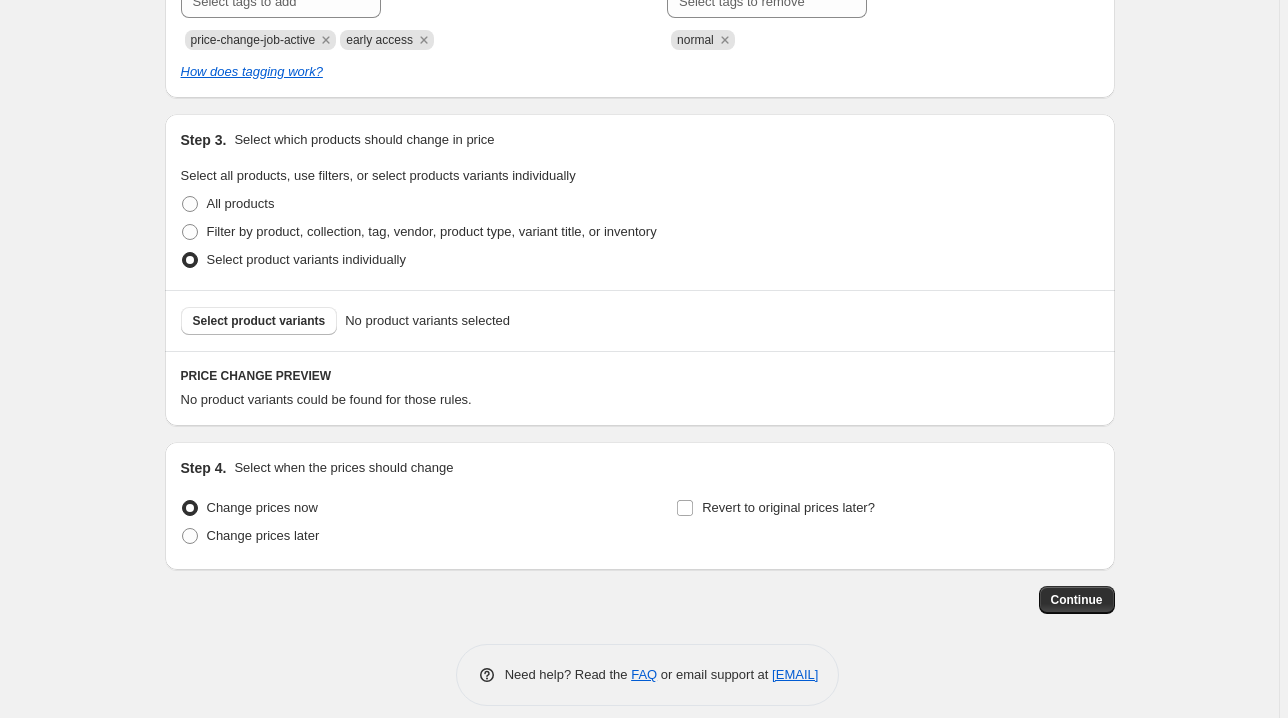 scroll, scrollTop: 948, scrollLeft: 0, axis: vertical 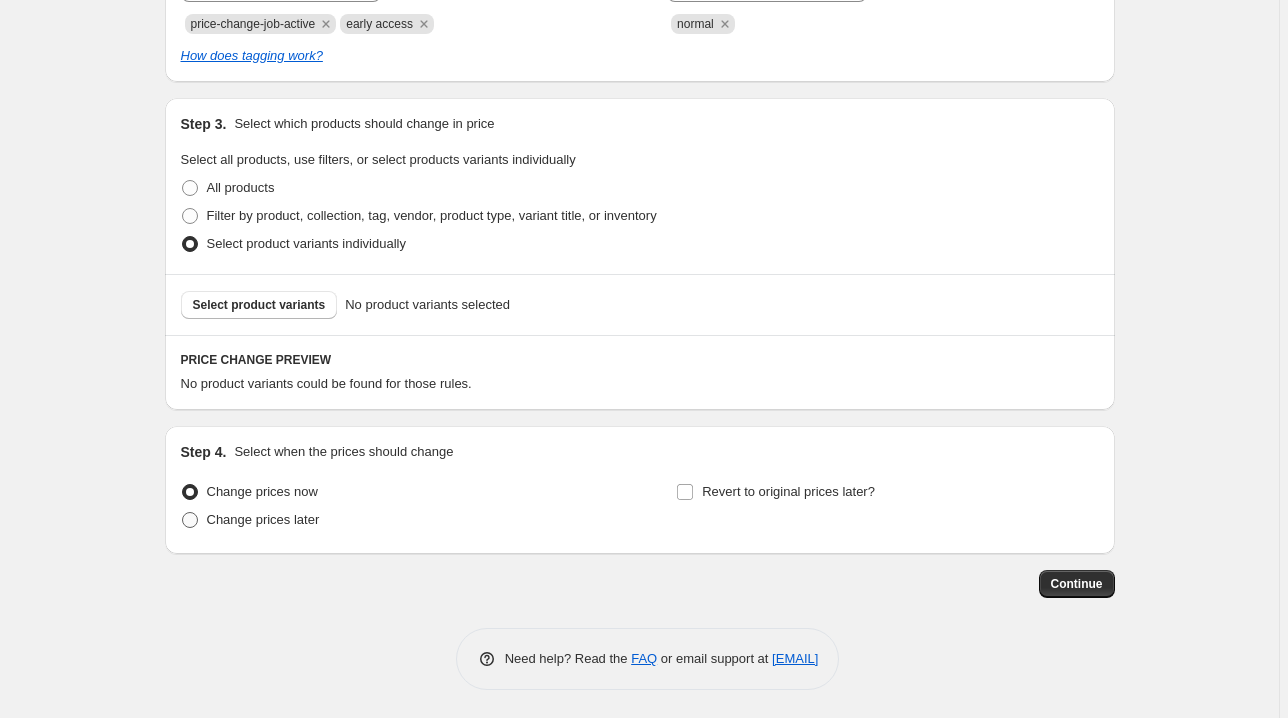 drag, startPoint x: 194, startPoint y: 515, endPoint x: 212, endPoint y: 521, distance: 18.973665 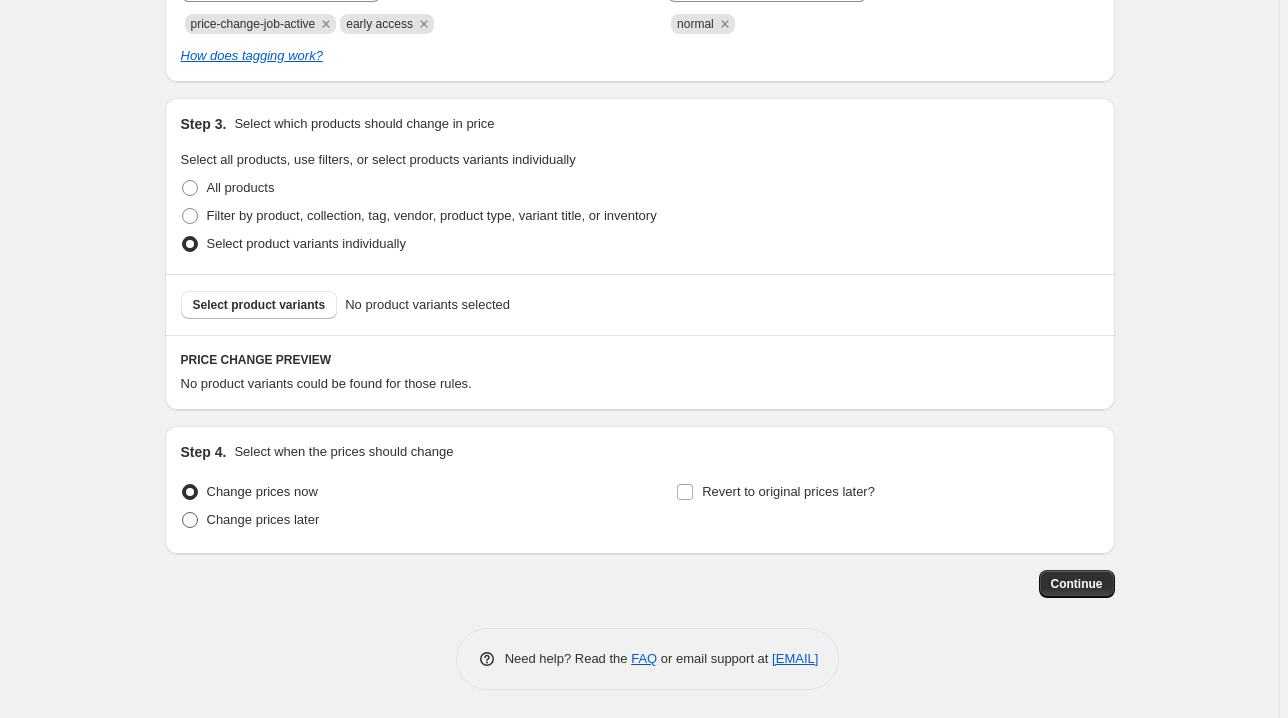 radio on "true" 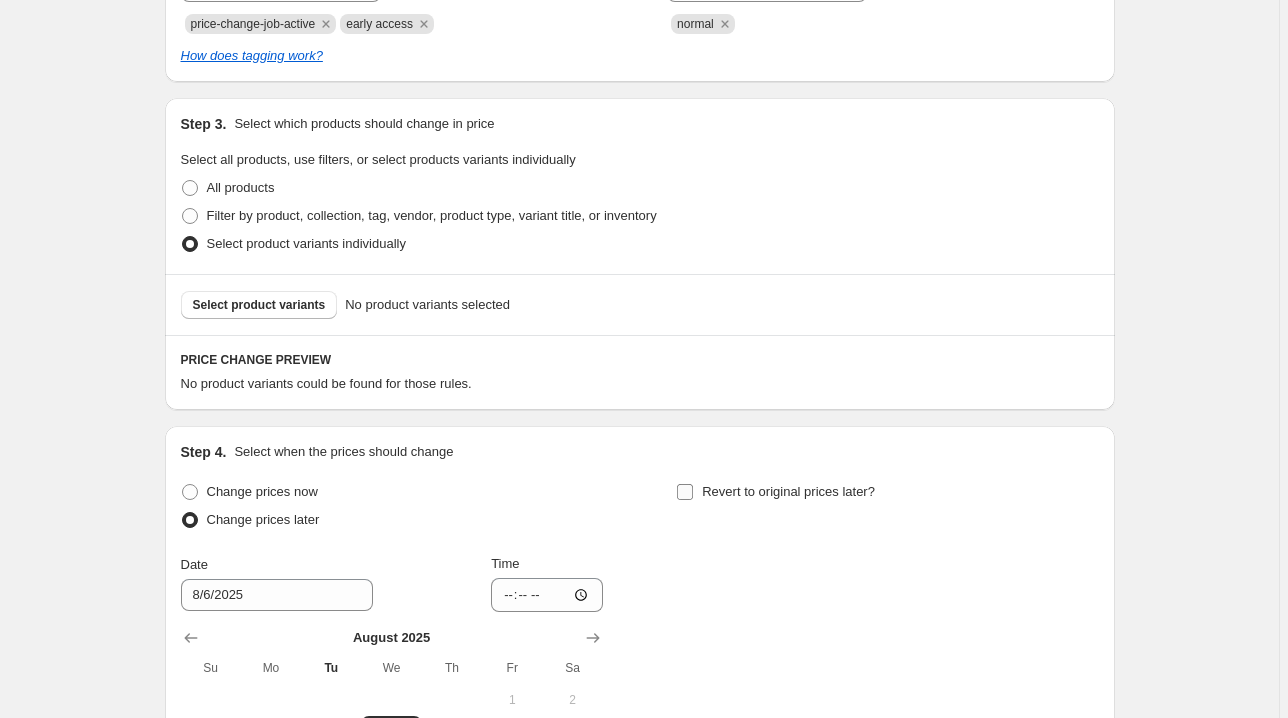 click on "Revert to original prices later?" at bounding box center (685, 492) 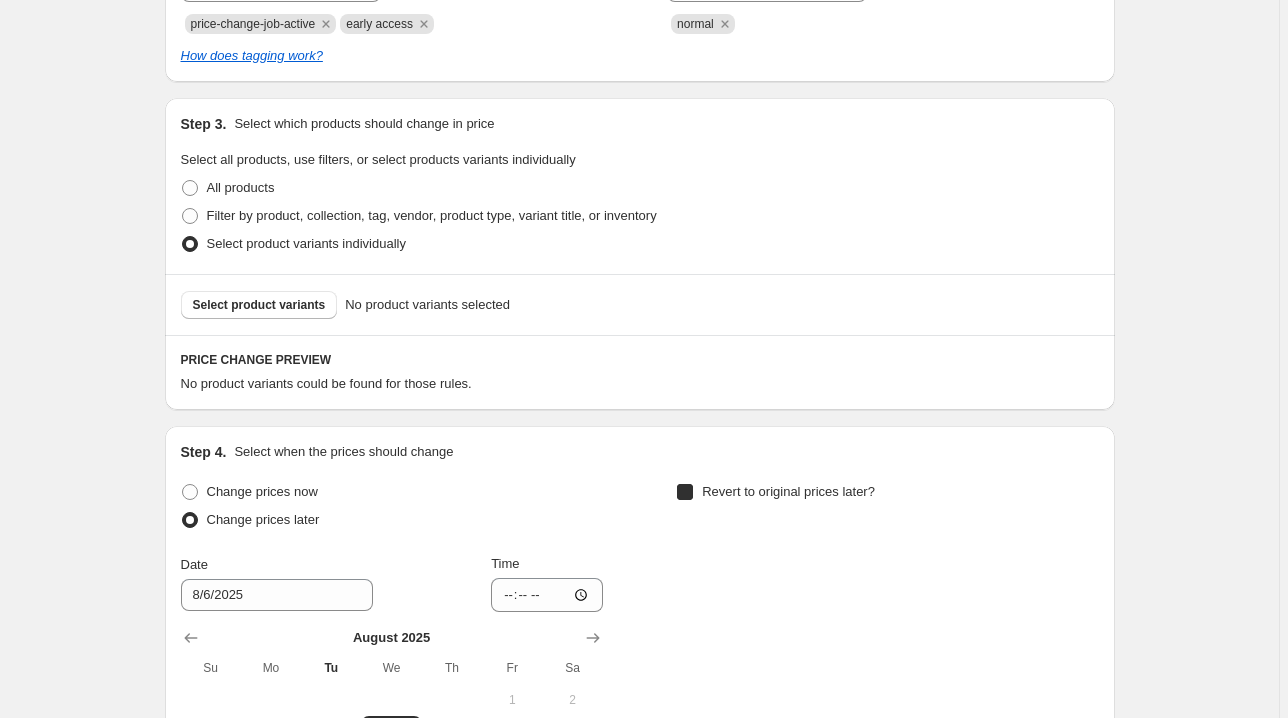 checkbox on "true" 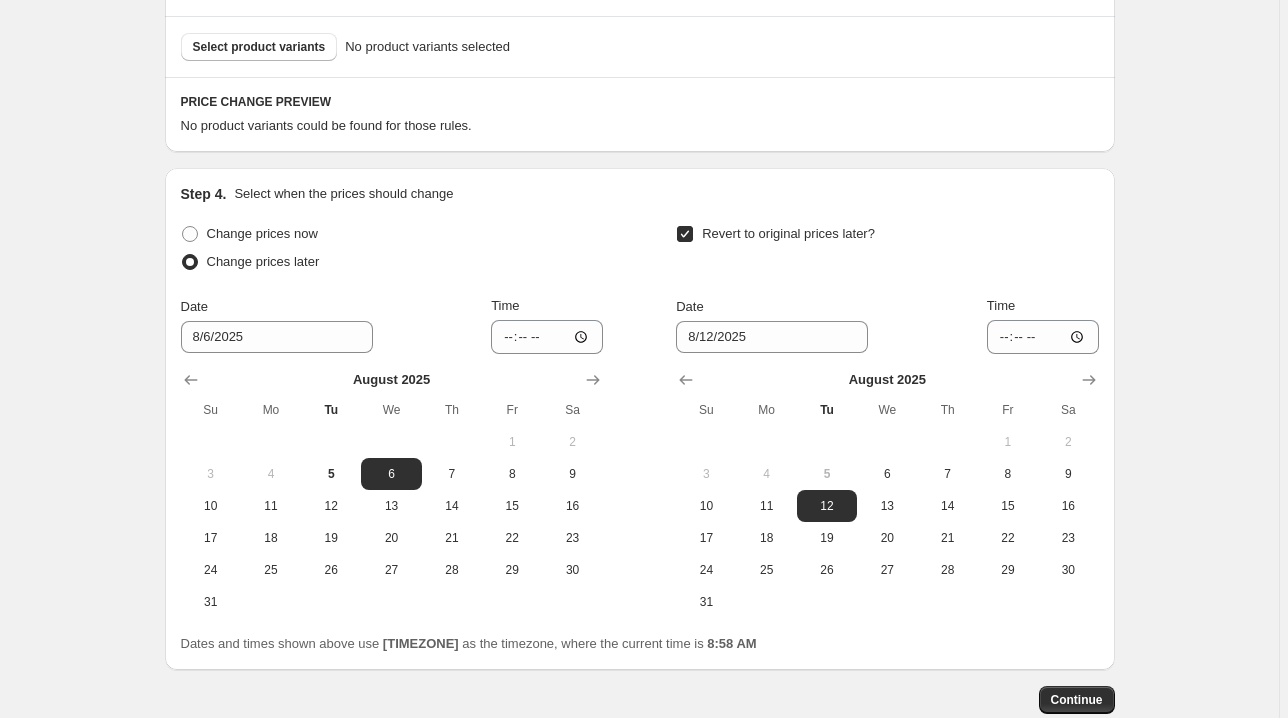 scroll, scrollTop: 1322, scrollLeft: 0, axis: vertical 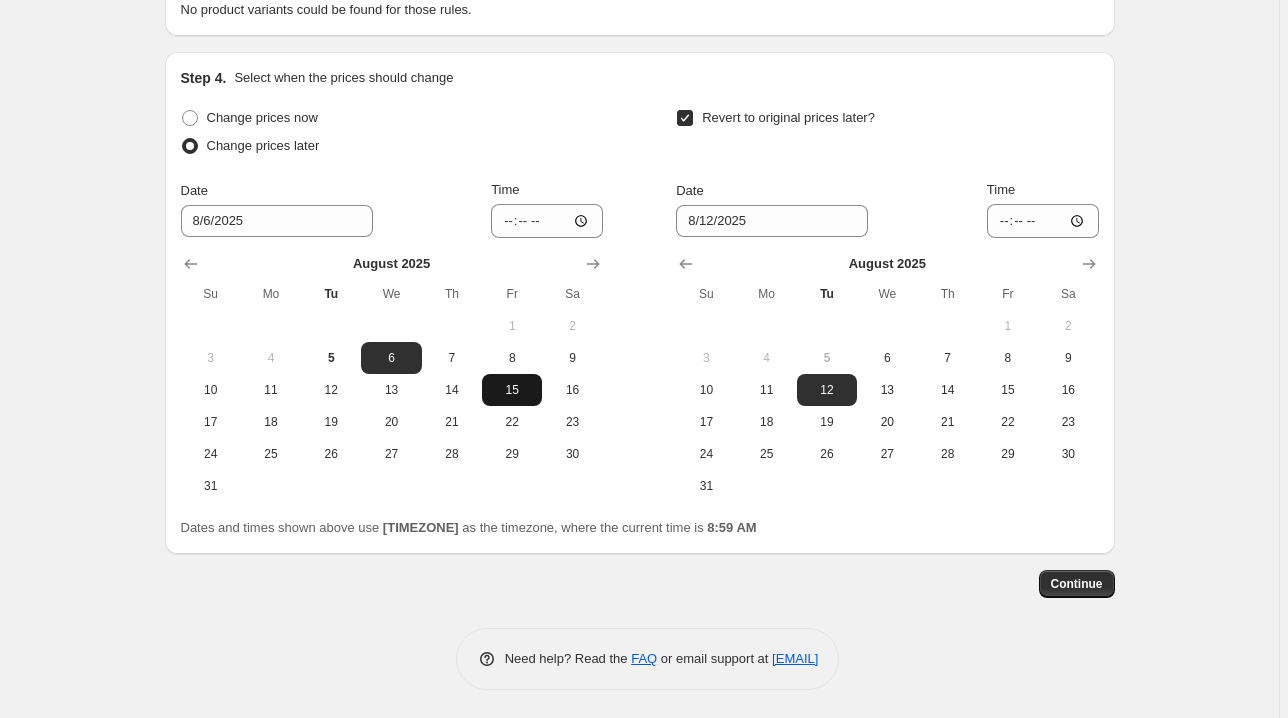 click on "15" at bounding box center [512, 390] 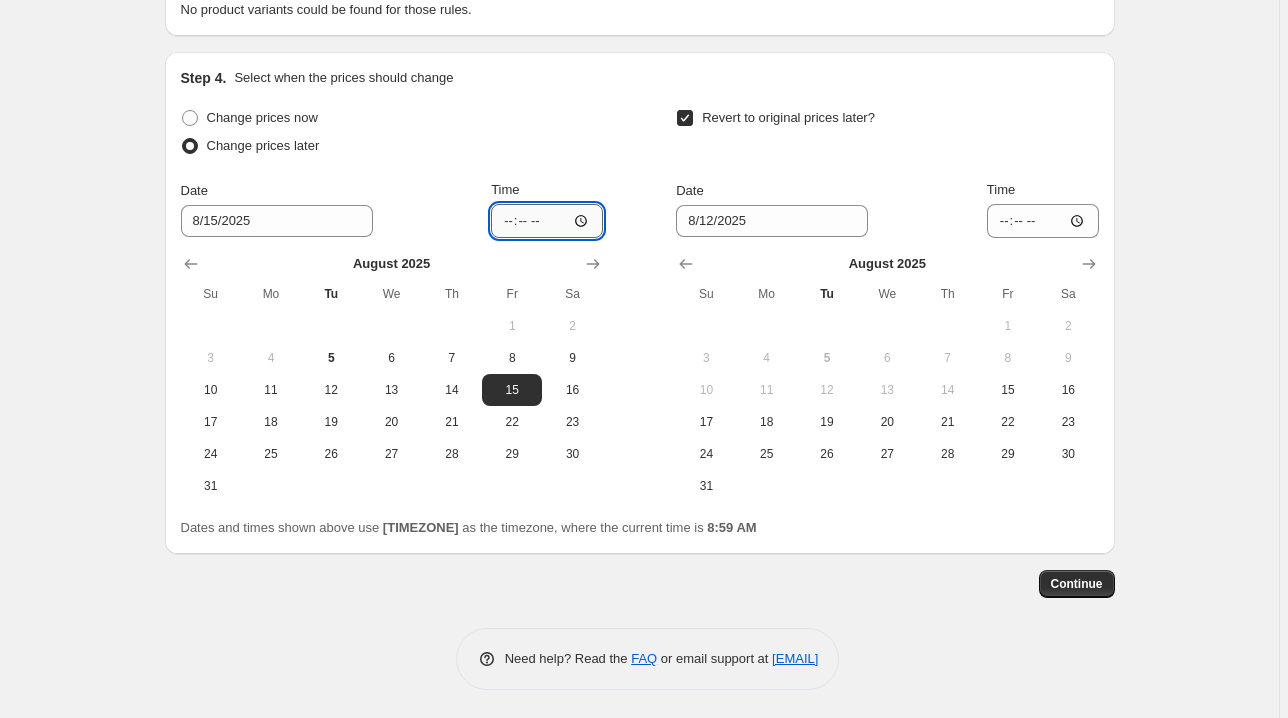 click on "[TIME]" at bounding box center [547, 221] 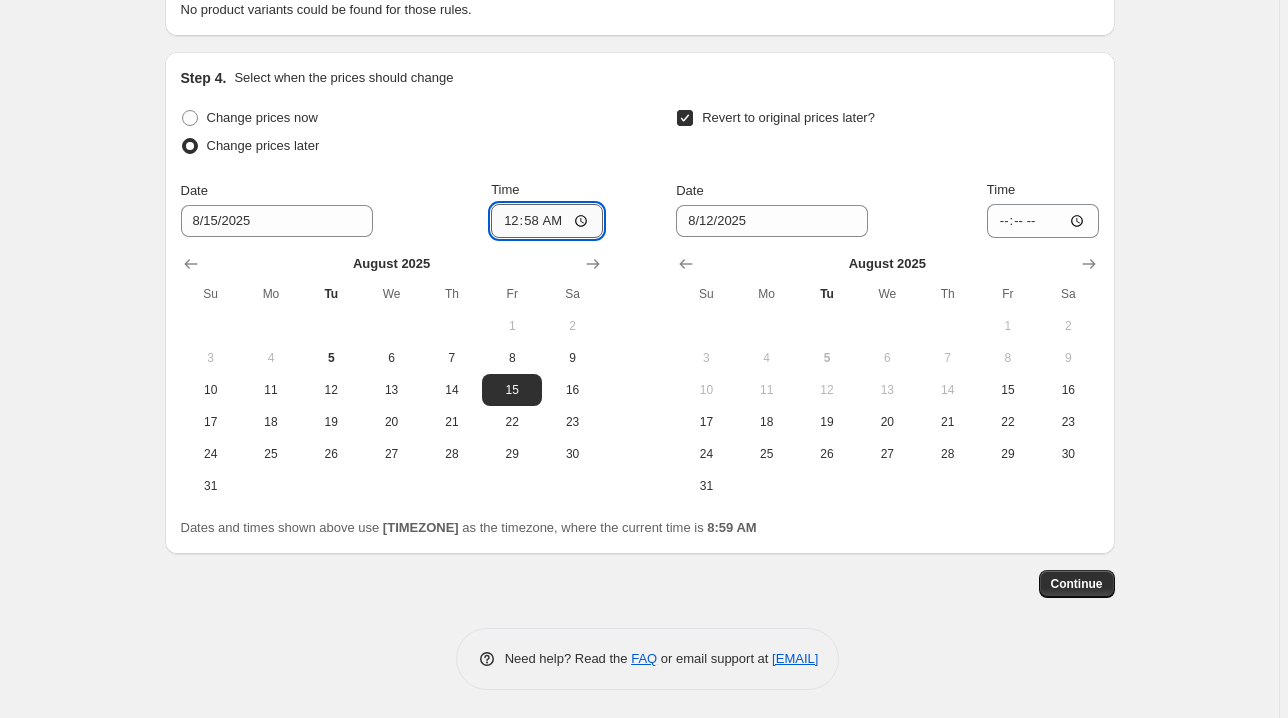 type on "00:00" 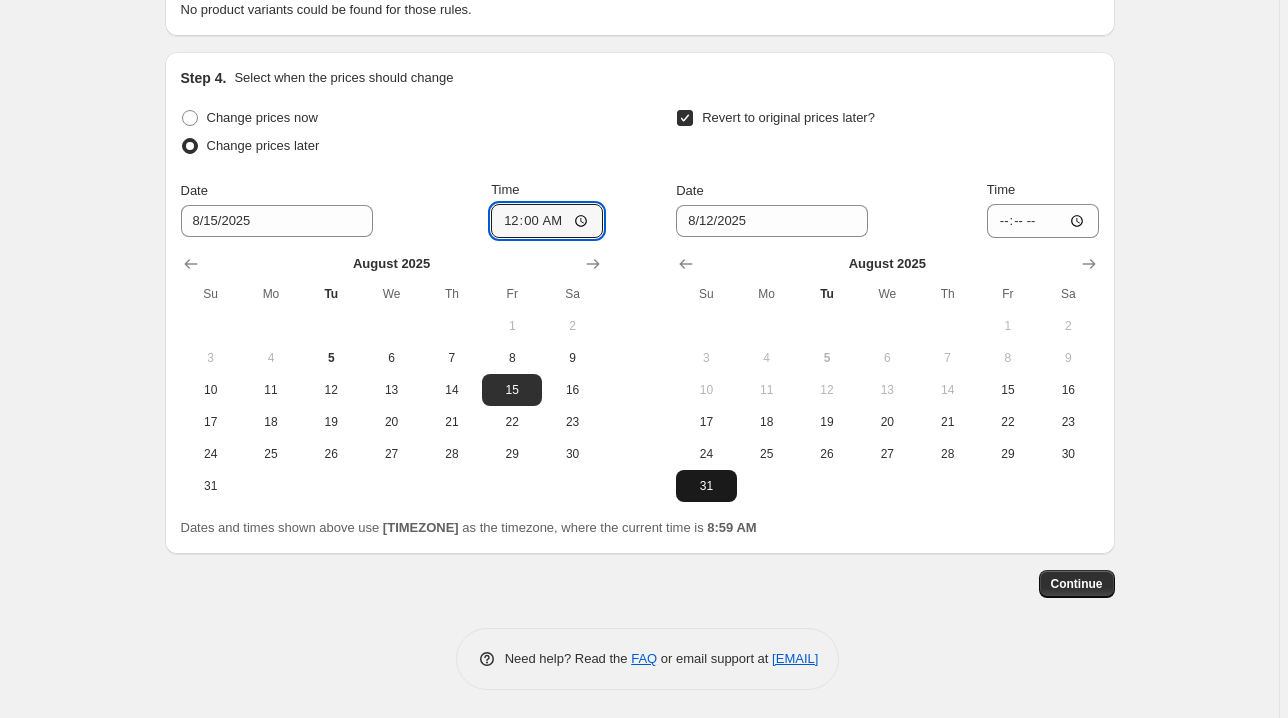 click on "31" at bounding box center (706, 486) 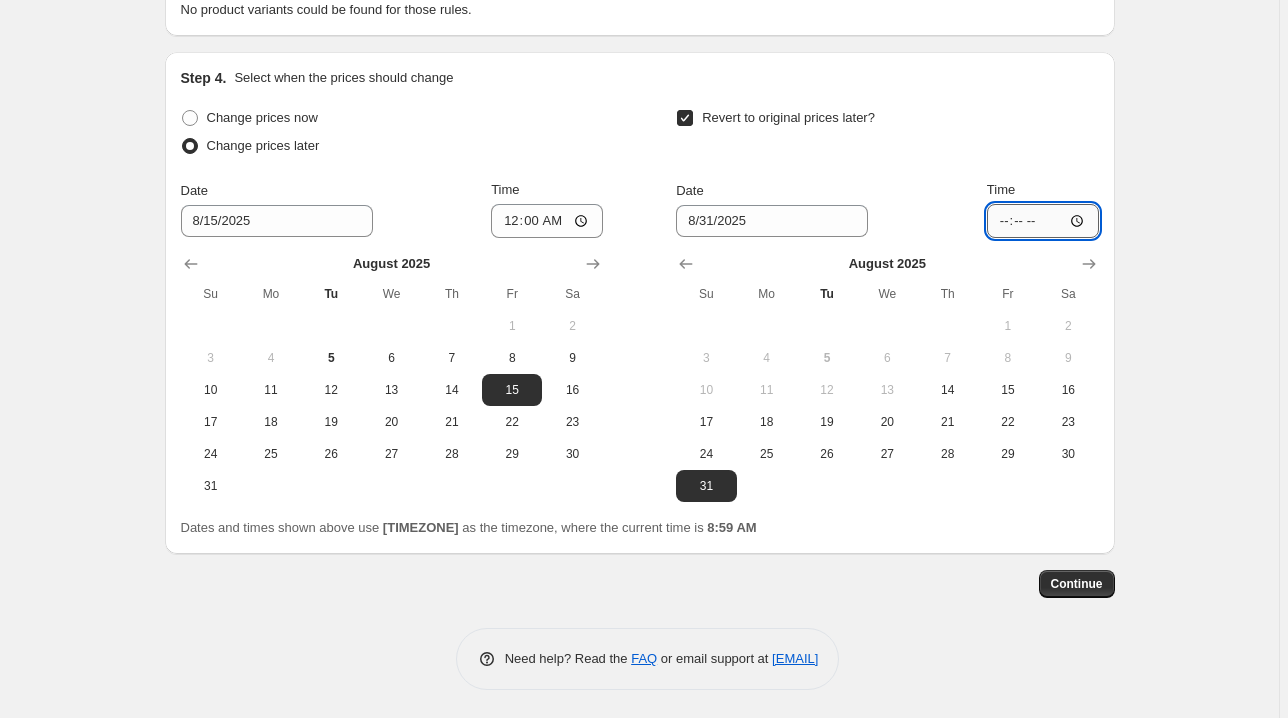 click on "[TIME]" at bounding box center (1043, 221) 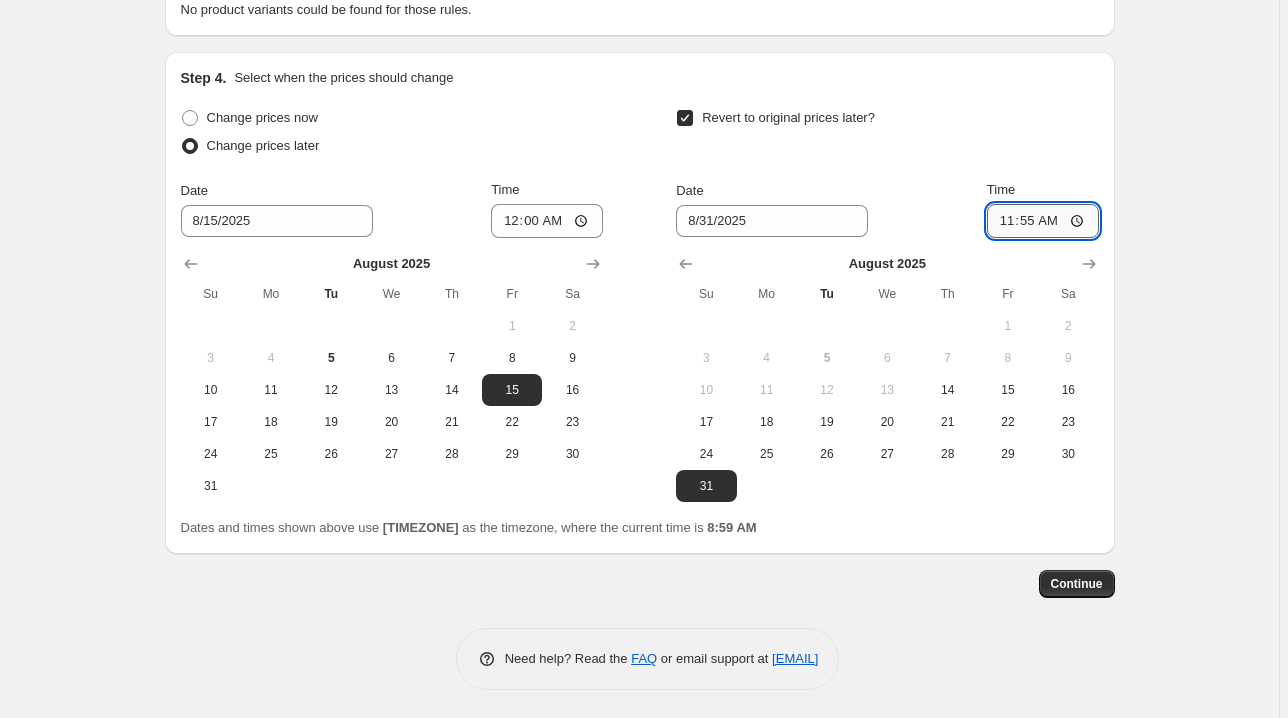 type on "23:55" 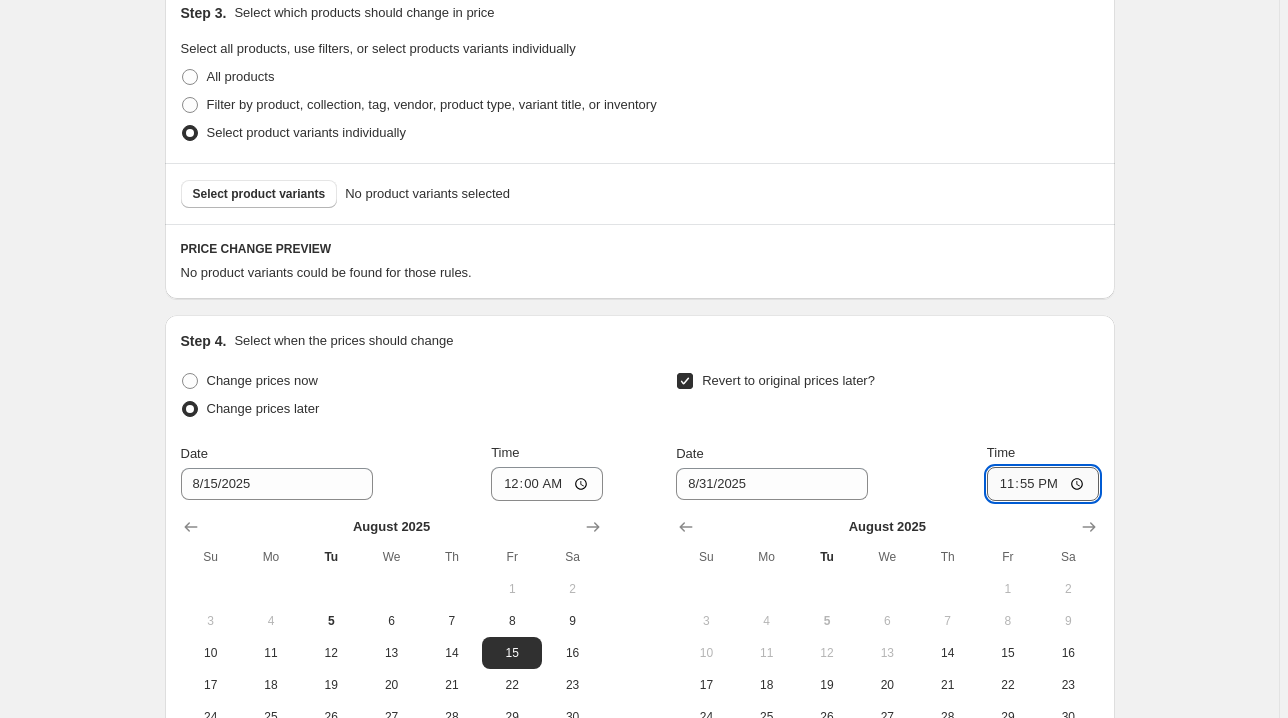 scroll, scrollTop: 922, scrollLeft: 0, axis: vertical 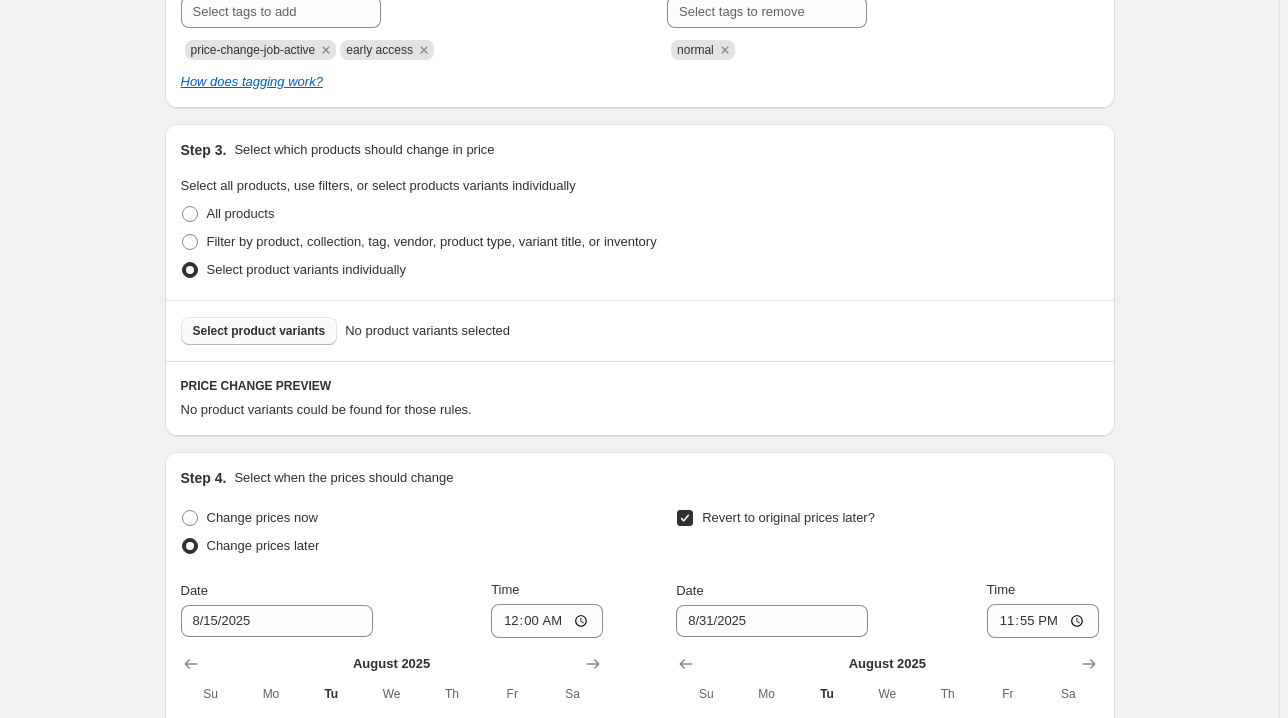 click on "Select product variants" at bounding box center (259, 331) 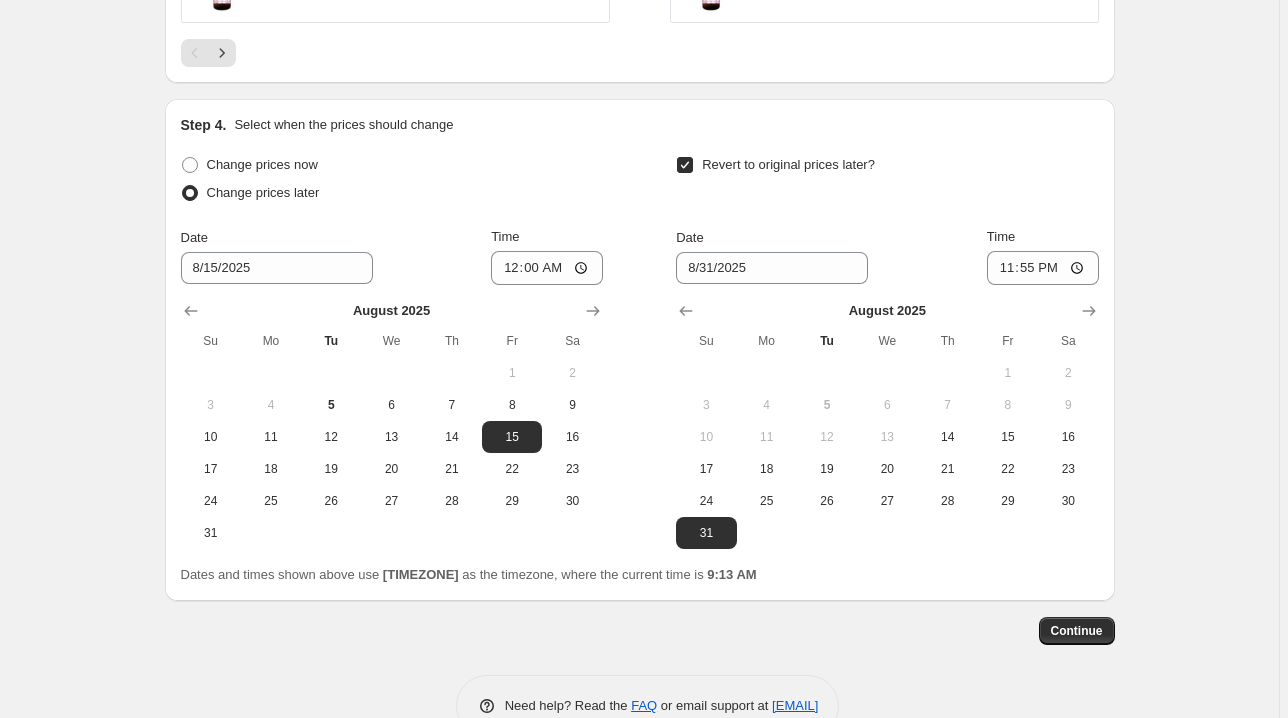 scroll, scrollTop: 1836, scrollLeft: 0, axis: vertical 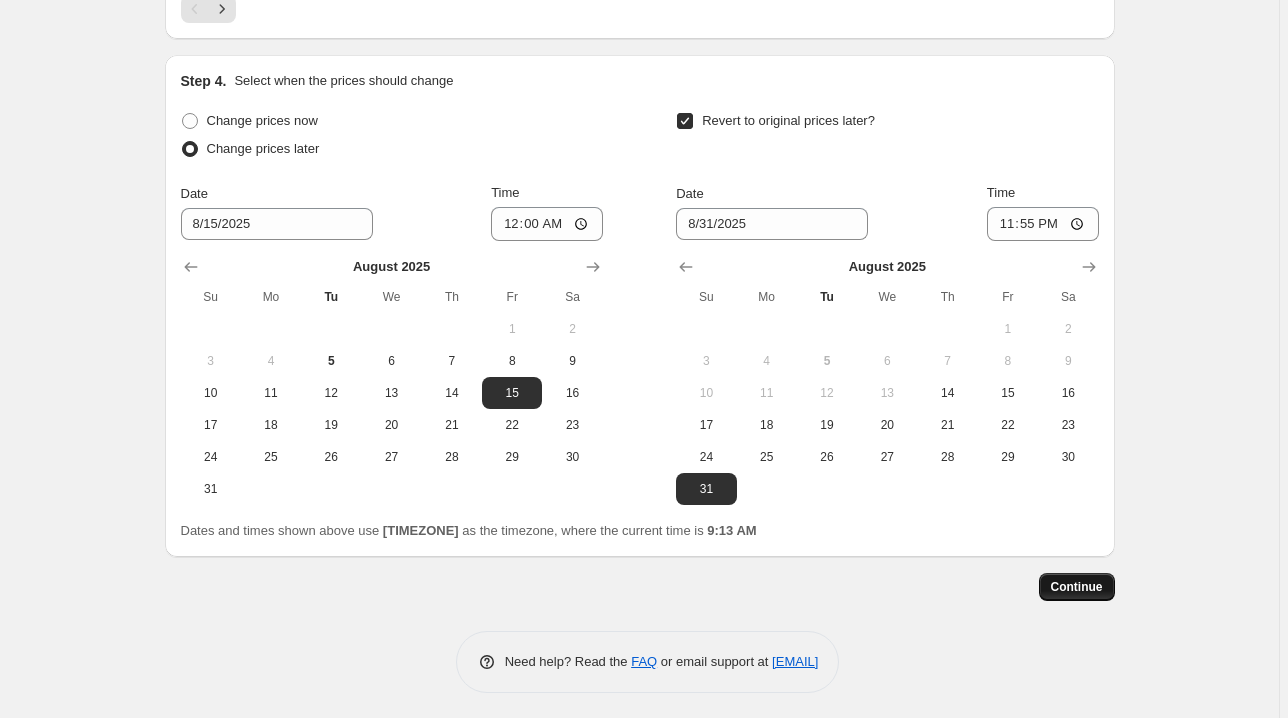 click on "Continue" at bounding box center [1077, 587] 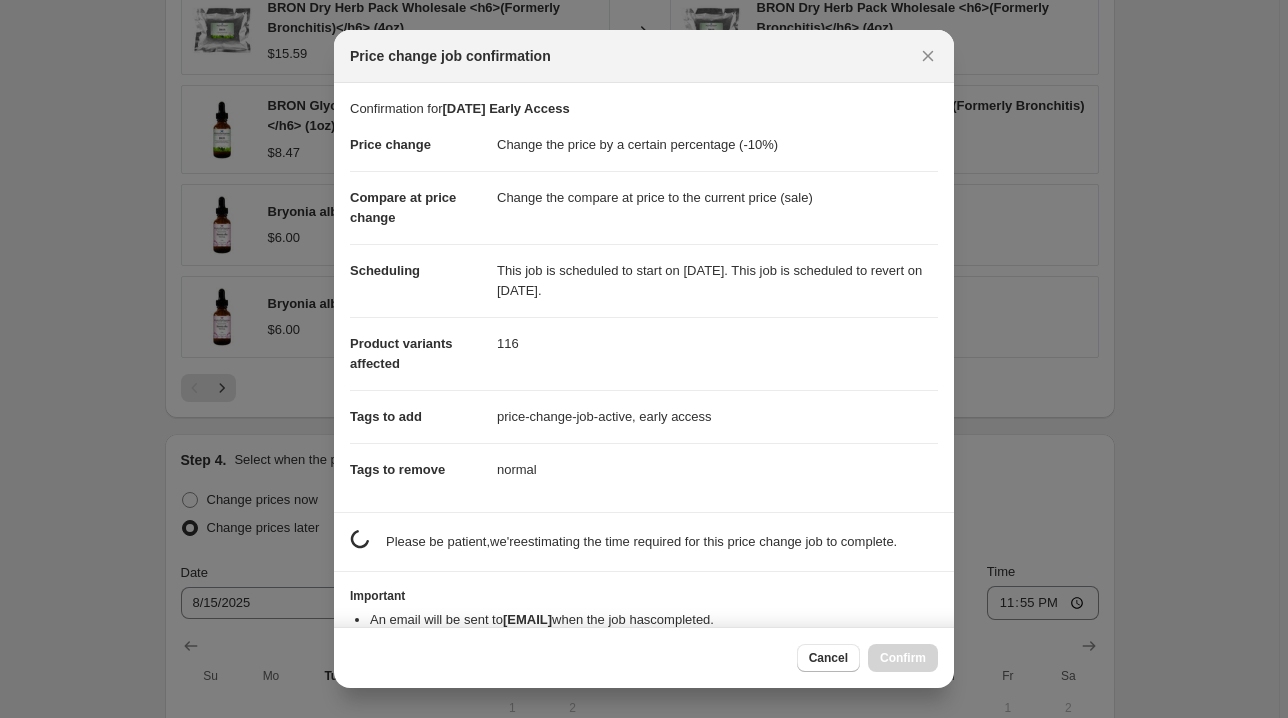 scroll, scrollTop: 1836, scrollLeft: 0, axis: vertical 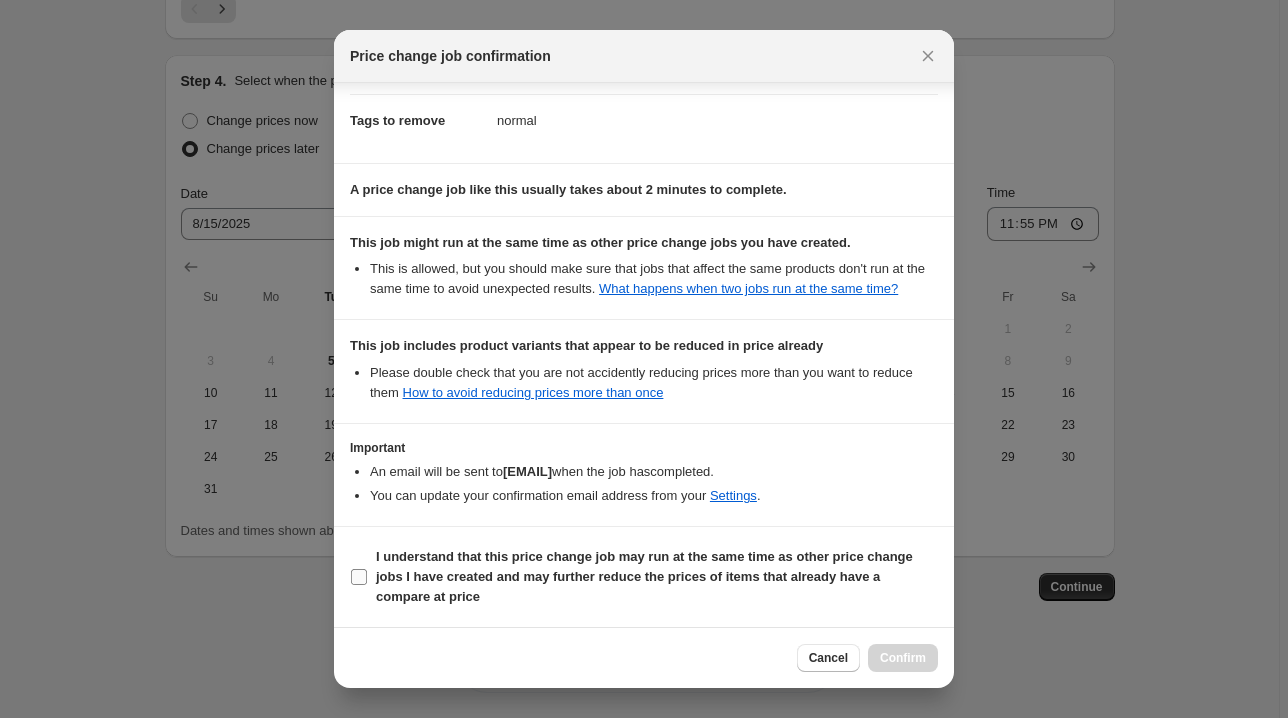 click on "I understand that this price change job may run at the same time as other price change jobs I have created and may further reduce the prices of items that already have a compare at price" at bounding box center (657, 577) 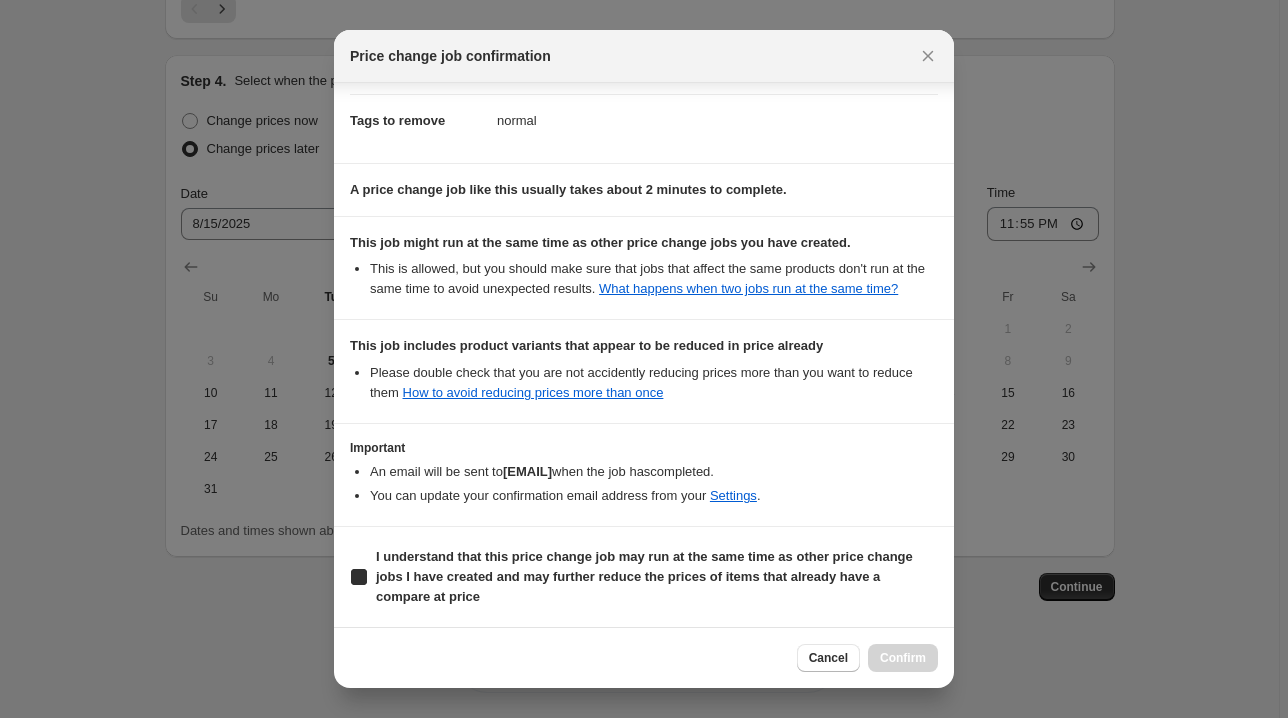 checkbox on "true" 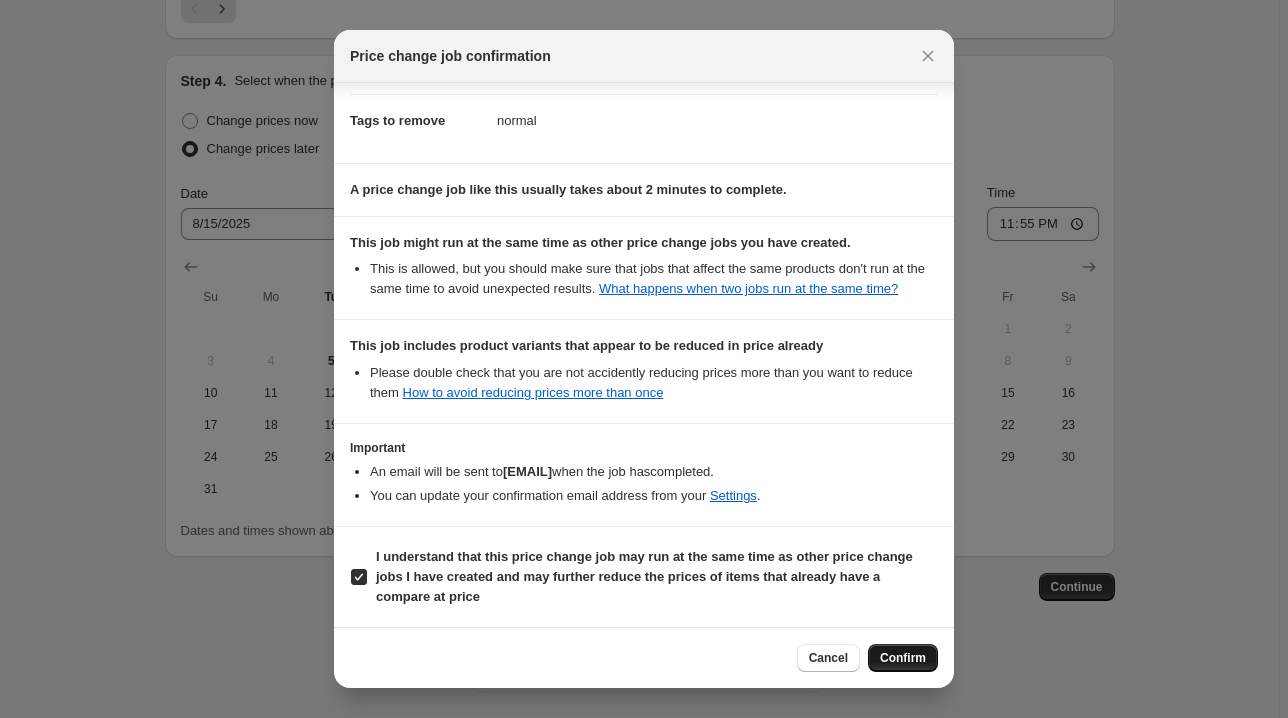 click on "Confirm" at bounding box center [903, 658] 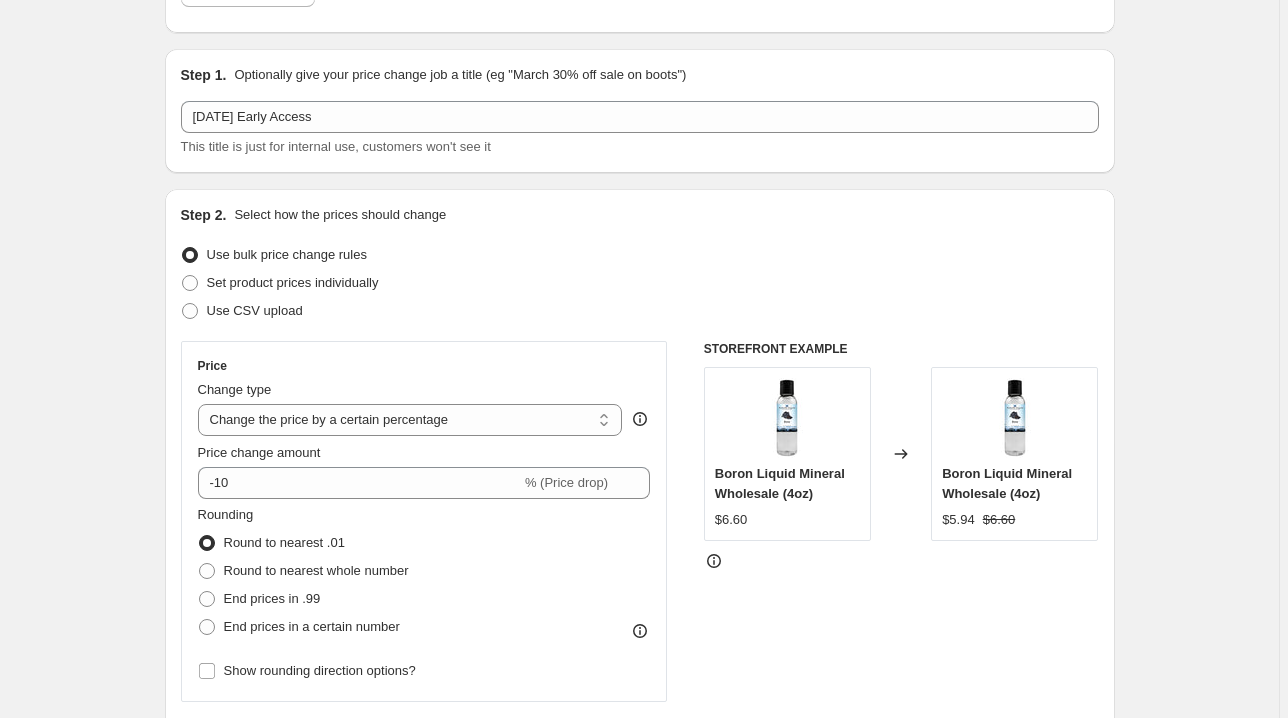 scroll, scrollTop: 0, scrollLeft: 0, axis: both 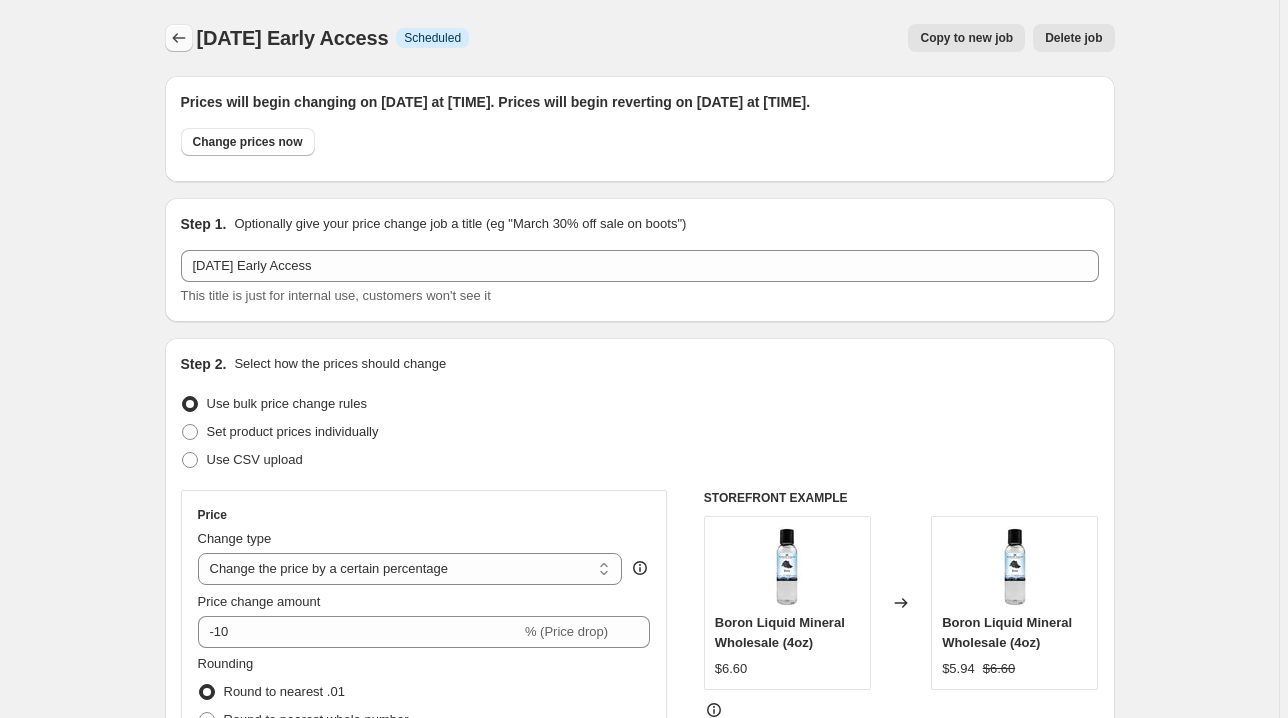 click 